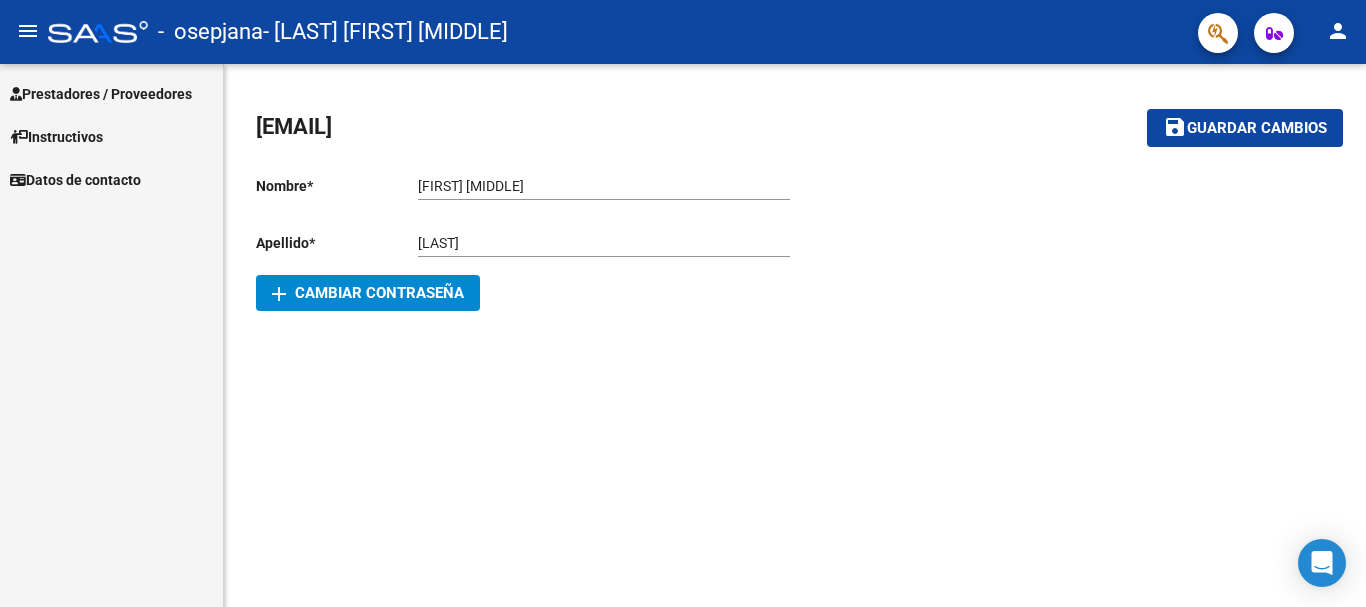 scroll, scrollTop: 0, scrollLeft: 0, axis: both 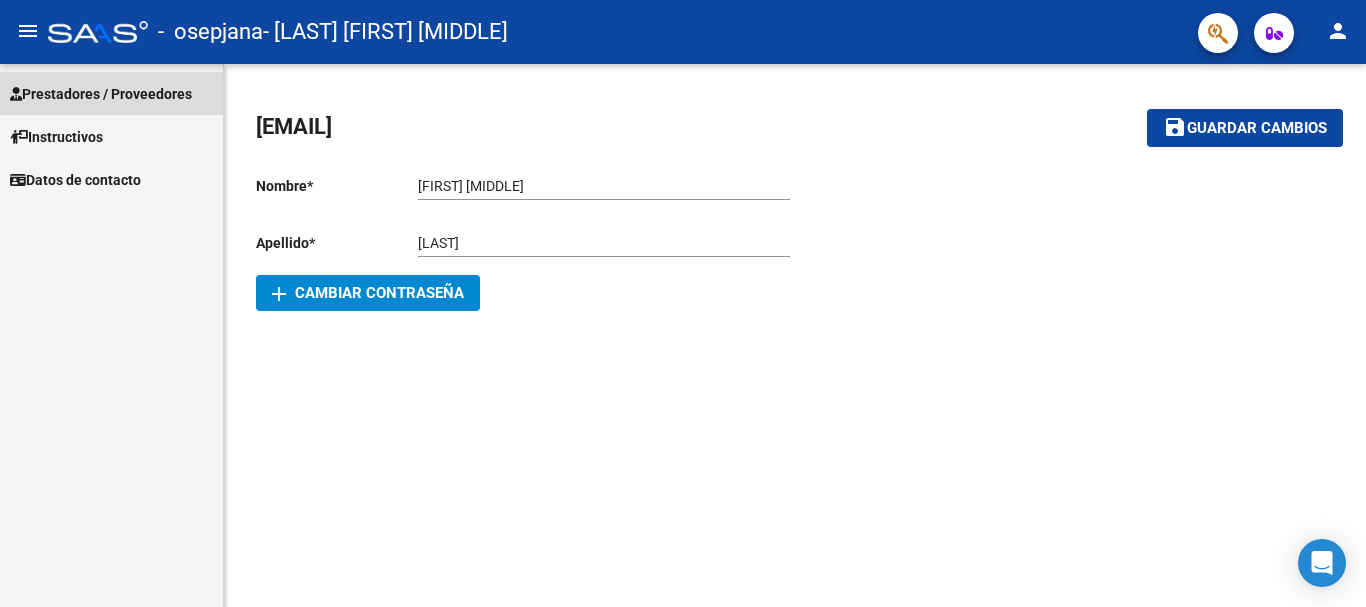 click on "Prestadores / Proveedores" at bounding box center [101, 94] 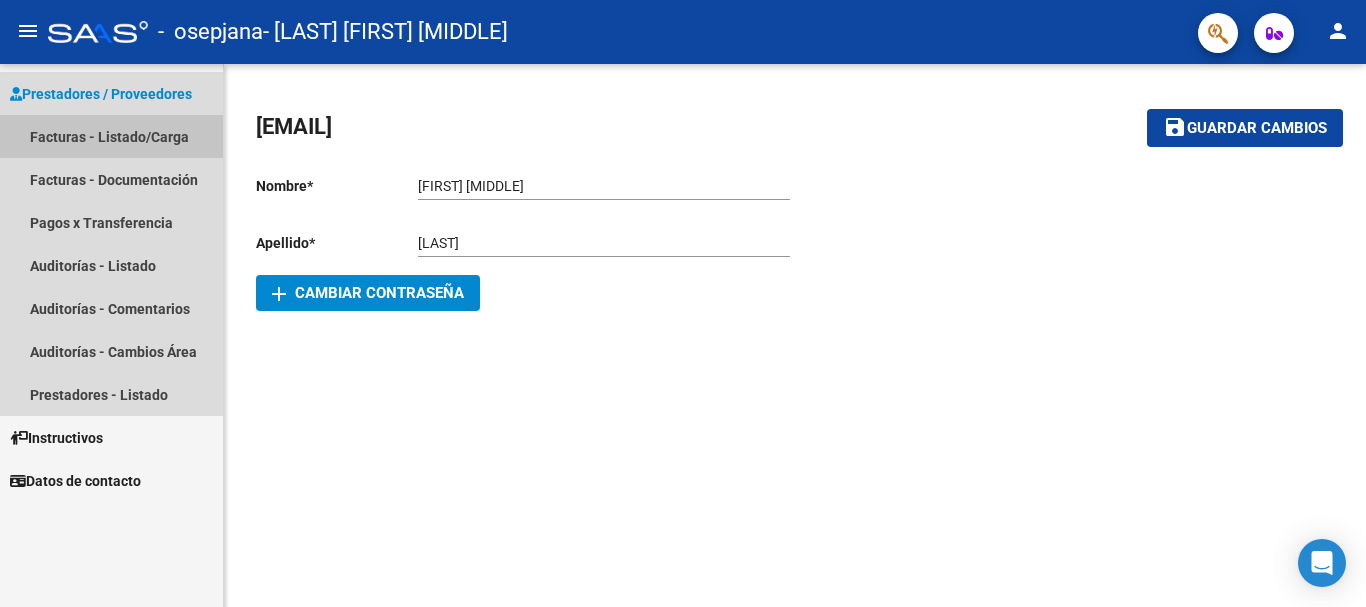 click on "Facturas - Listado/Carga" at bounding box center [111, 136] 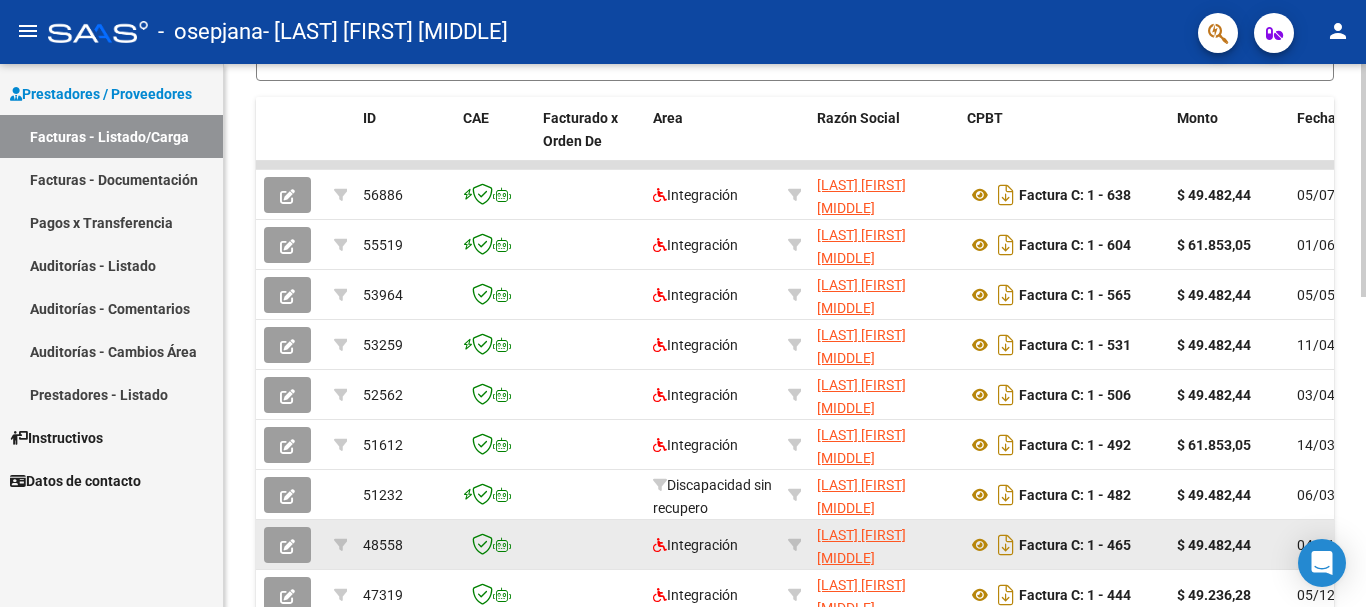 scroll, scrollTop: 625, scrollLeft: 0, axis: vertical 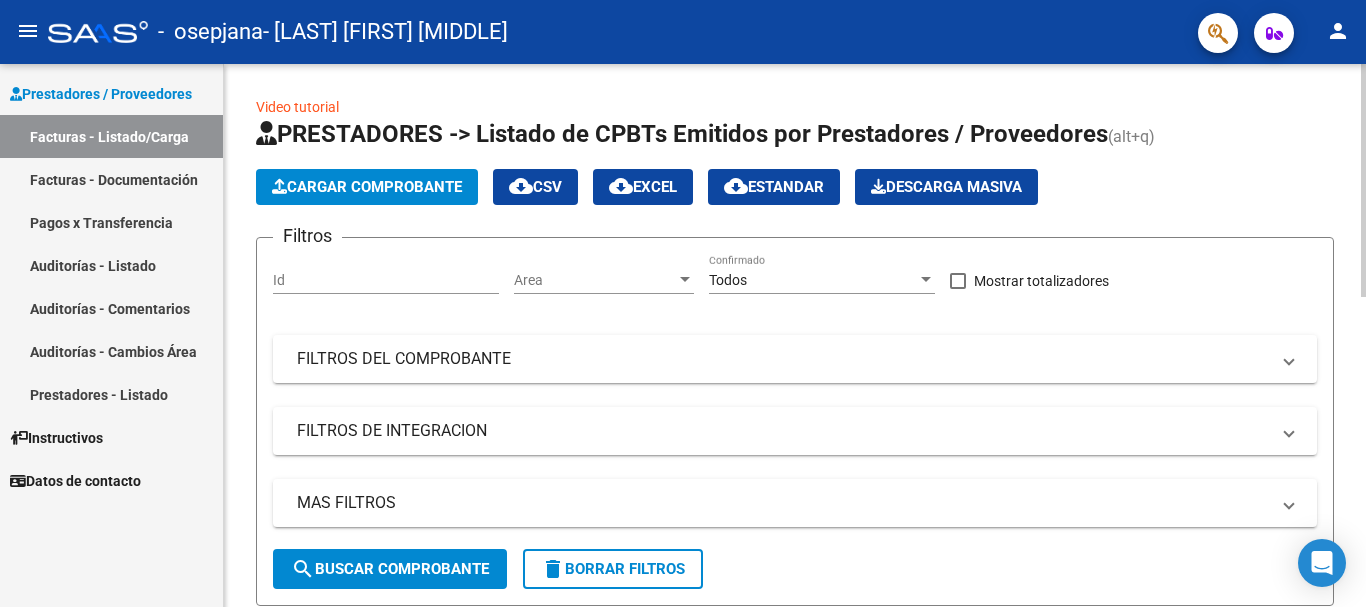 click on "Cargar Comprobante" 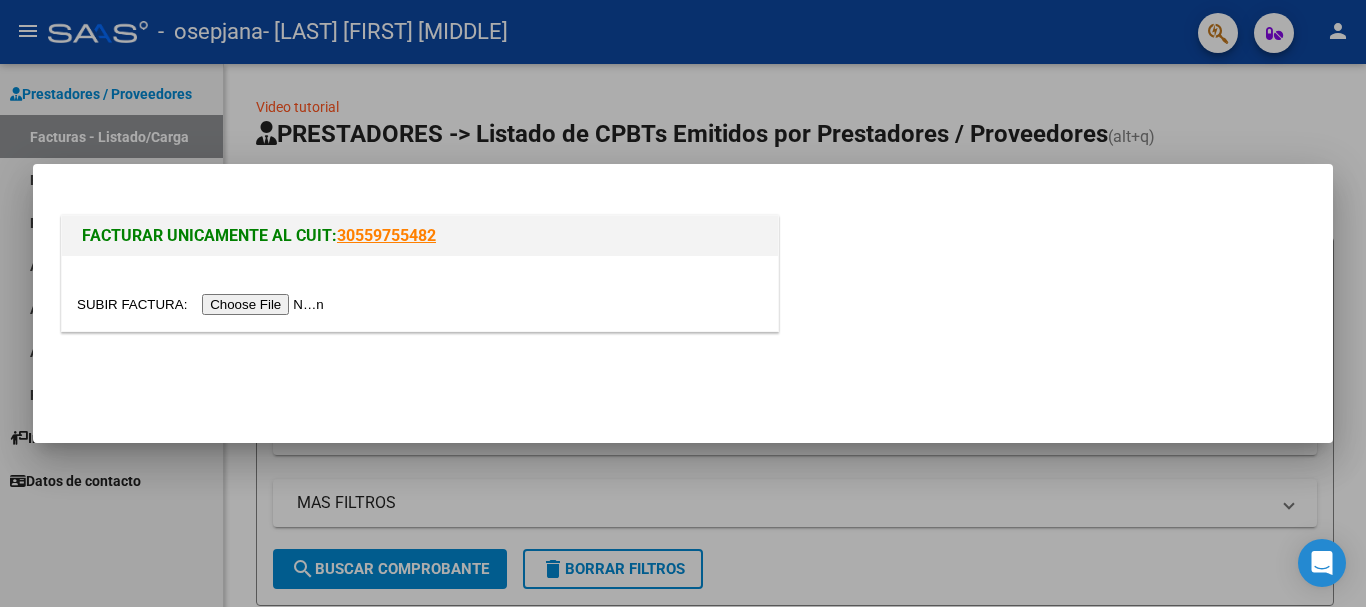click at bounding box center [203, 304] 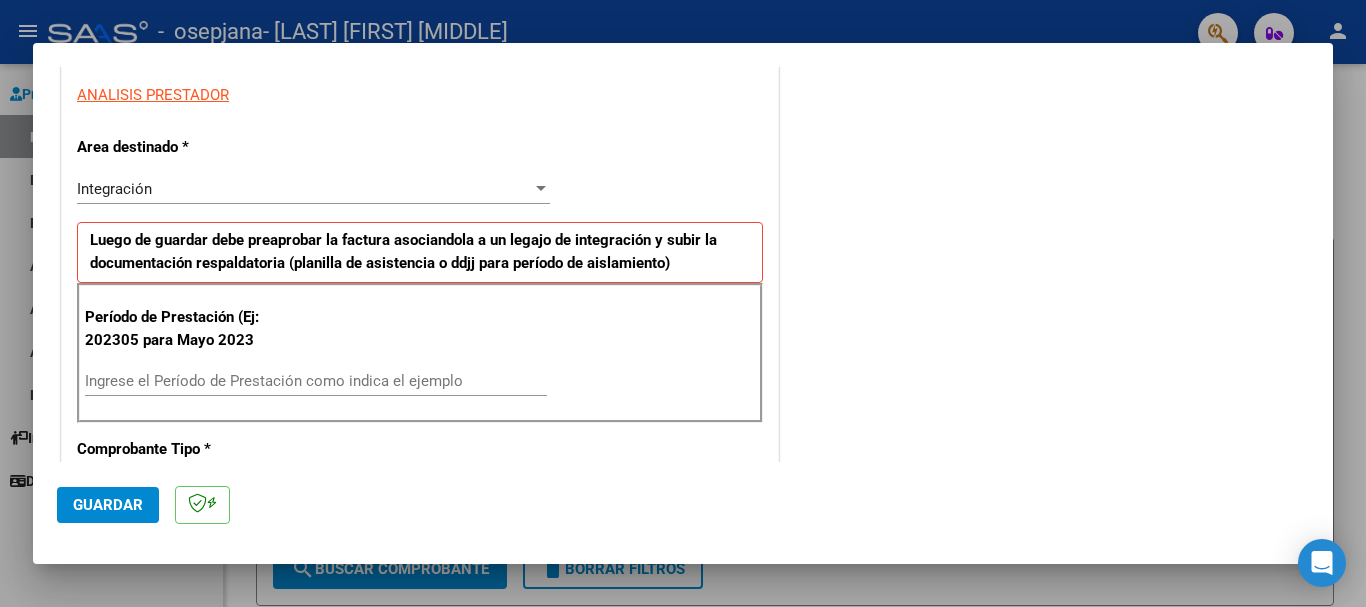 scroll, scrollTop: 400, scrollLeft: 0, axis: vertical 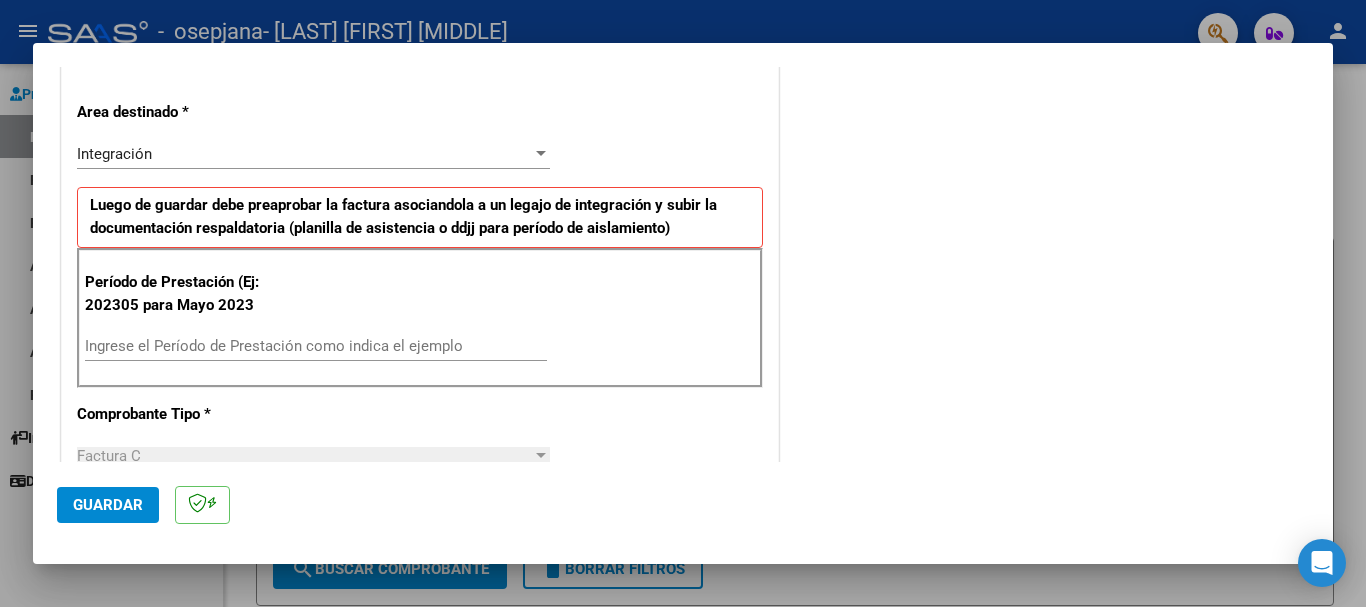 click on "Ingrese el Período de Prestación como indica el ejemplo" at bounding box center [316, 346] 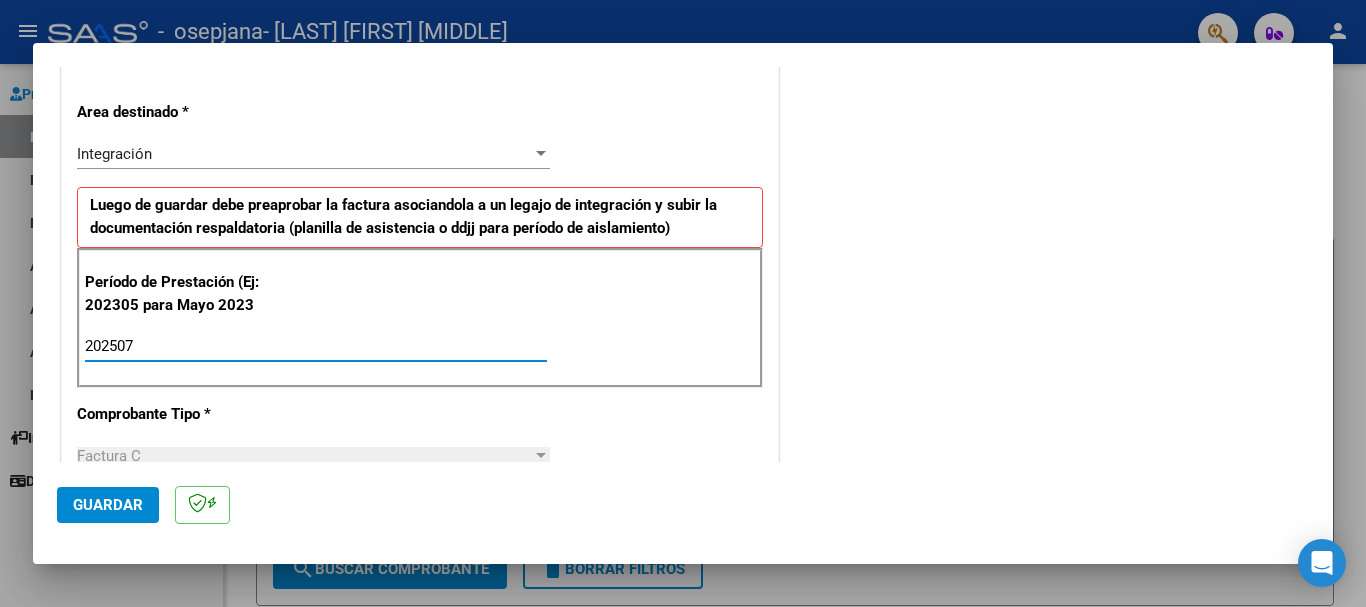type on "202507" 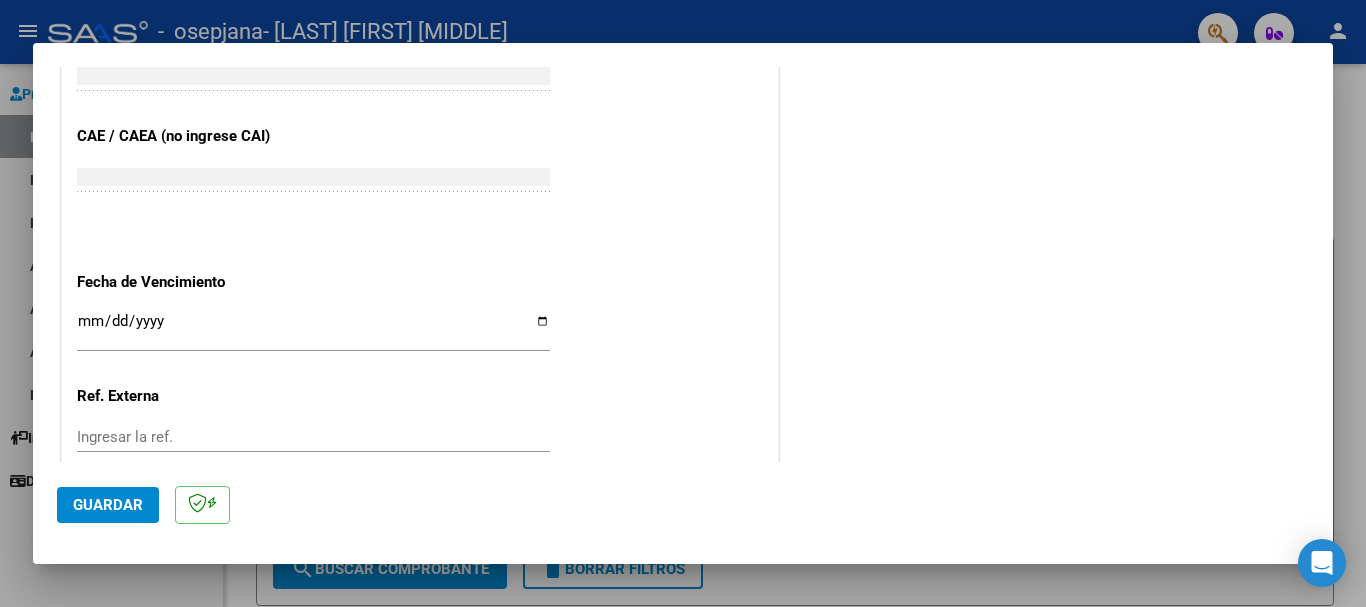 scroll, scrollTop: 1300, scrollLeft: 0, axis: vertical 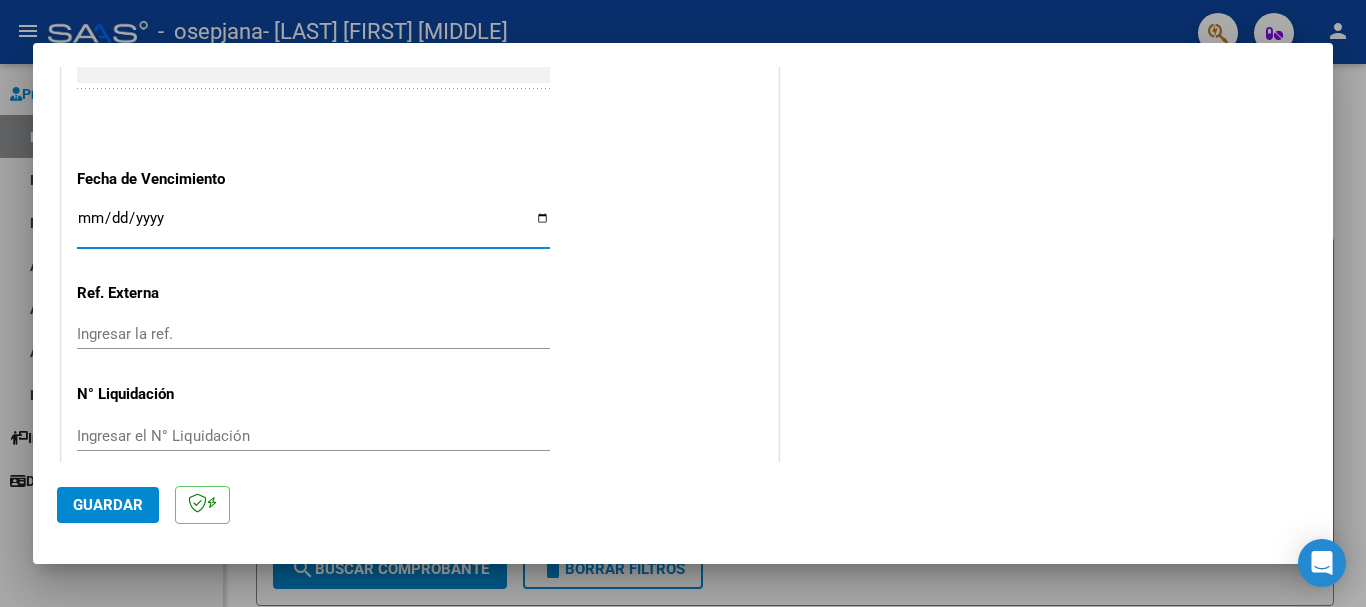 click on "Ingresar la fecha" at bounding box center (313, 226) 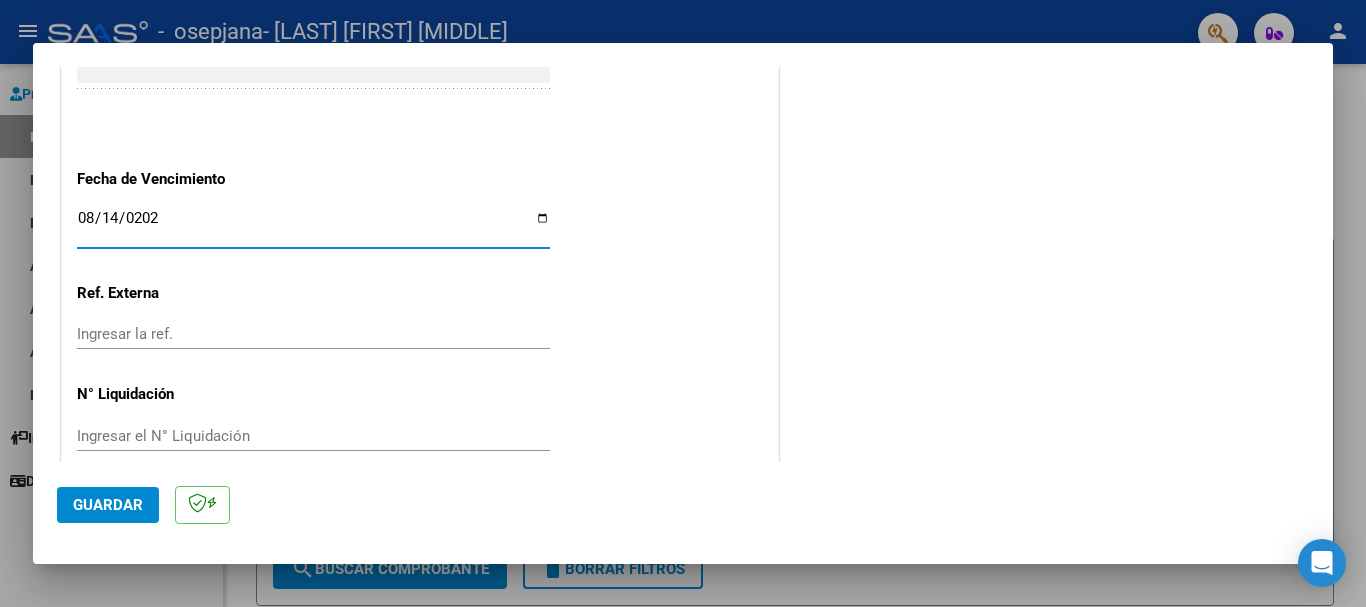 type on "2025-08-14" 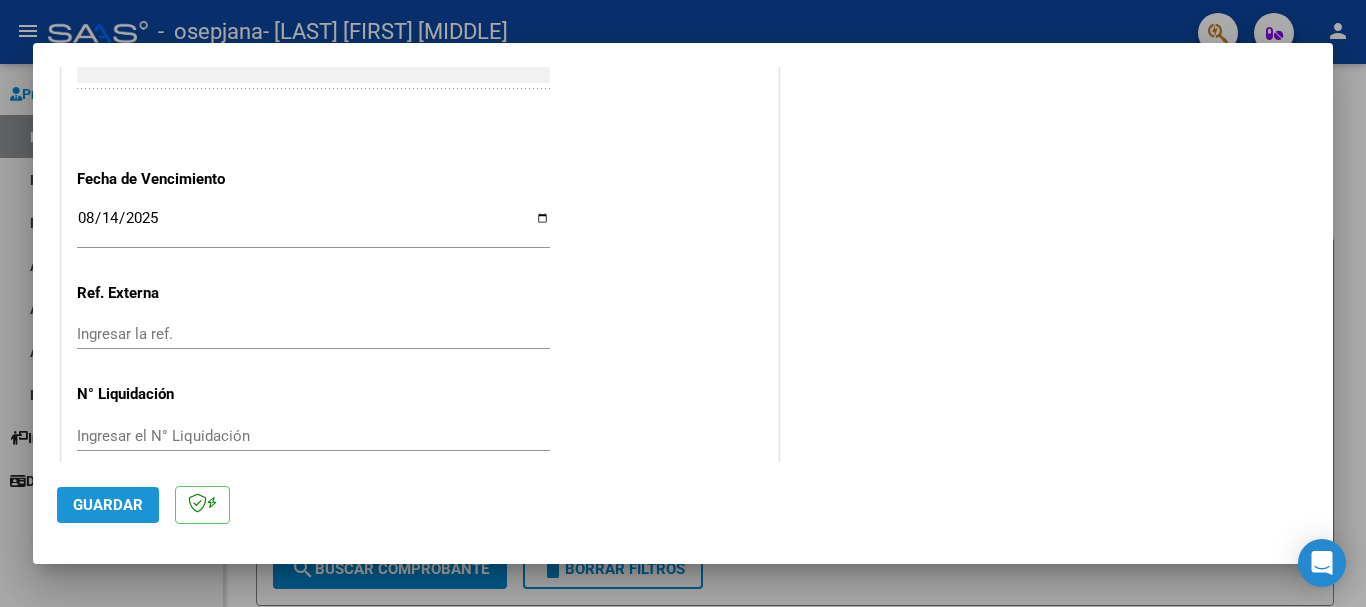 click on "Guardar" 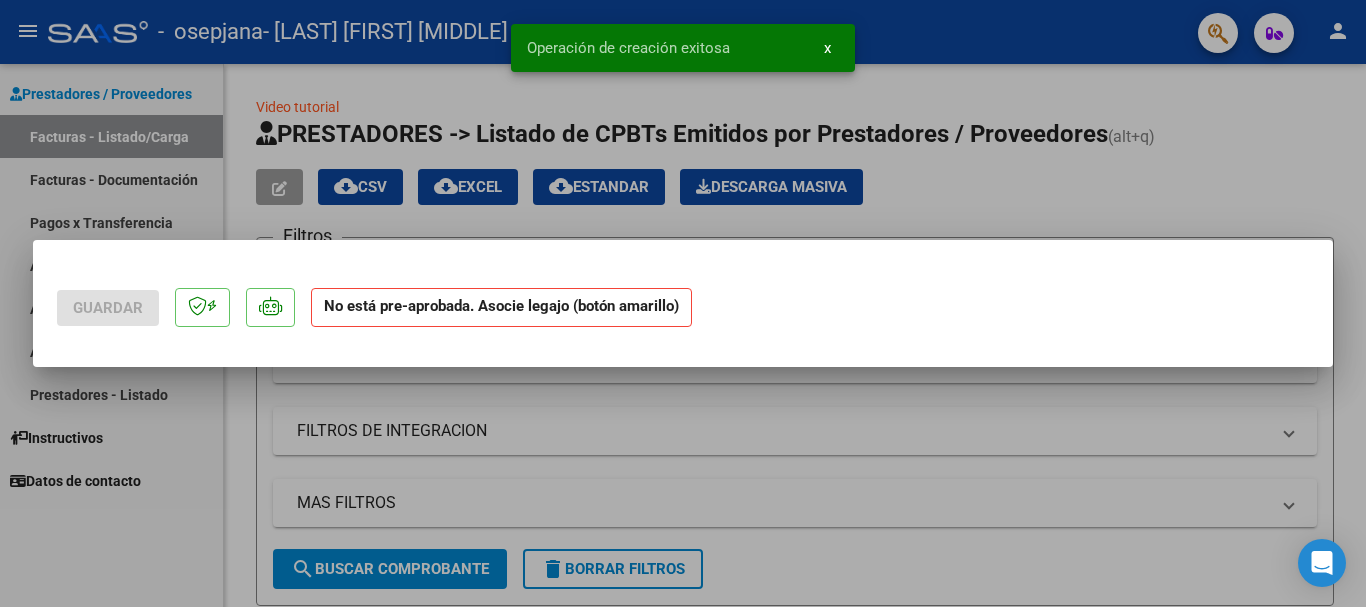 scroll, scrollTop: 0, scrollLeft: 0, axis: both 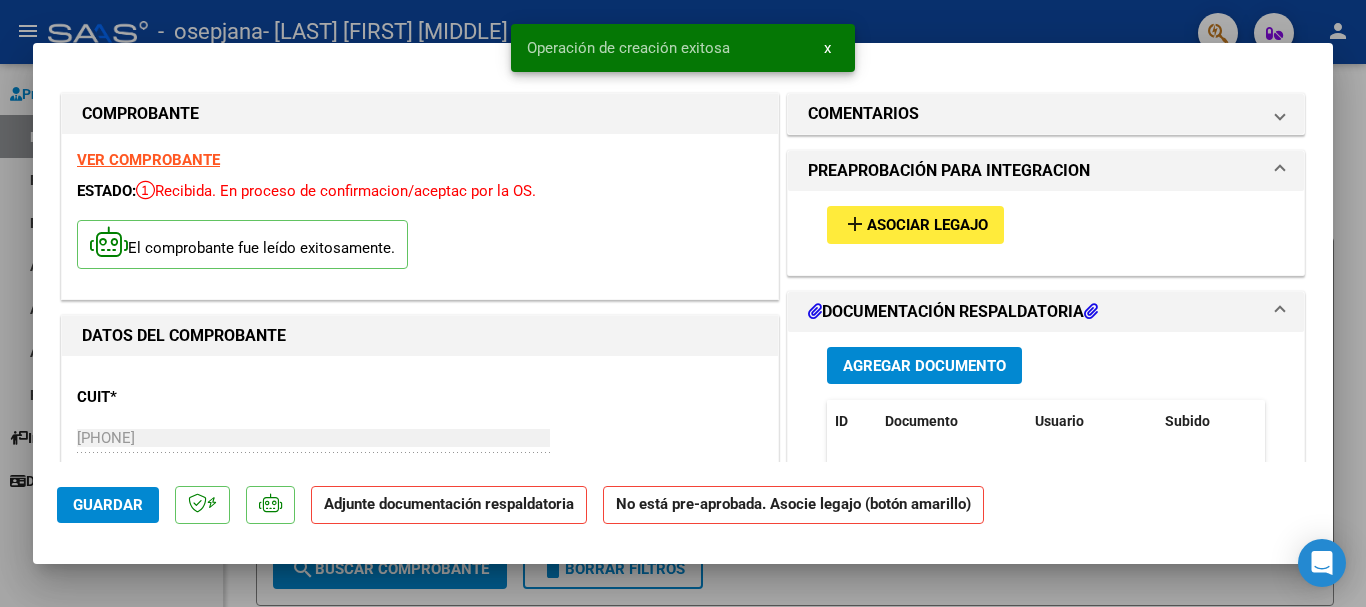 click on "add Asociar Legajo" at bounding box center (915, 224) 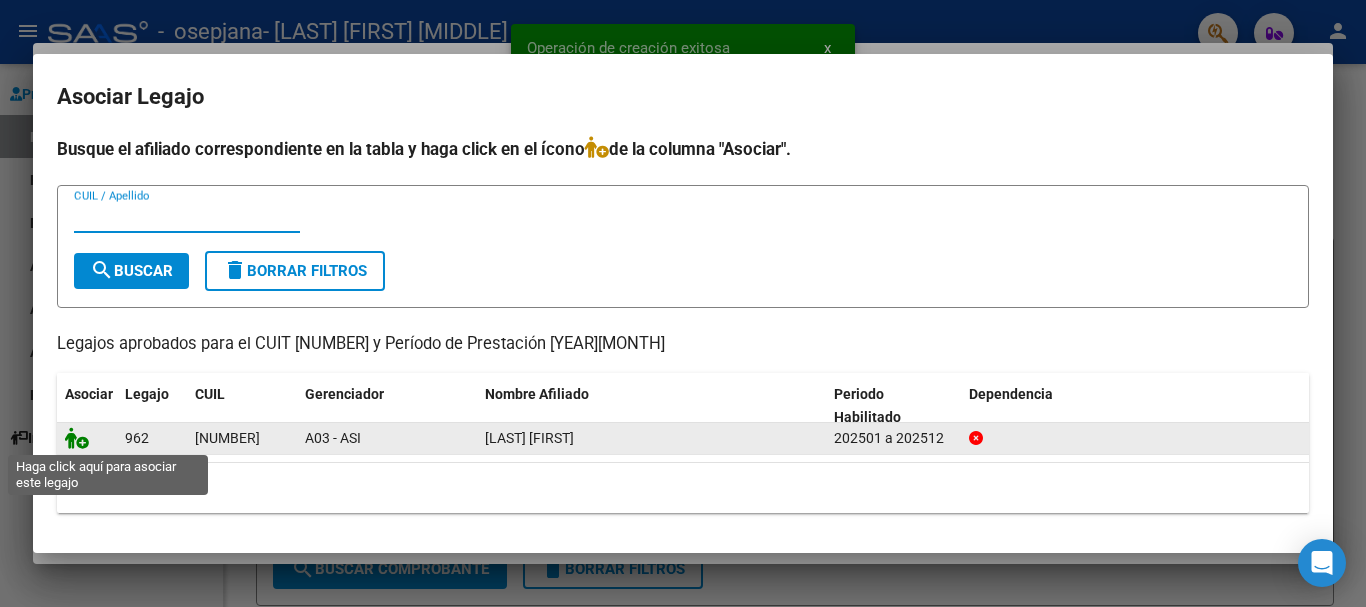 click 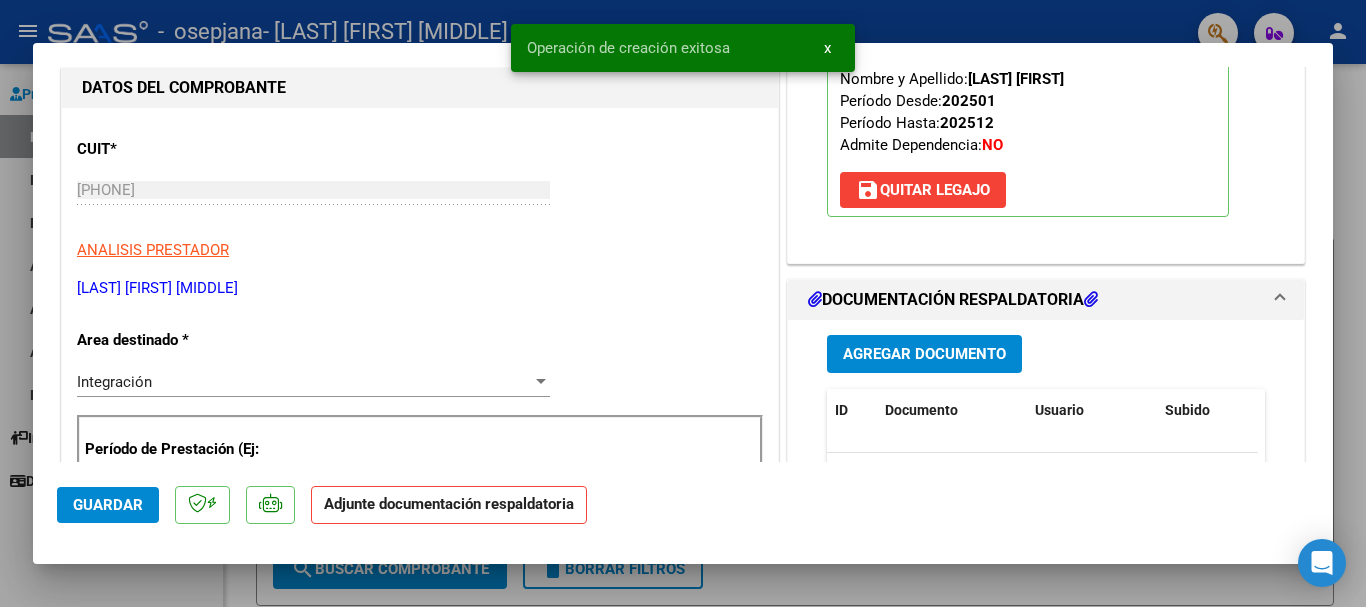 scroll, scrollTop: 400, scrollLeft: 0, axis: vertical 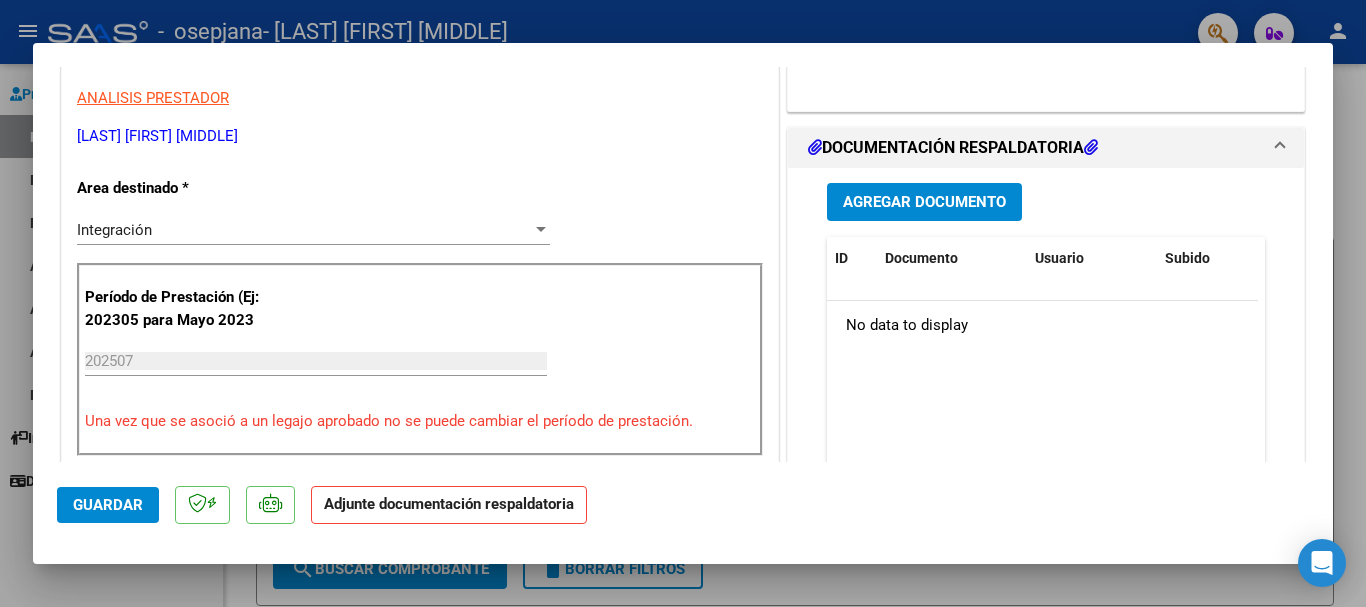 click on "Agregar Documento" at bounding box center (924, 203) 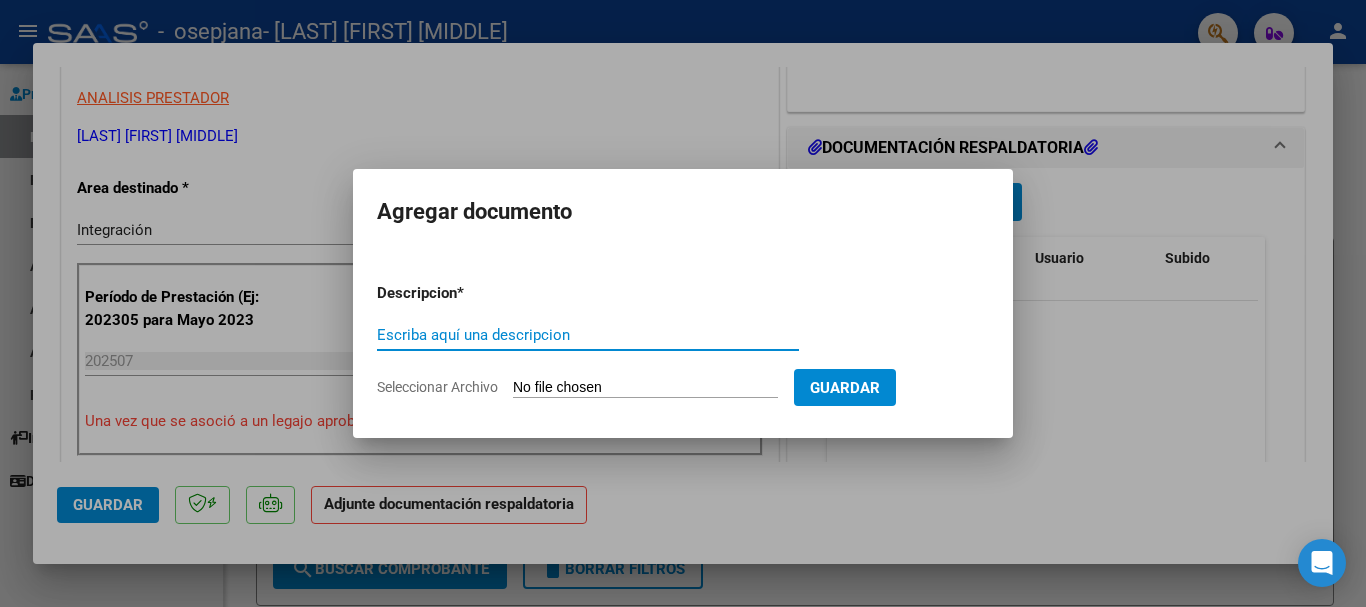 type on "p" 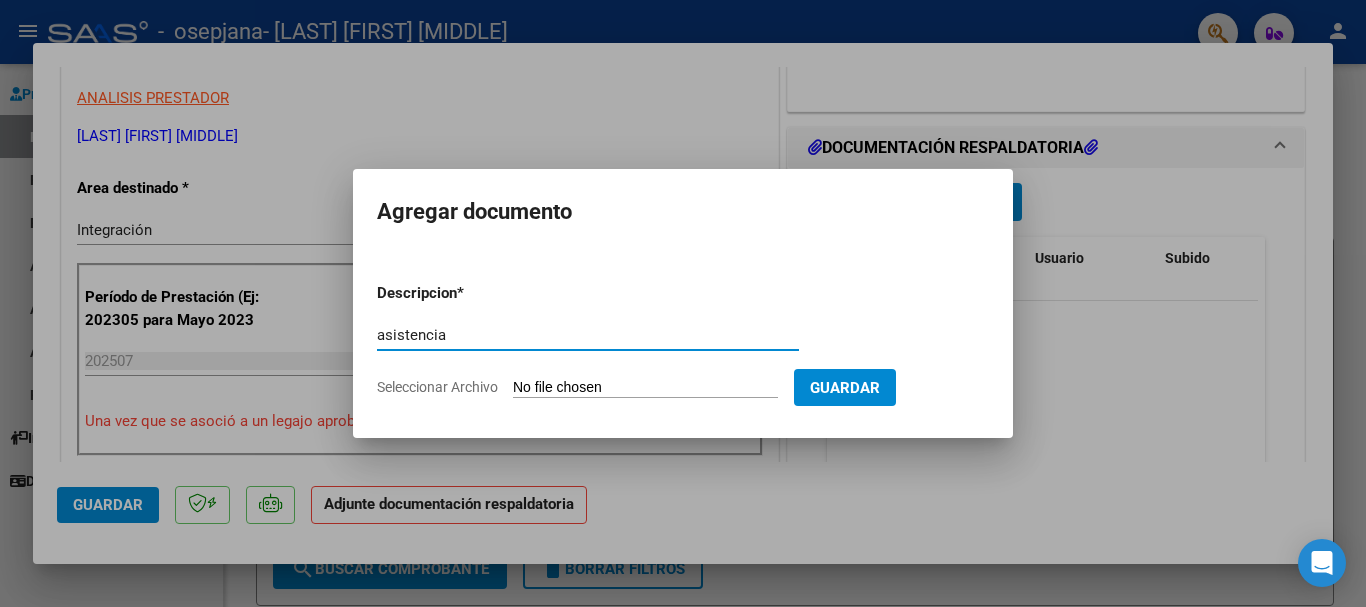 type on "asistencia" 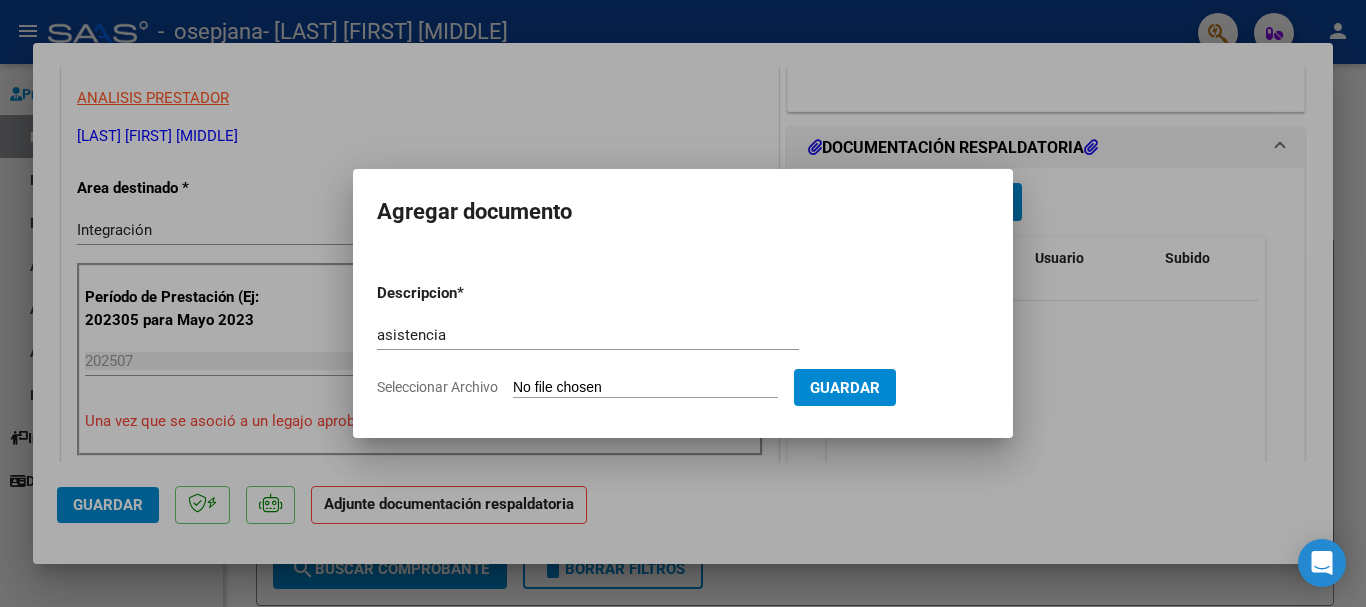 click on "Seleccionar Archivo" at bounding box center [645, 388] 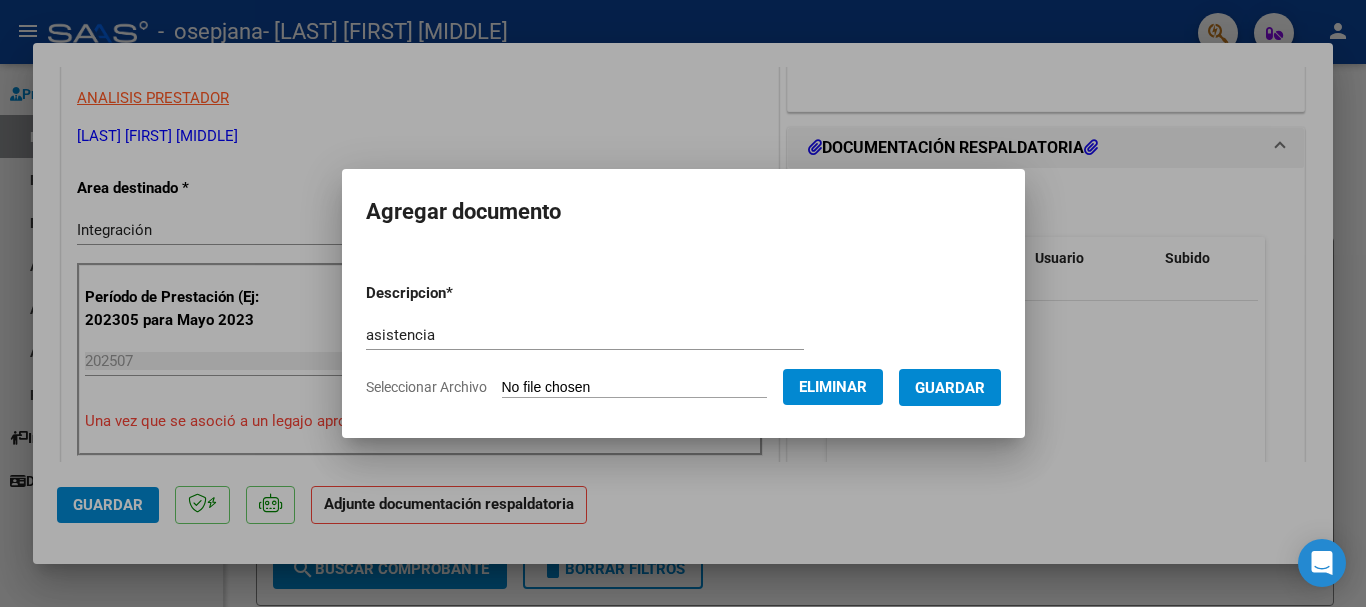 click on "Guardar" at bounding box center (950, 388) 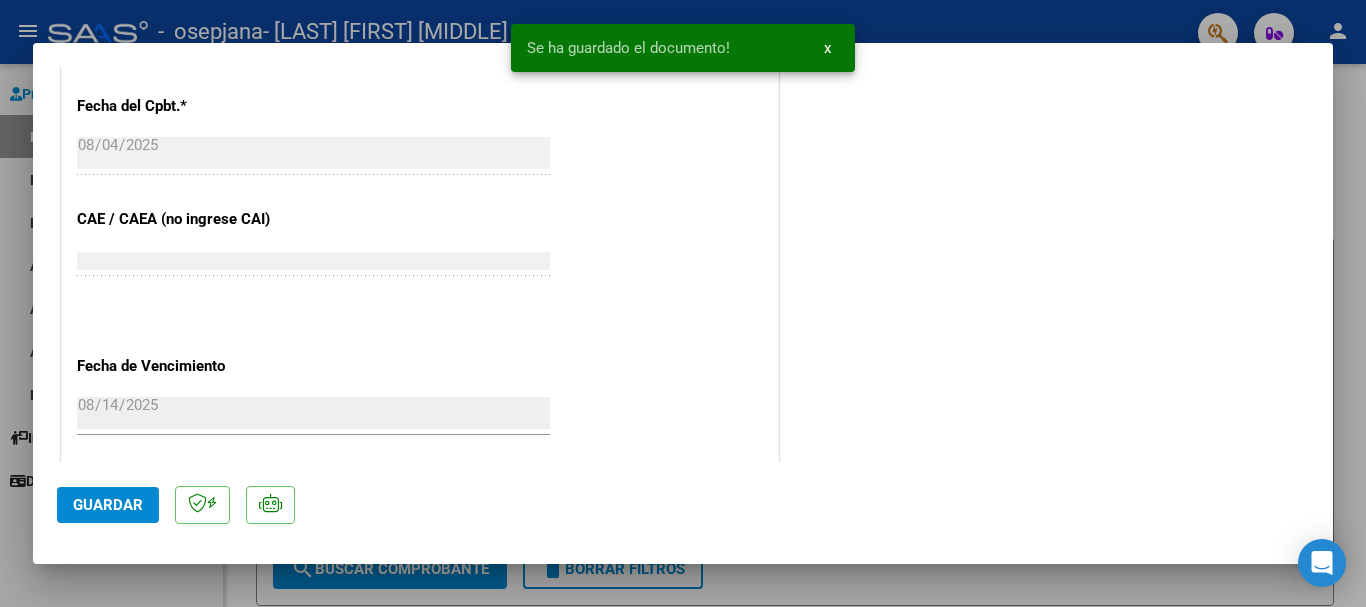scroll, scrollTop: 1395, scrollLeft: 0, axis: vertical 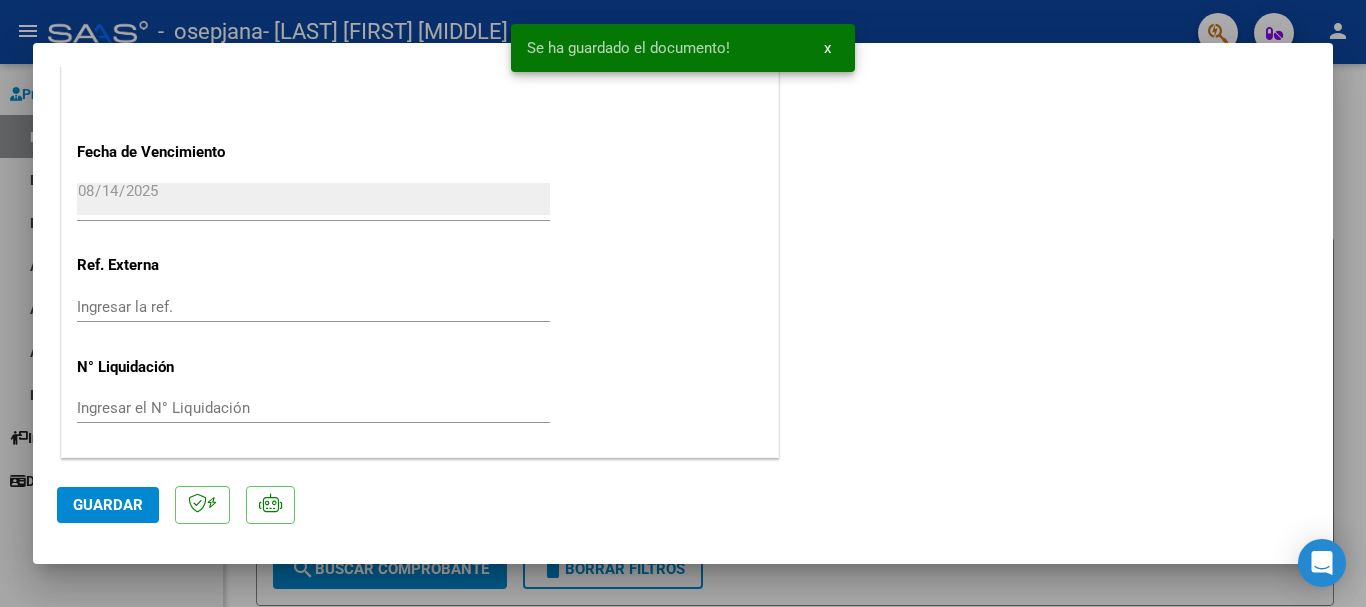 click on "Guardar" 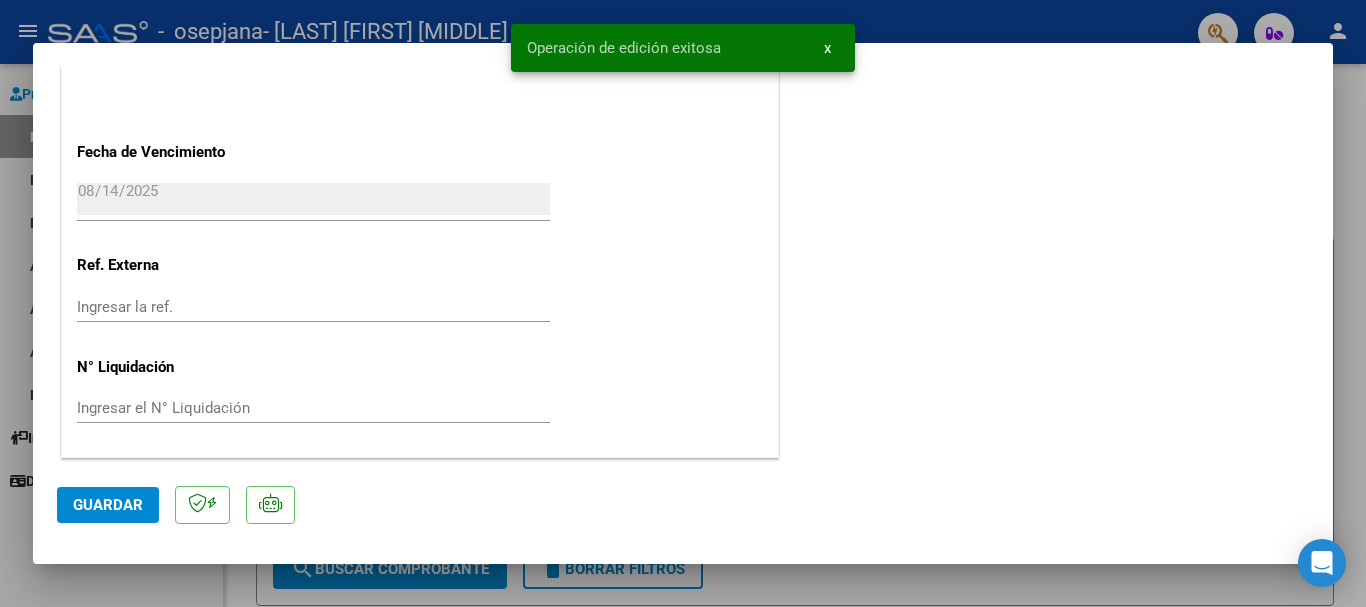 click at bounding box center [683, 303] 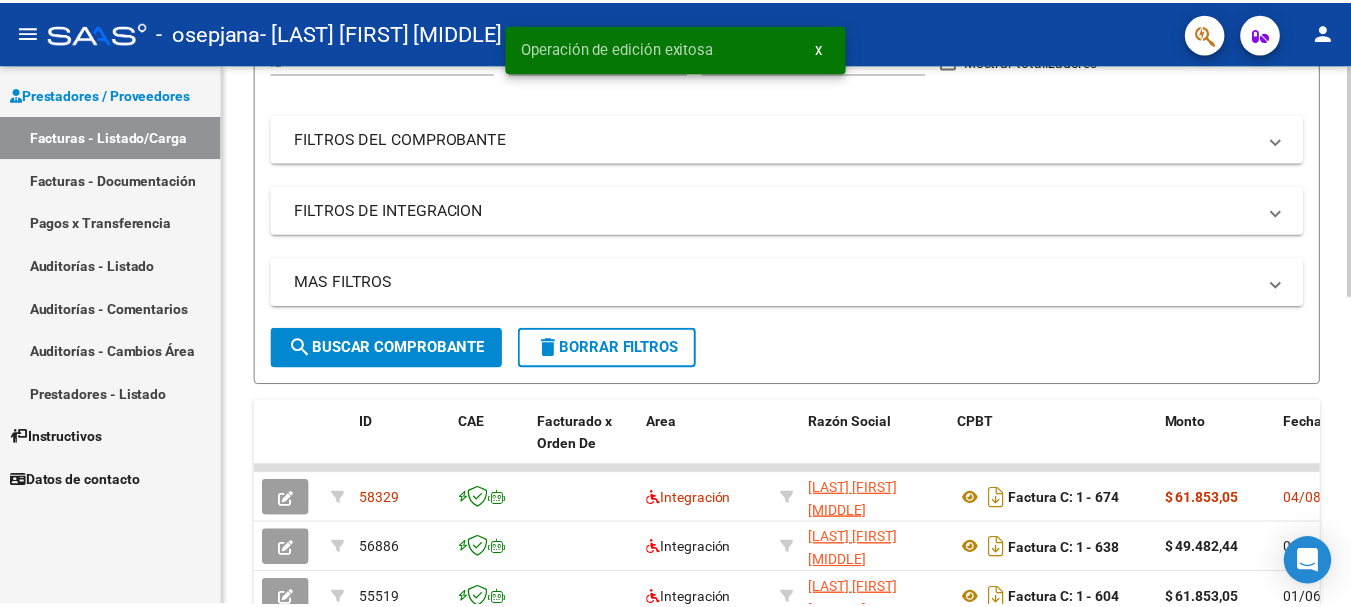 scroll, scrollTop: 0, scrollLeft: 0, axis: both 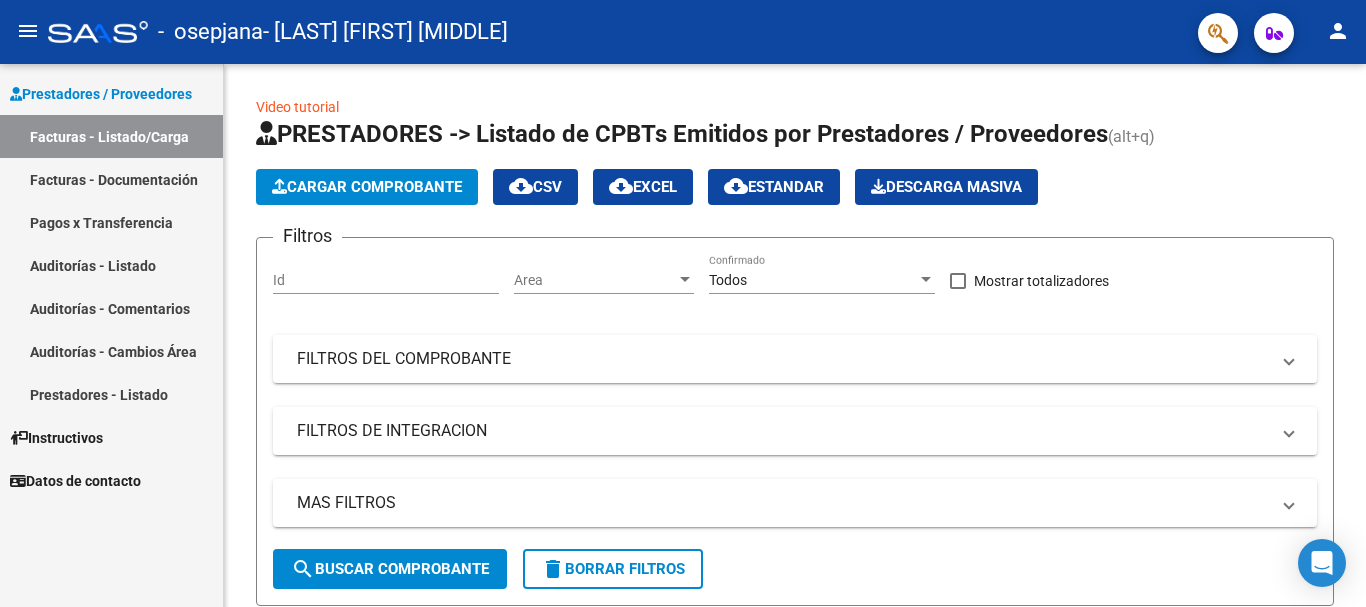 click on "person" 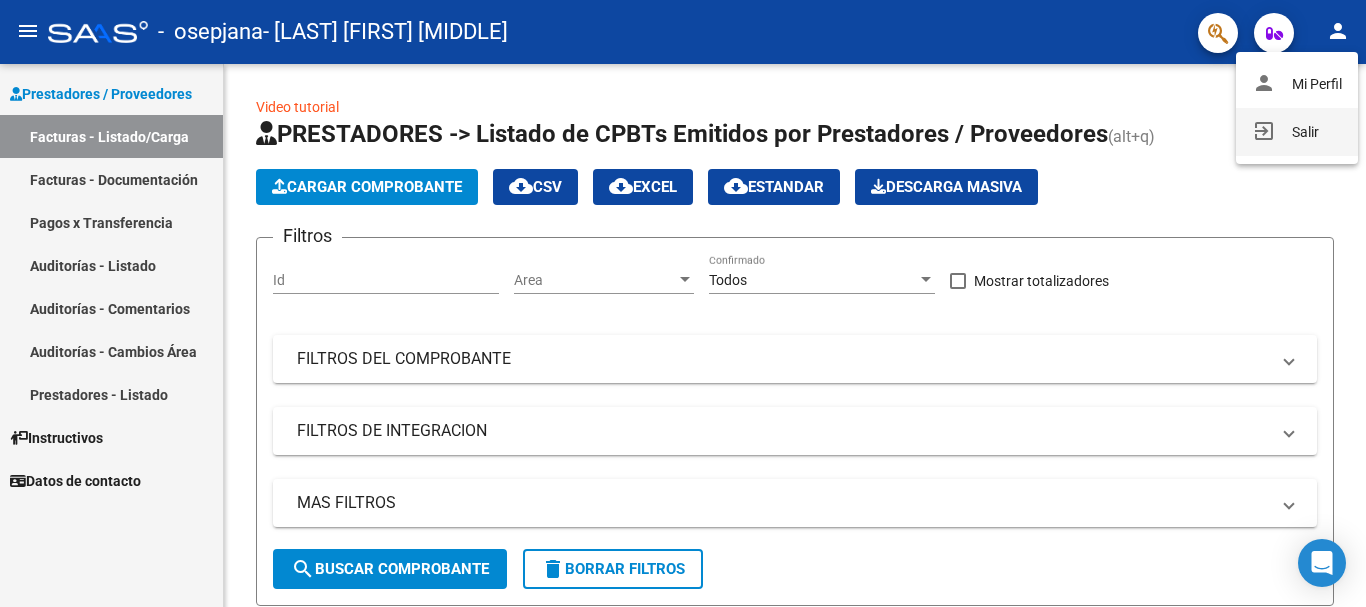 click on "exit_to_app  Salir" at bounding box center [1297, 132] 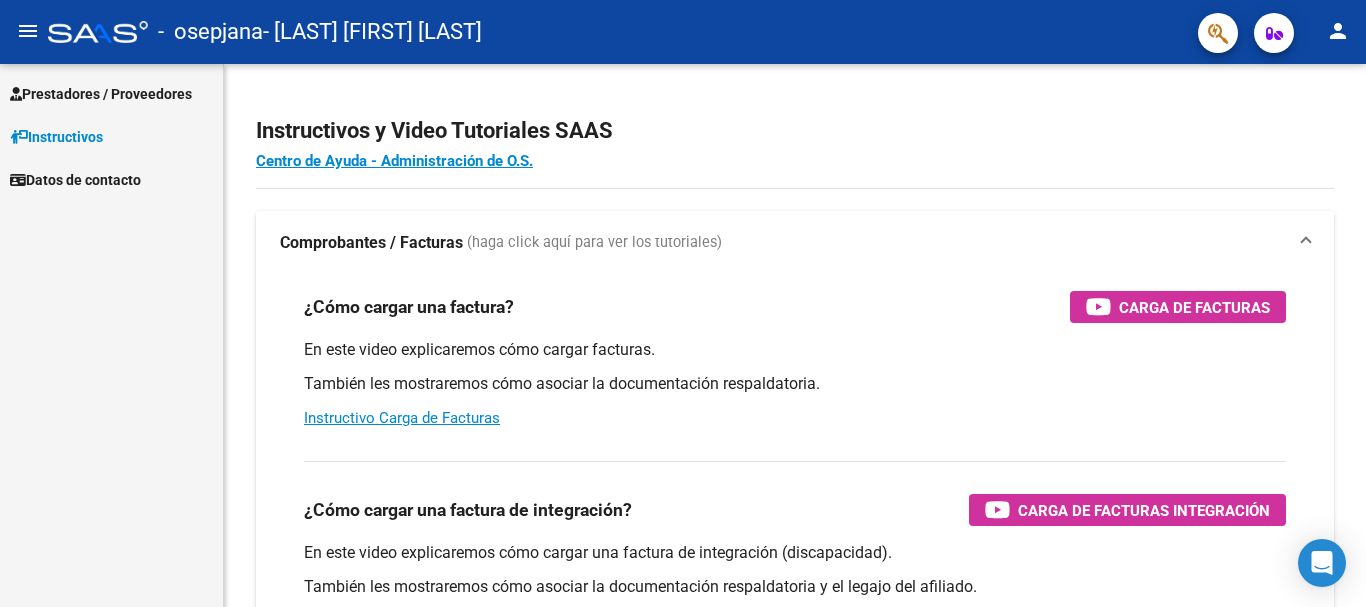 scroll, scrollTop: 0, scrollLeft: 0, axis: both 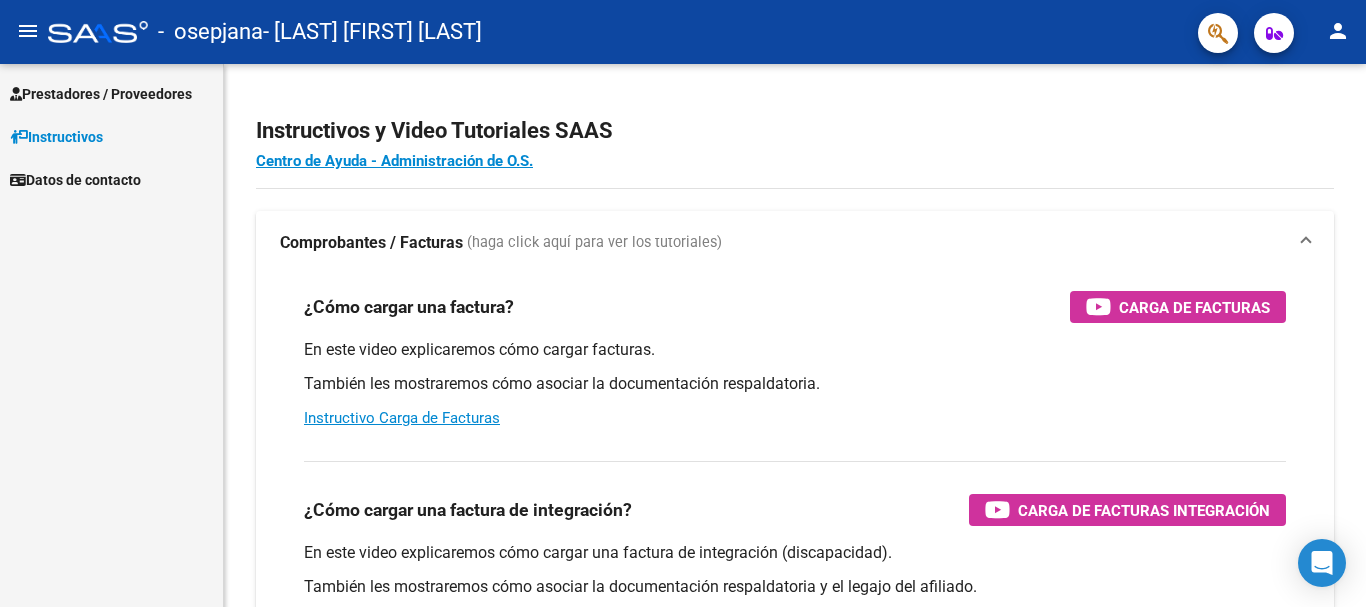 click on "Prestadores / Proveedores" at bounding box center [101, 94] 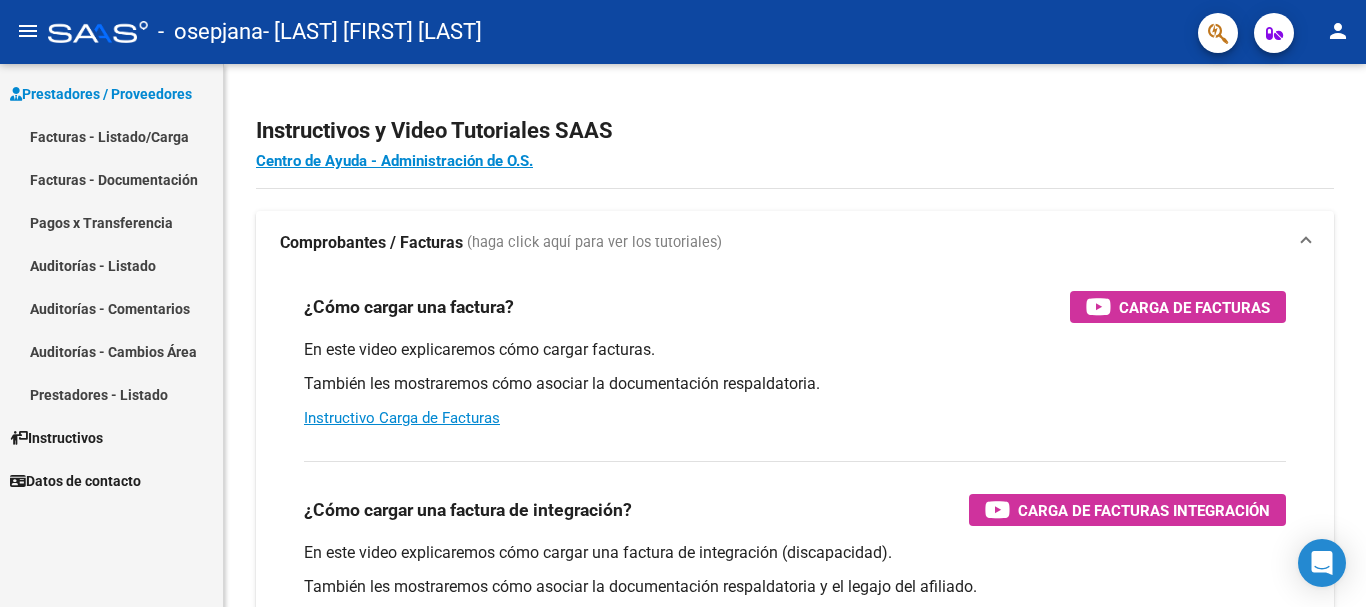 click on "Facturas - Listado/Carga" at bounding box center [111, 136] 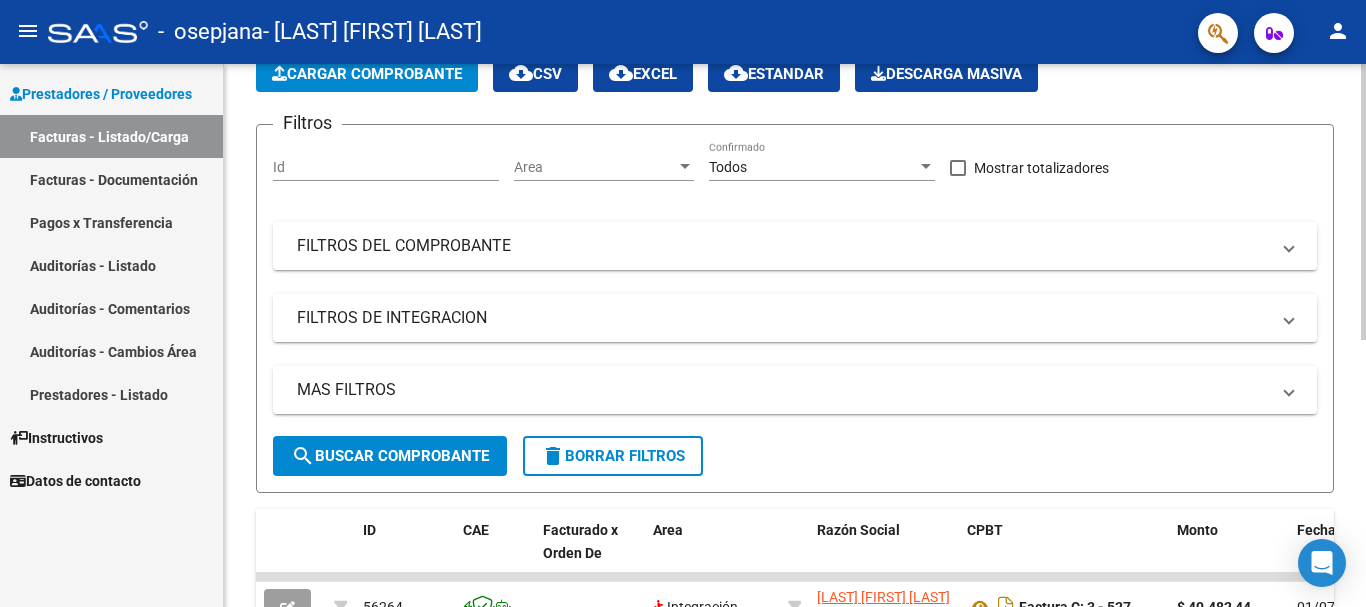 scroll, scrollTop: 100, scrollLeft: 0, axis: vertical 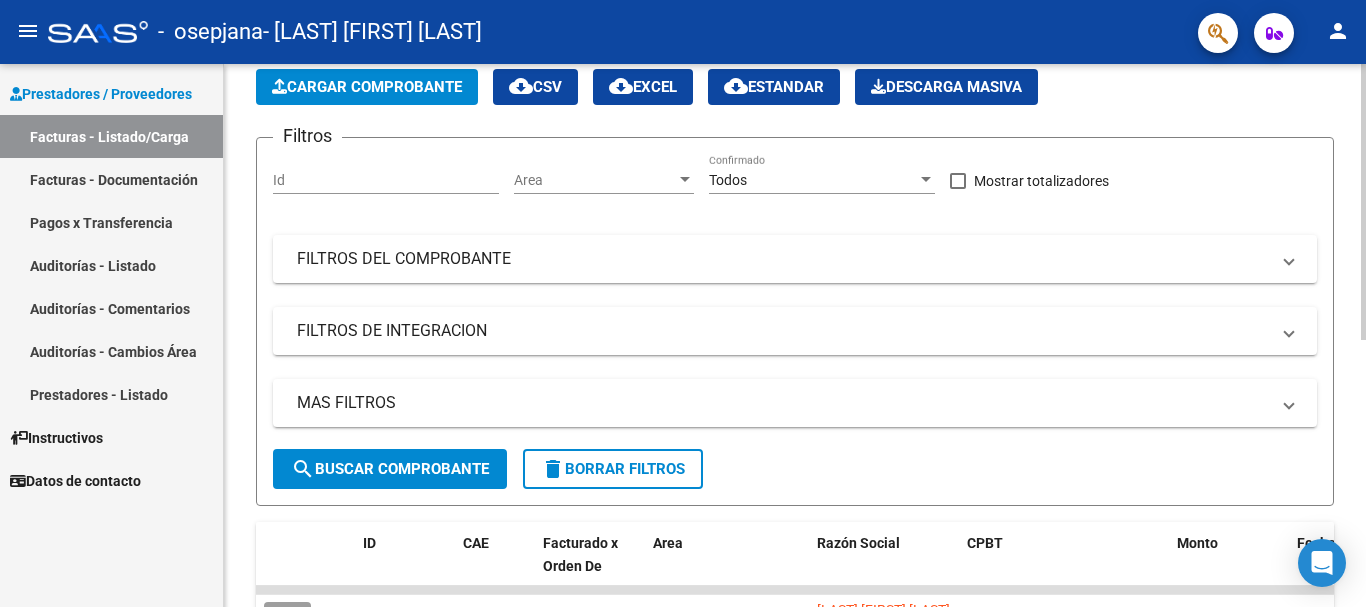 click on "Cargar Comprobante" 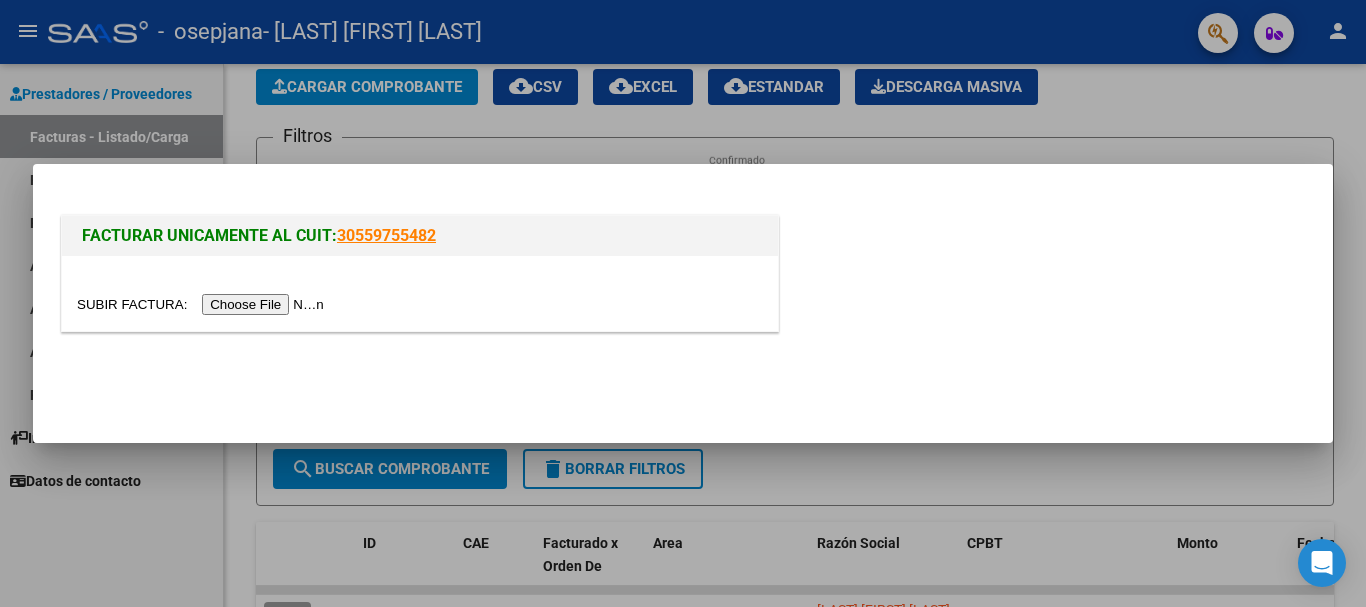 click at bounding box center [203, 304] 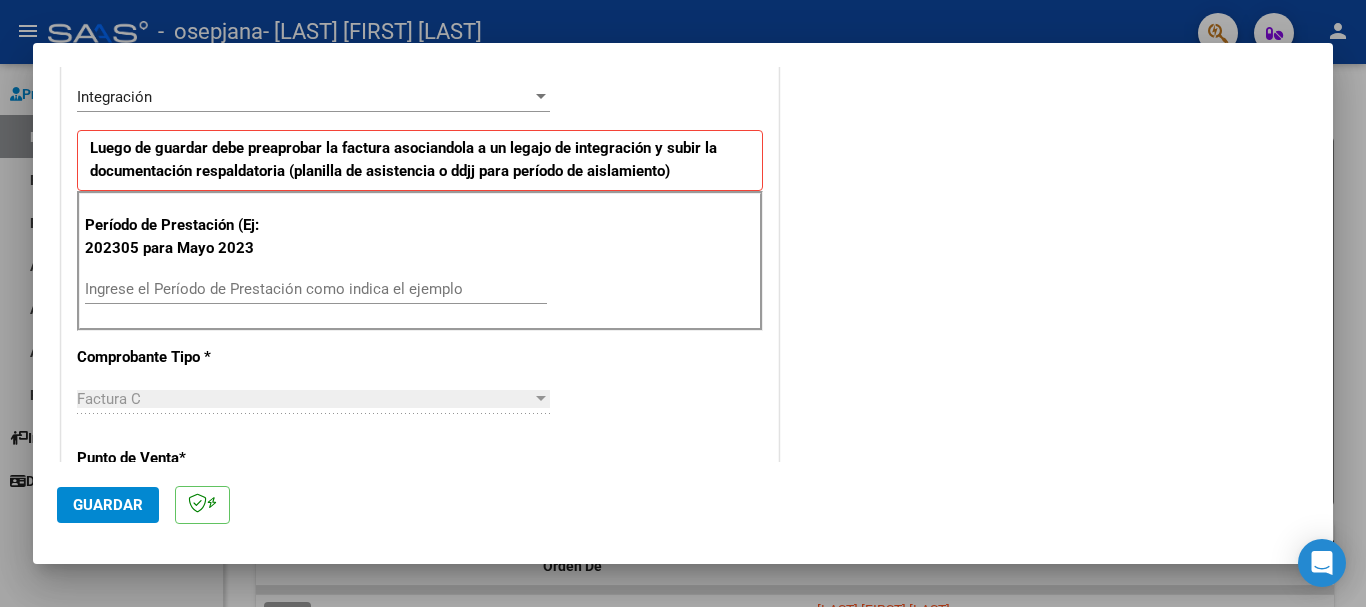 scroll, scrollTop: 500, scrollLeft: 0, axis: vertical 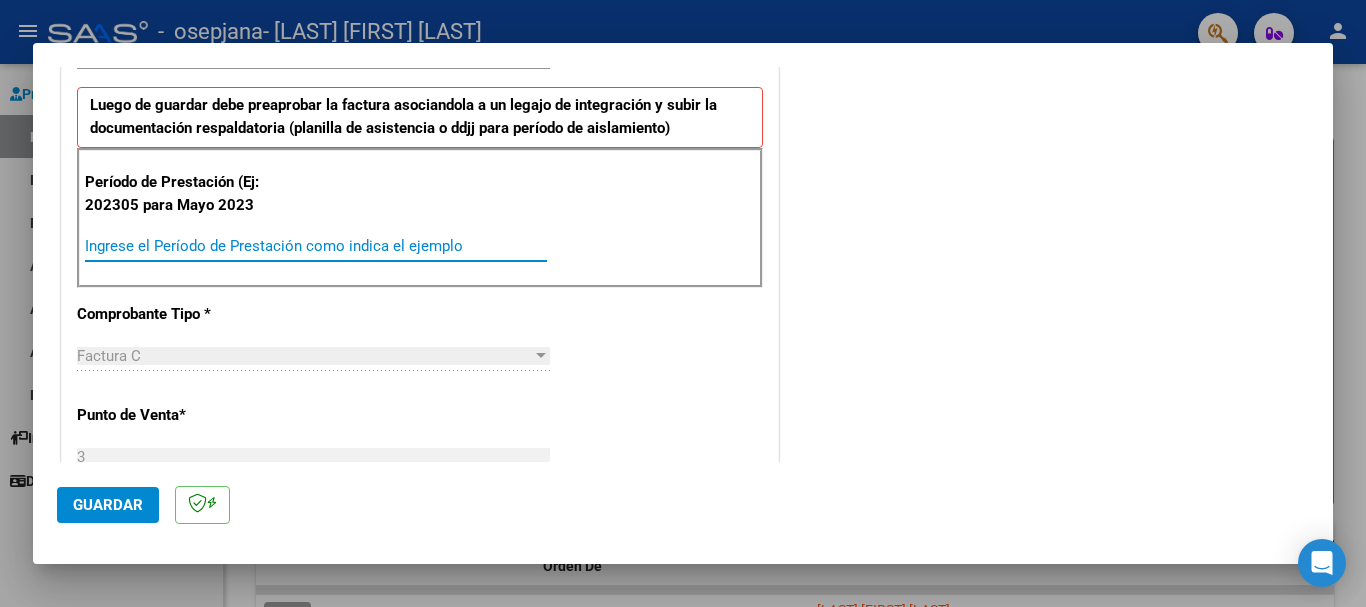 click on "Ingrese el Período de Prestación como indica el ejemplo" at bounding box center [316, 246] 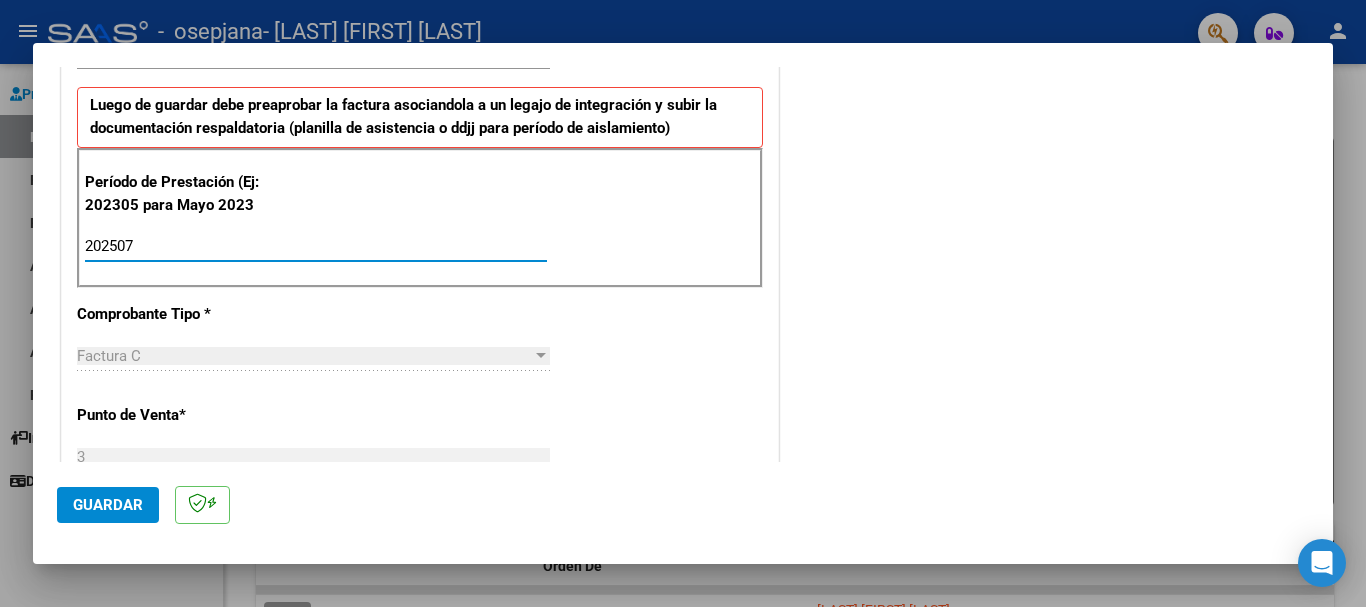 type on "202507" 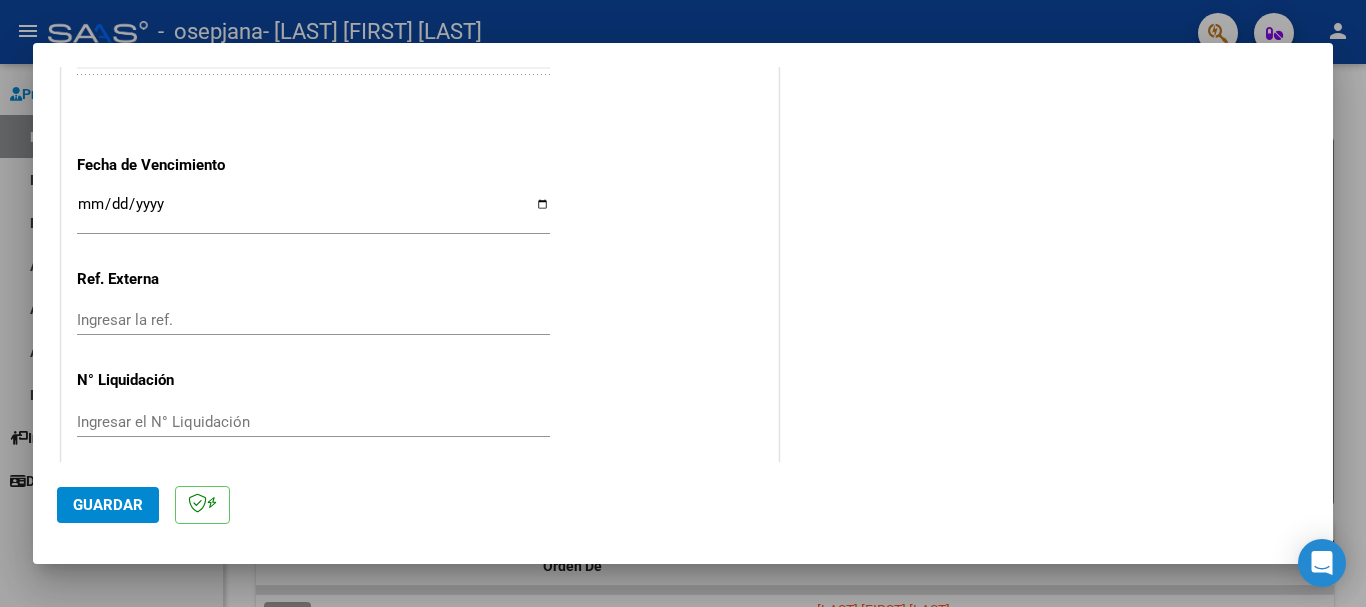scroll, scrollTop: 1327, scrollLeft: 0, axis: vertical 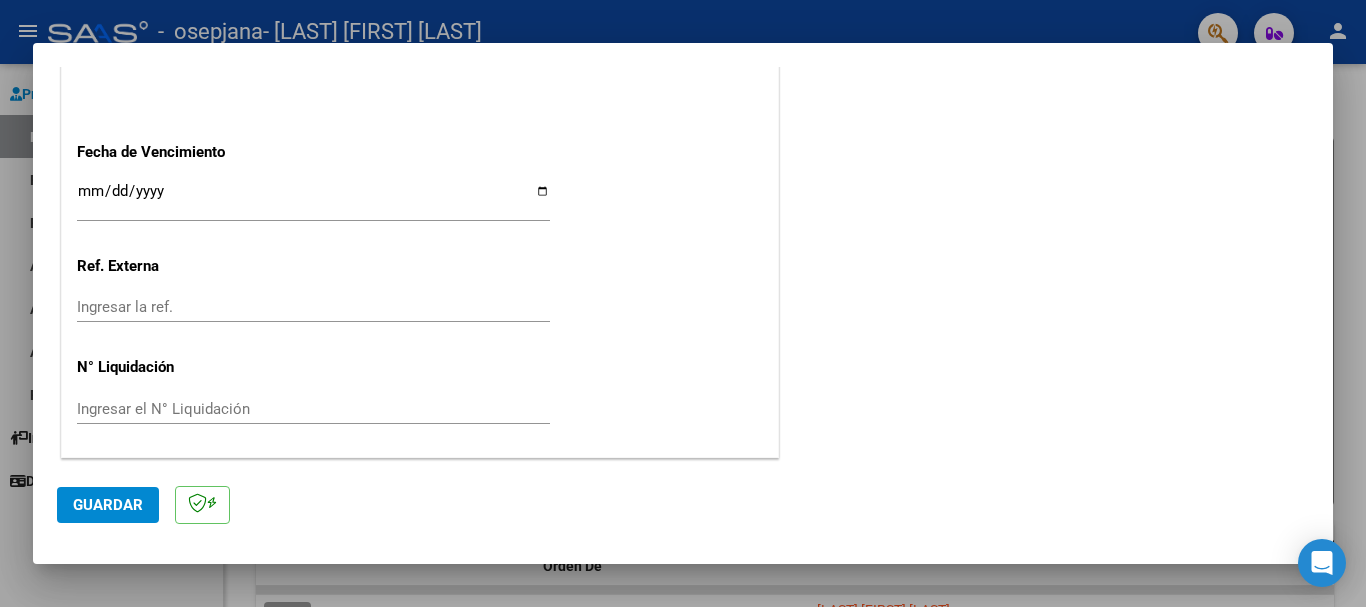 click on "Ingresar la fecha" at bounding box center (313, 199) 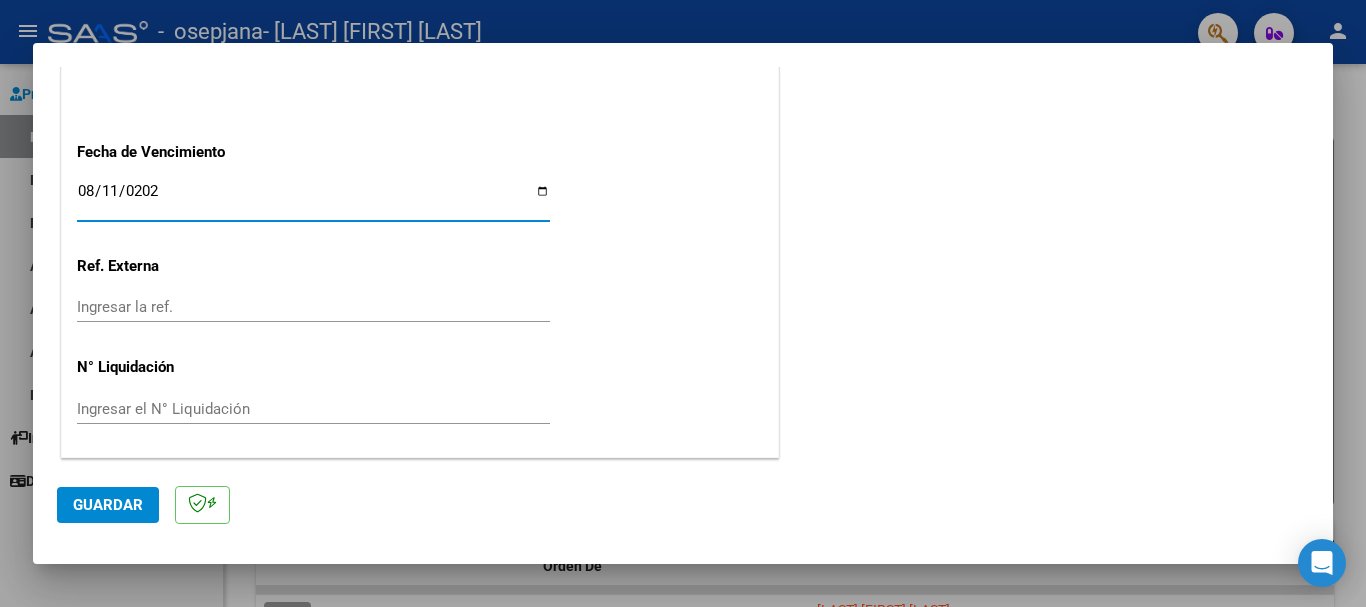 type on "2025-08-11" 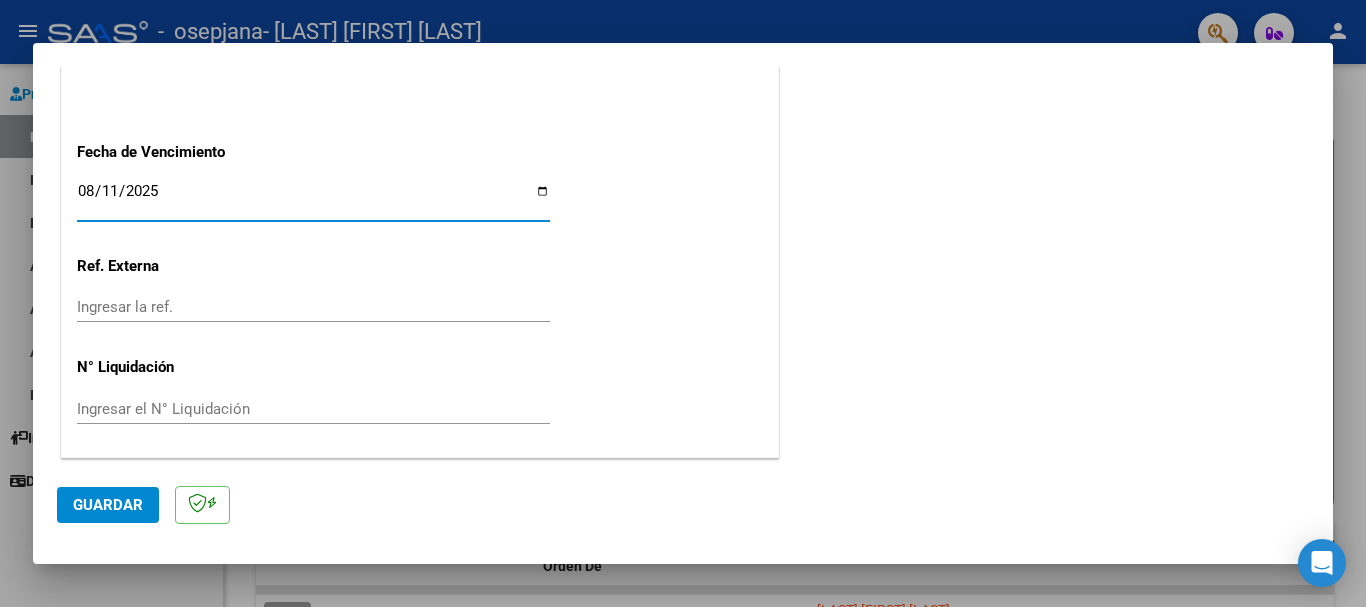 click on "Guardar" 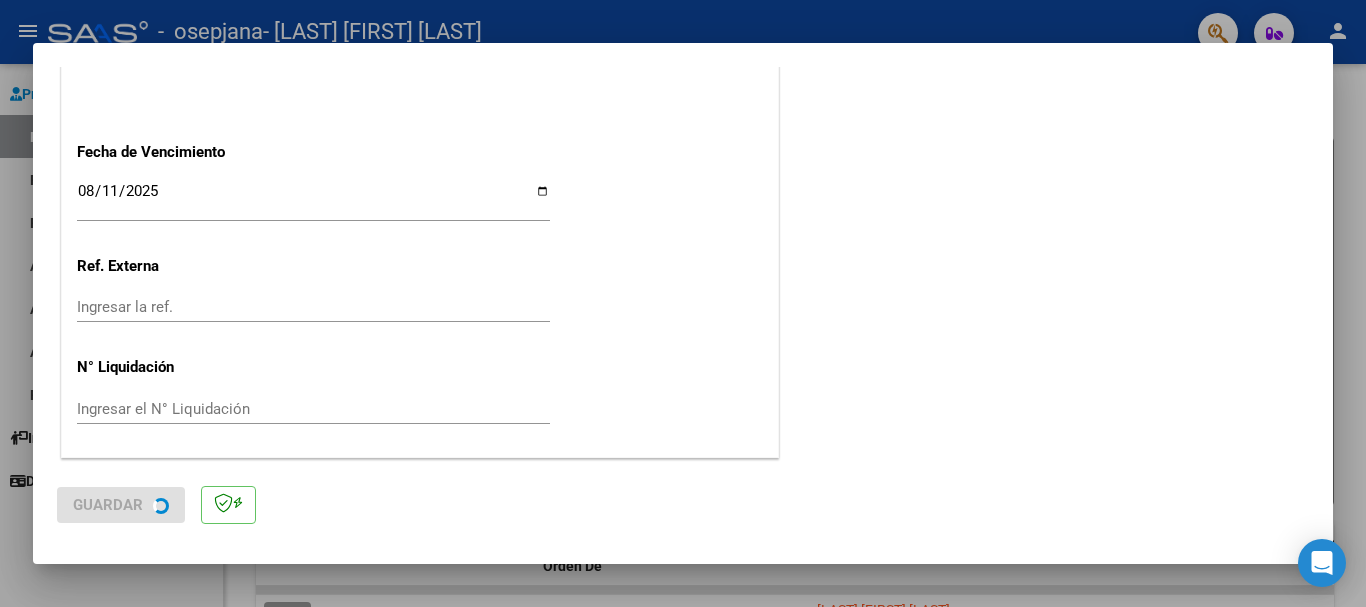 scroll, scrollTop: 0, scrollLeft: 0, axis: both 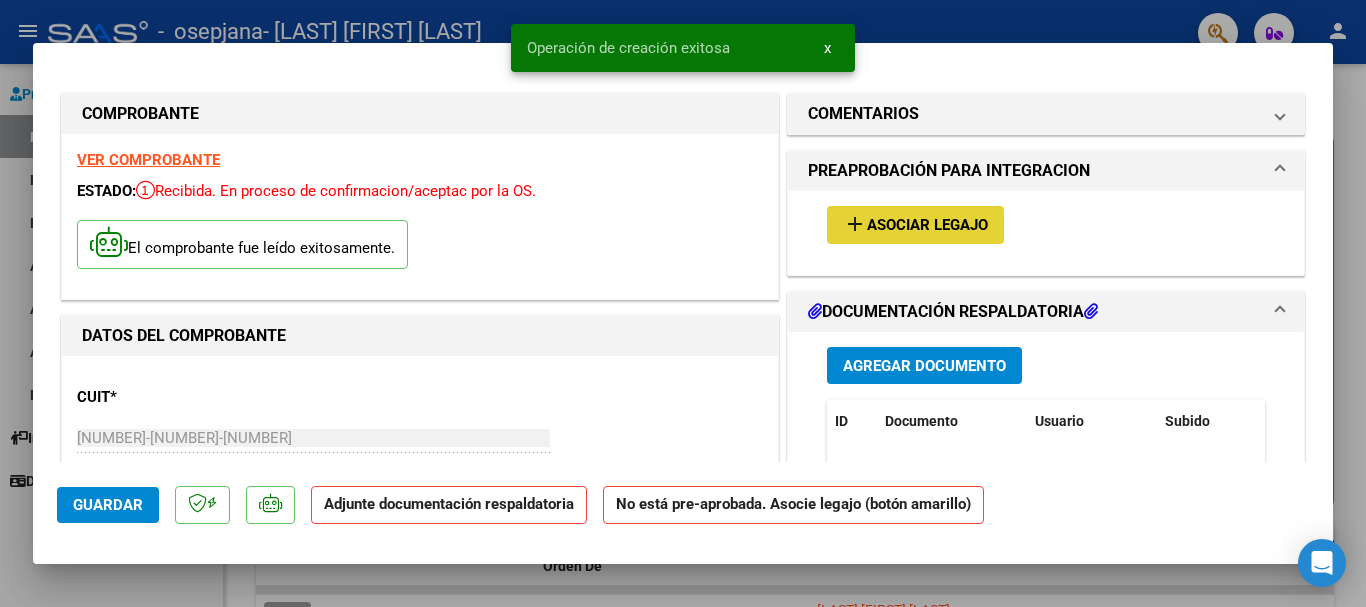 click on "Asociar Legajo" at bounding box center [927, 226] 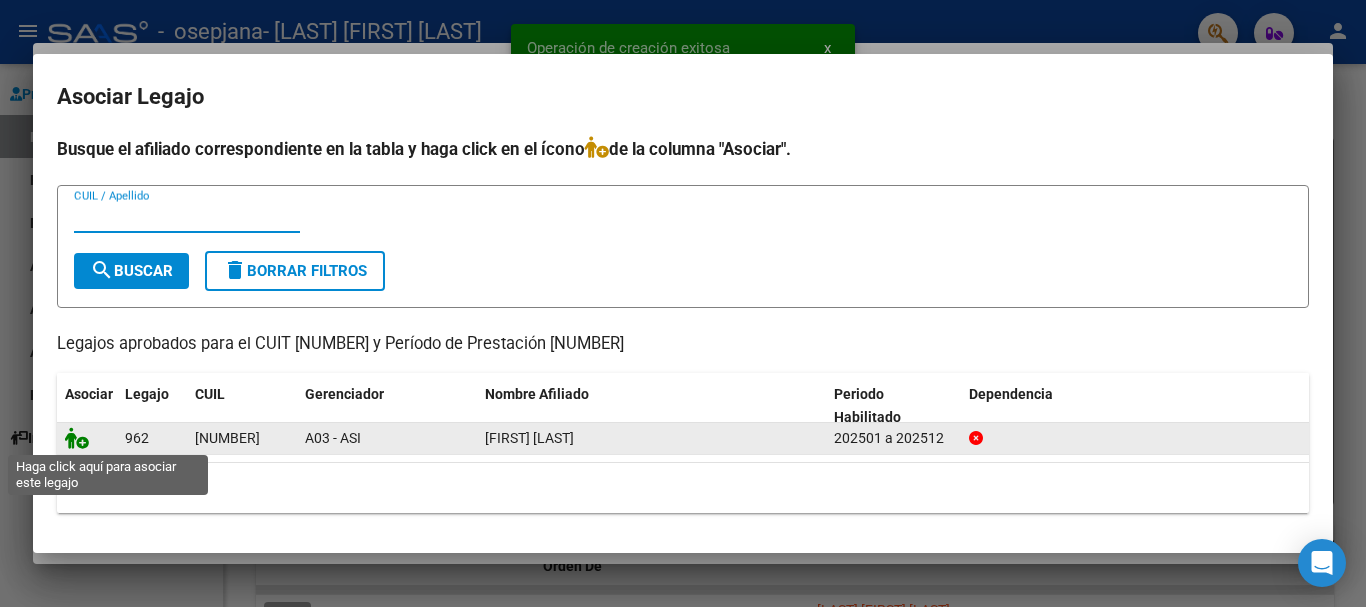 click 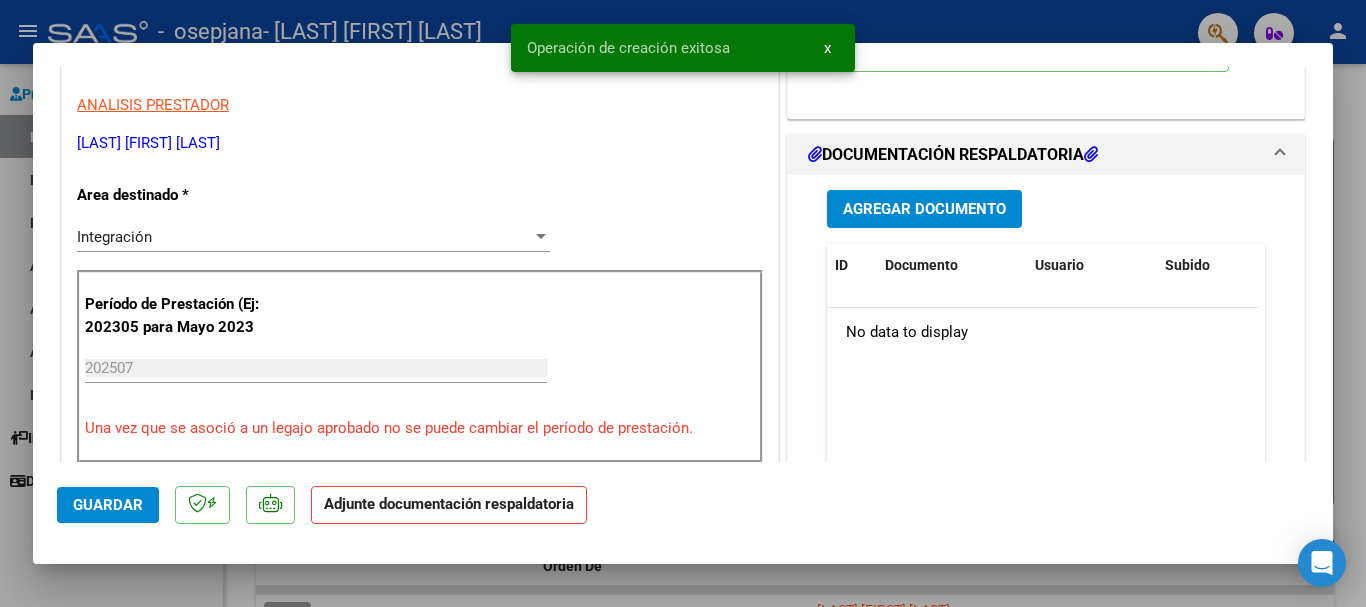 scroll, scrollTop: 400, scrollLeft: 0, axis: vertical 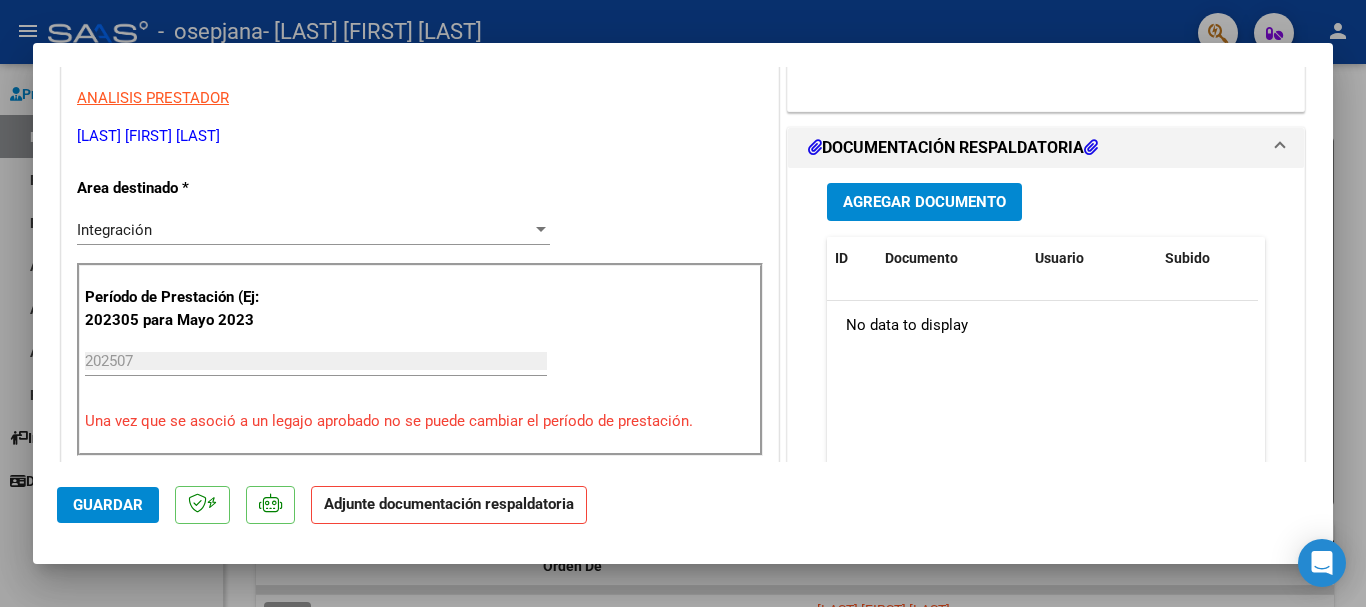 click on "Agregar Documento" at bounding box center [924, 203] 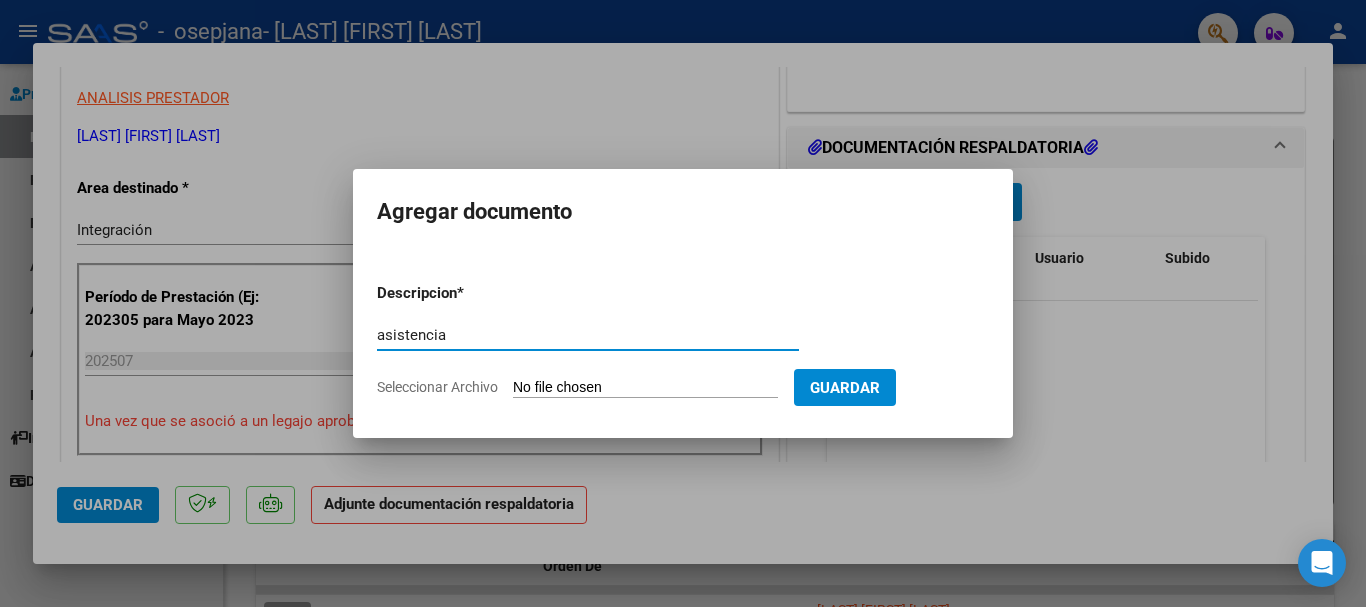 type on "asistencia" 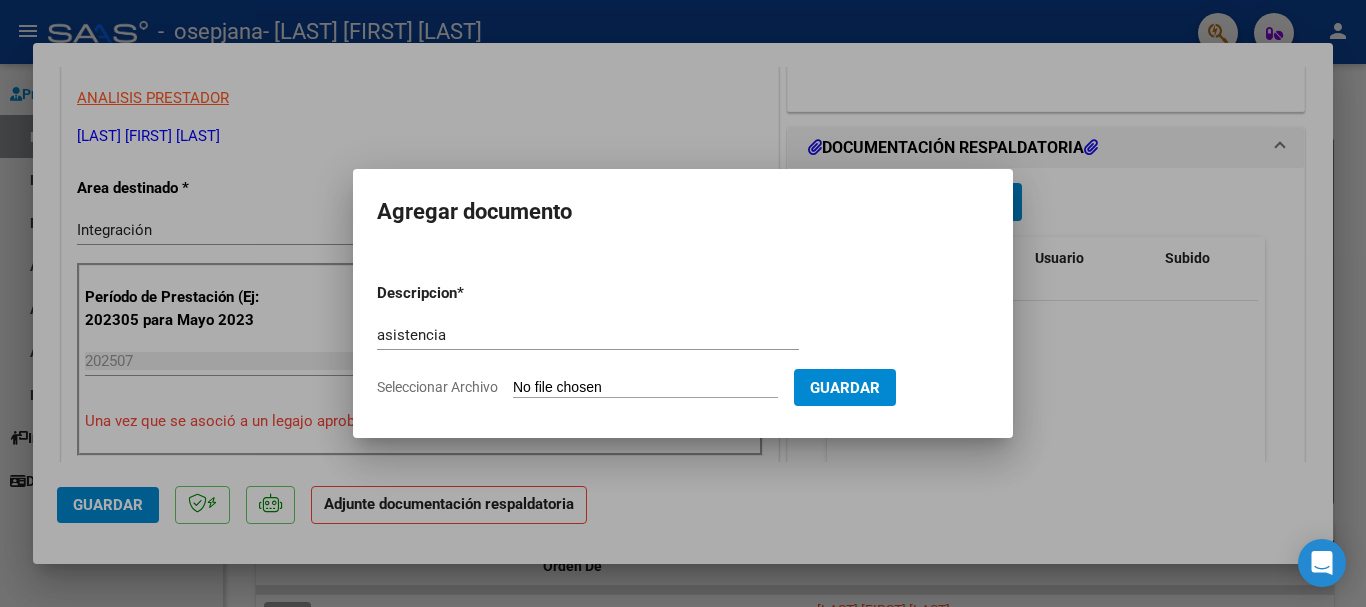 click on "Seleccionar Archivo" at bounding box center [645, 388] 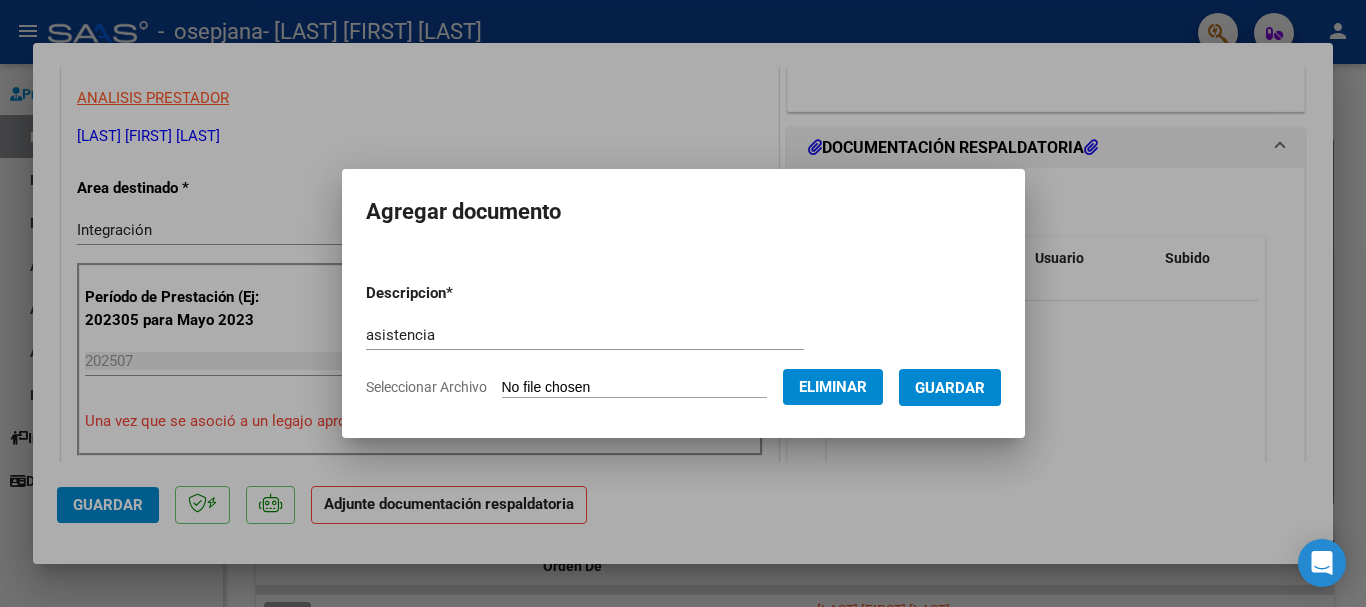 click on "Guardar" at bounding box center (950, 387) 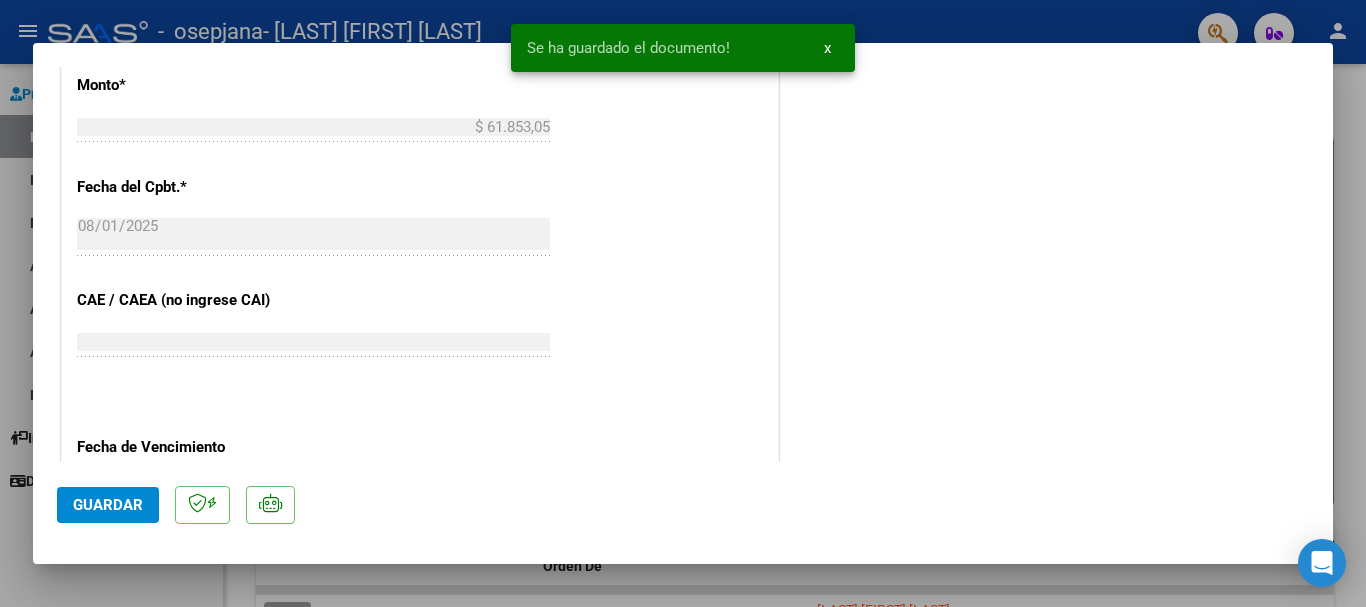 scroll, scrollTop: 1395, scrollLeft: 0, axis: vertical 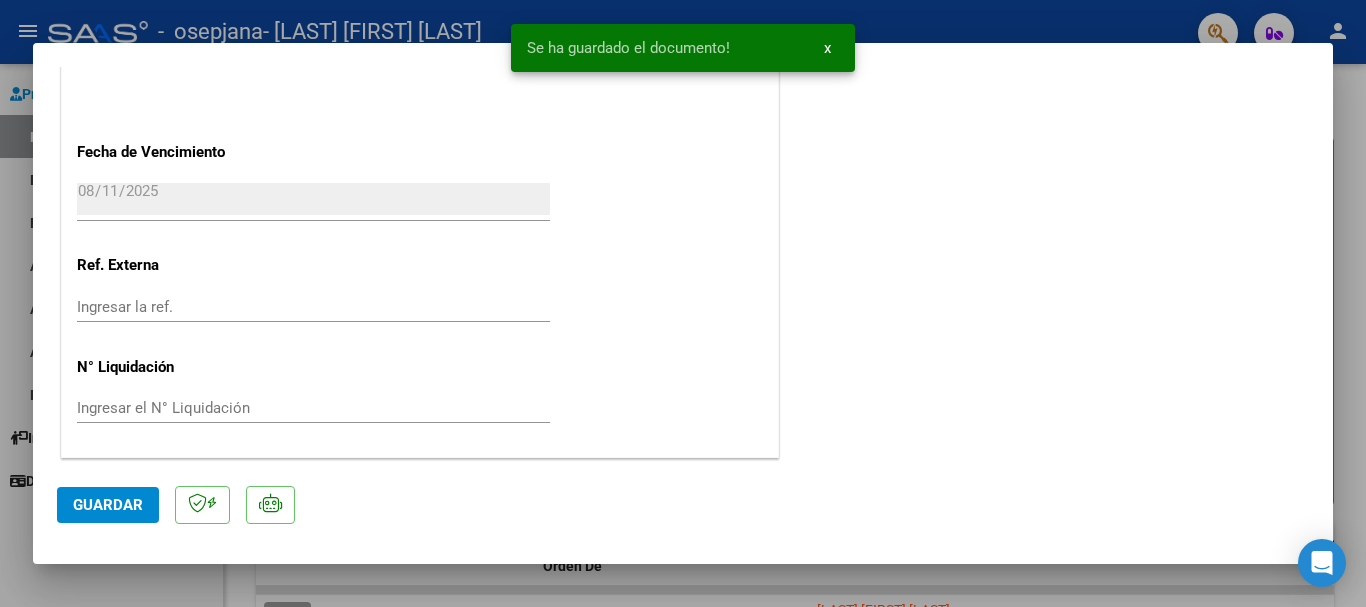 click on "Guardar" 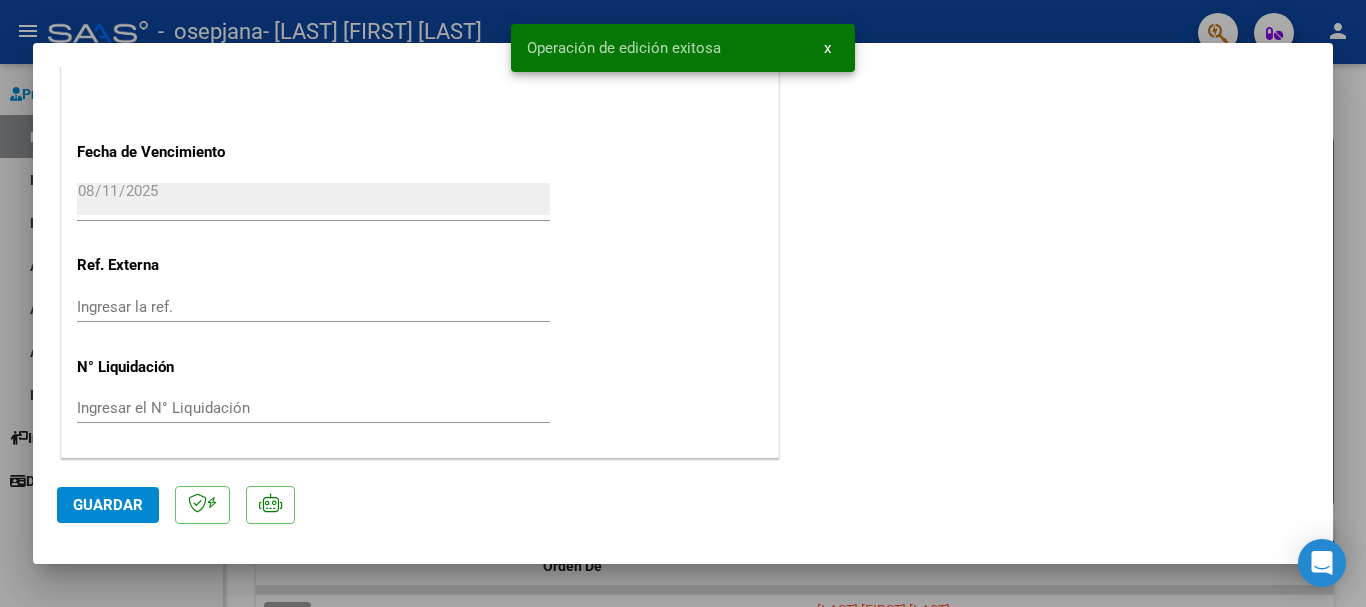 click at bounding box center [683, 303] 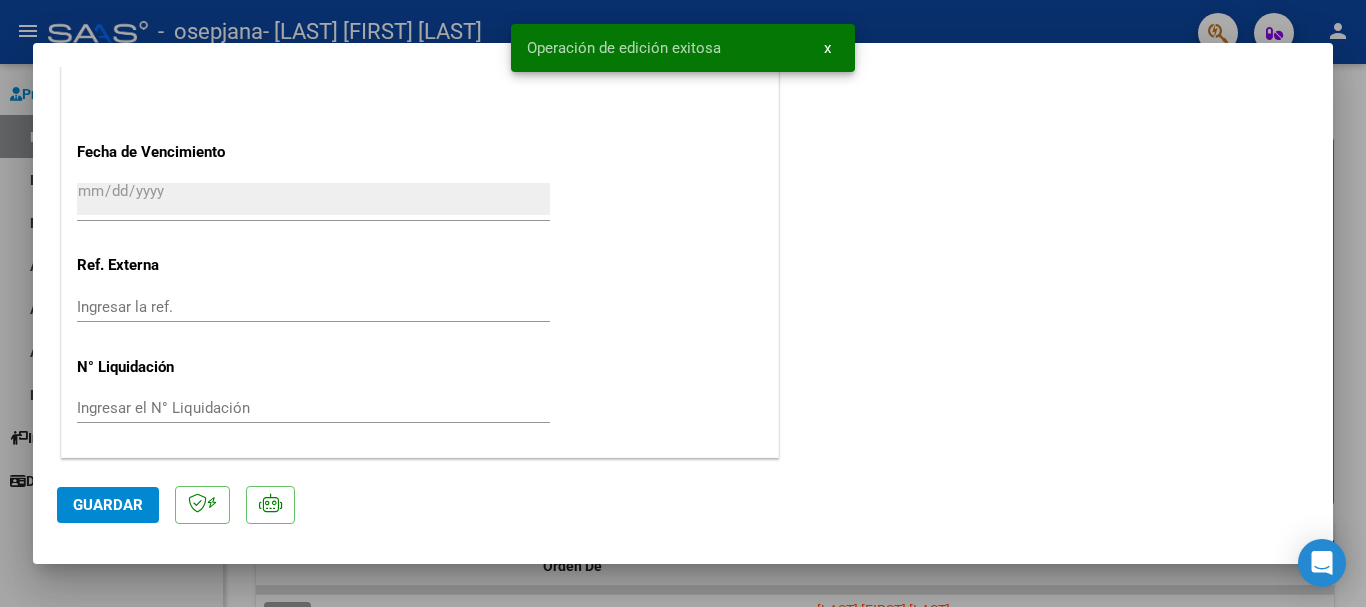 scroll, scrollTop: 1547, scrollLeft: 0, axis: vertical 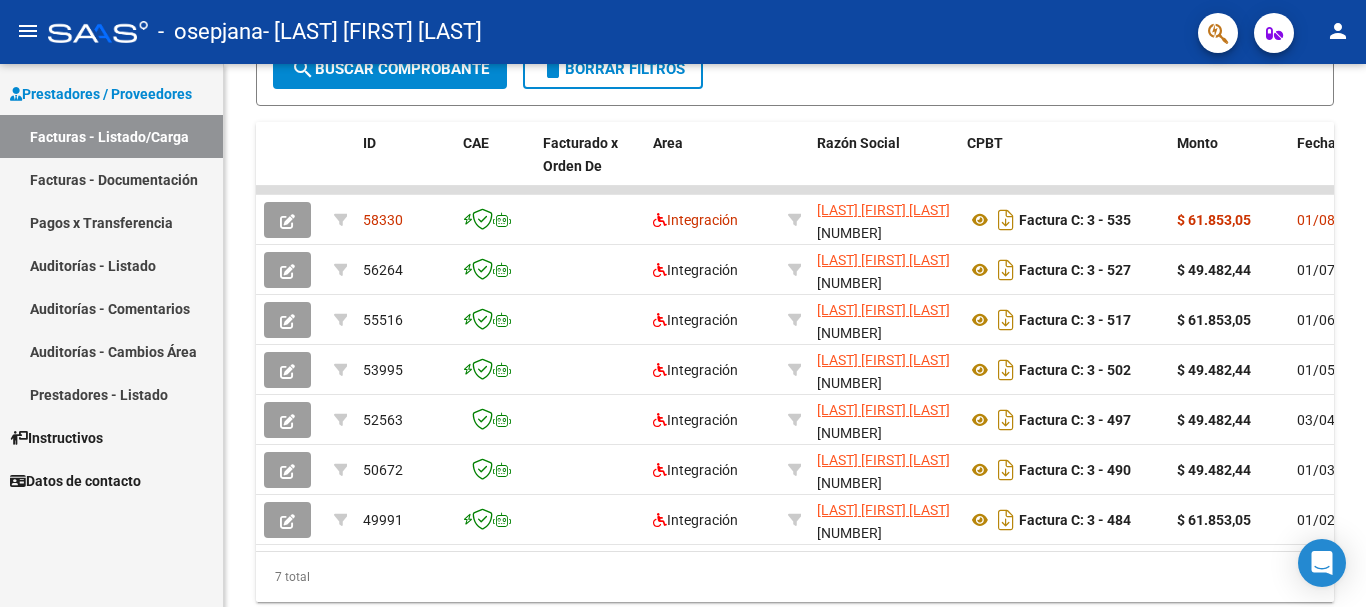 click on "person" 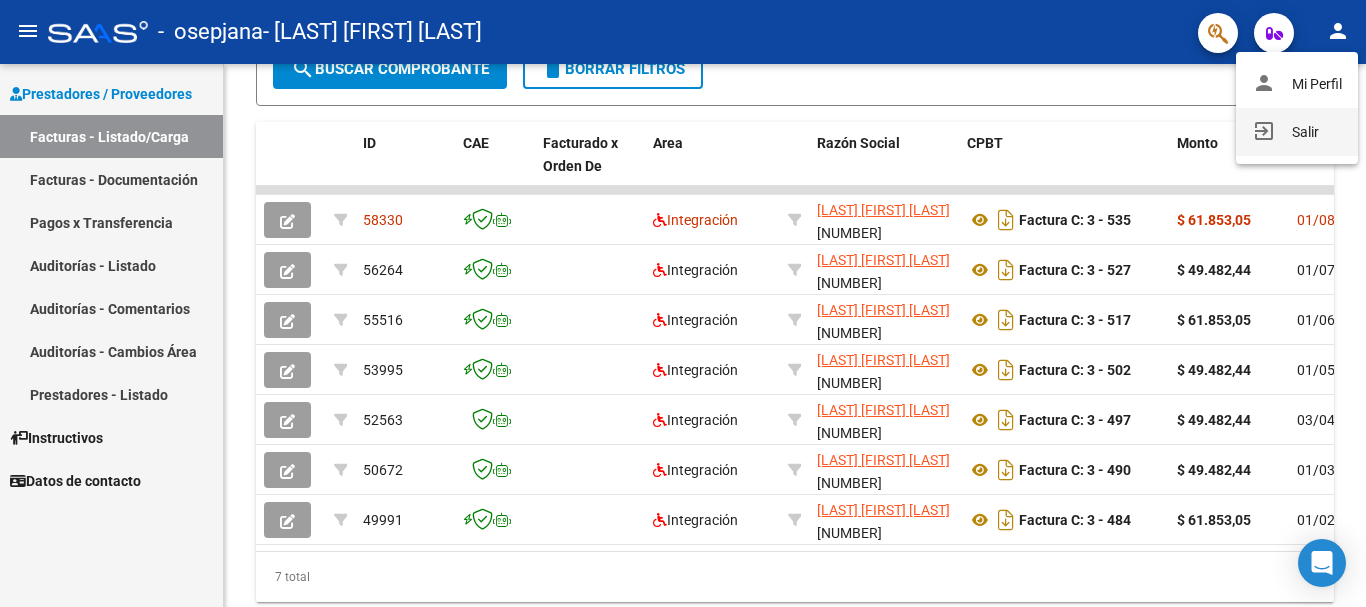 click on "exit_to_app  Salir" at bounding box center (1297, 132) 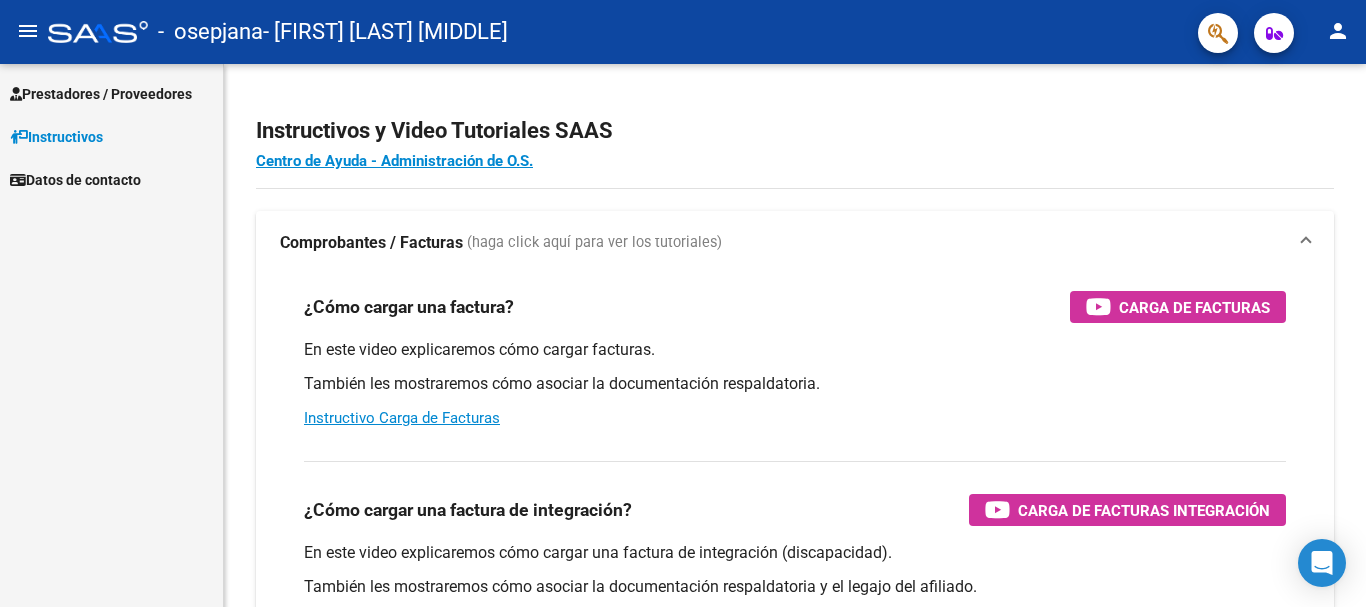 scroll, scrollTop: 0, scrollLeft: 0, axis: both 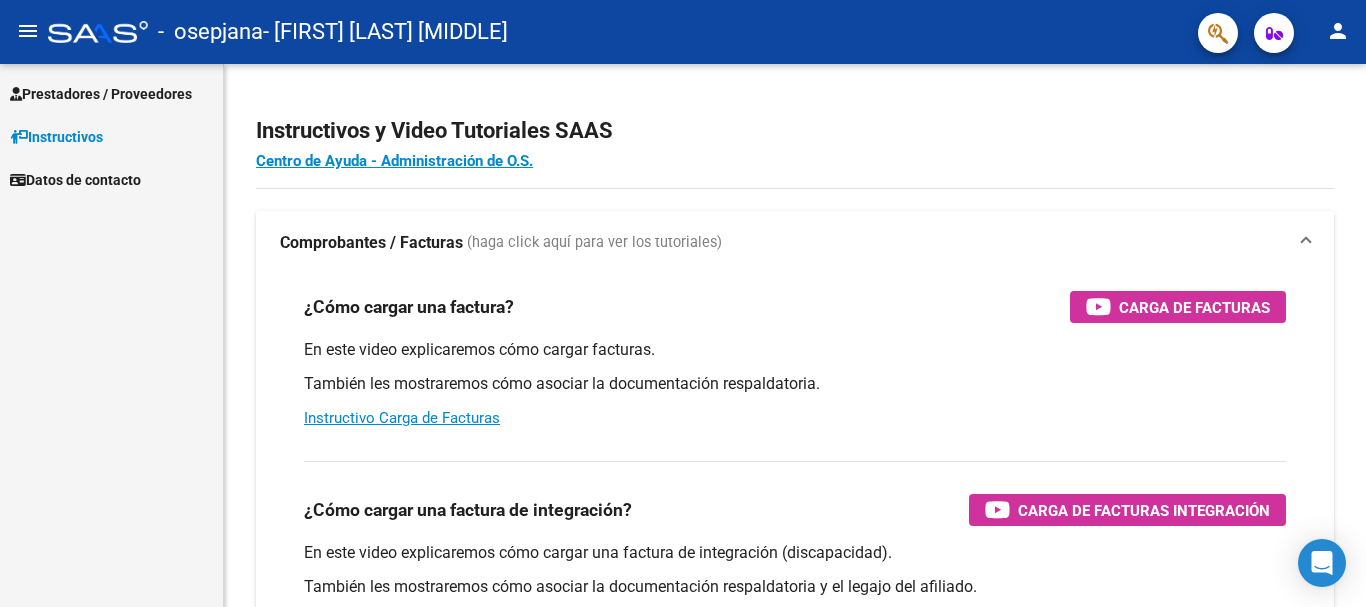 click on "Prestadores / Proveedores" at bounding box center [101, 94] 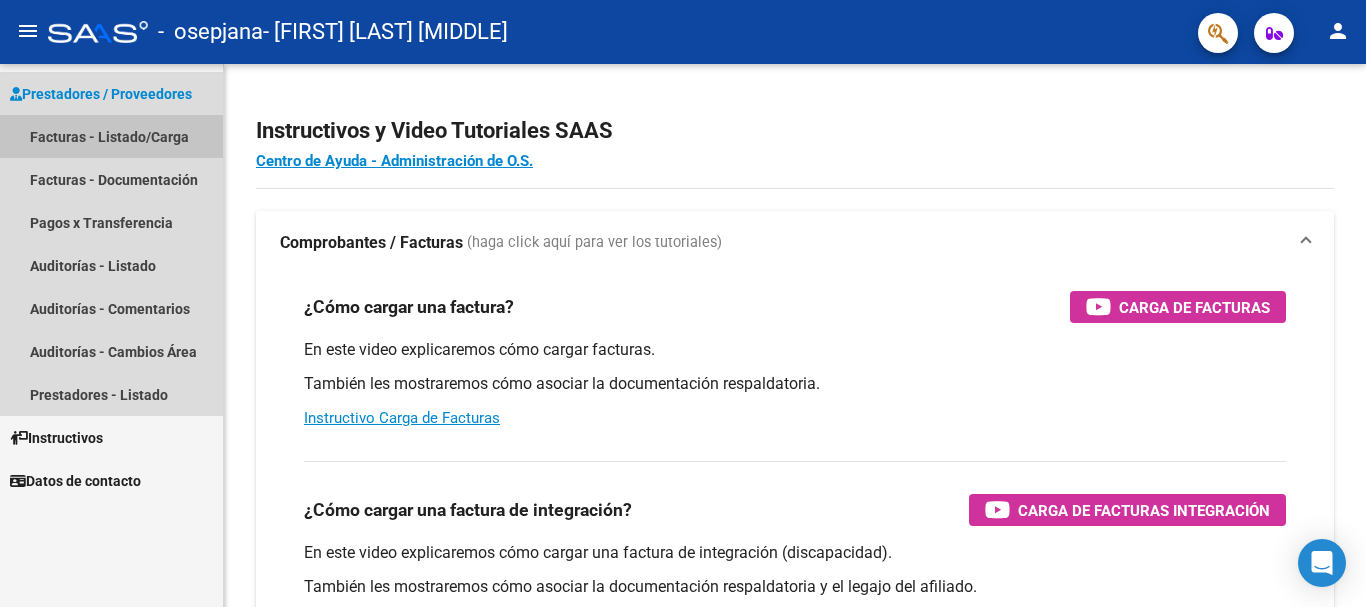 click on "Facturas - Listado/Carga" at bounding box center (111, 136) 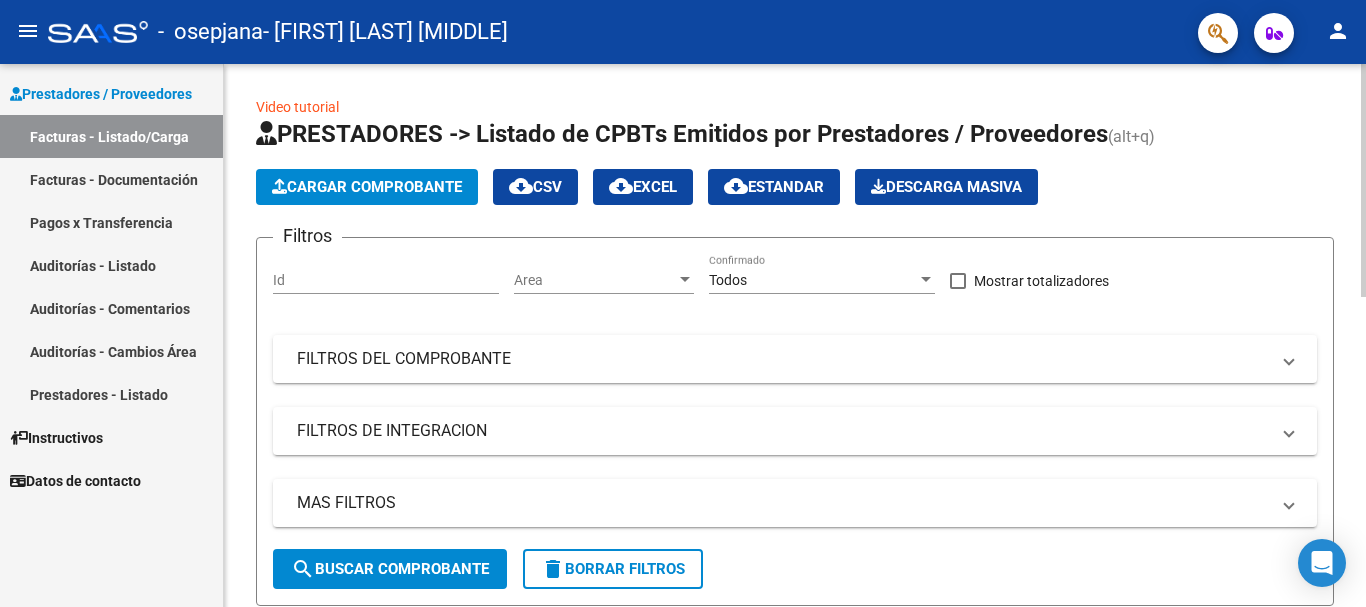 click on "PRESTADORES -> Listado de CPBTs Emitidos por Prestadores / Proveedores (alt+q)   Cargar Comprobante
cloud_download  CSV  cloud_download  EXCEL  cloud_download  Estandar   Descarga Masiva
Filtros Id Area Area Todos Confirmado   Mostrar totalizadores   FILTROS DEL COMPROBANTE  Comprobante Tipo Comprobante Tipo Start date – End date Fec. Comprobante Desde / Hasta Días Emisión Desde(cant. días) Días Emisión Hasta(cant. días) CUIT / Razón Social Pto. Venta Nro. Comprobante Código SSS CAE Válido CAE Válido Todos Cargado Módulo Hosp. Todos Tiene facturacion Apócrifa Hospital Refes  FILTROS DE INTEGRACION  Período De Prestación Campos del Archivo de Rendición Devuelto x SSS (dr_envio) Todos Rendido x SSS (dr_envio) Tipo de Registro Tipo de Registro Período Presentación Período Presentación Campos del Legajo Asociado (preaprobación) Afiliado Legajo (cuil/nombre) Todos Solo facturas preaprobadas  MAS FILTROS  Todos Con Doc. Respaldatoria Todos Con Trazabilidad Todos Asociado a Expediente Sur" 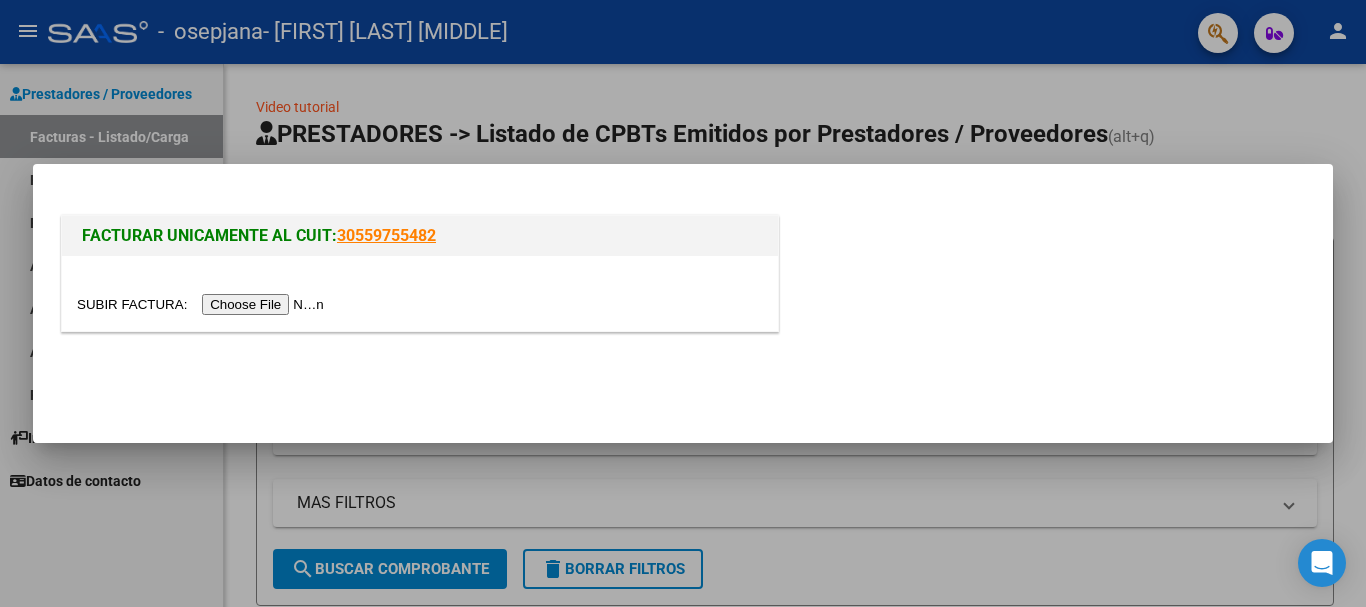 click at bounding box center (203, 304) 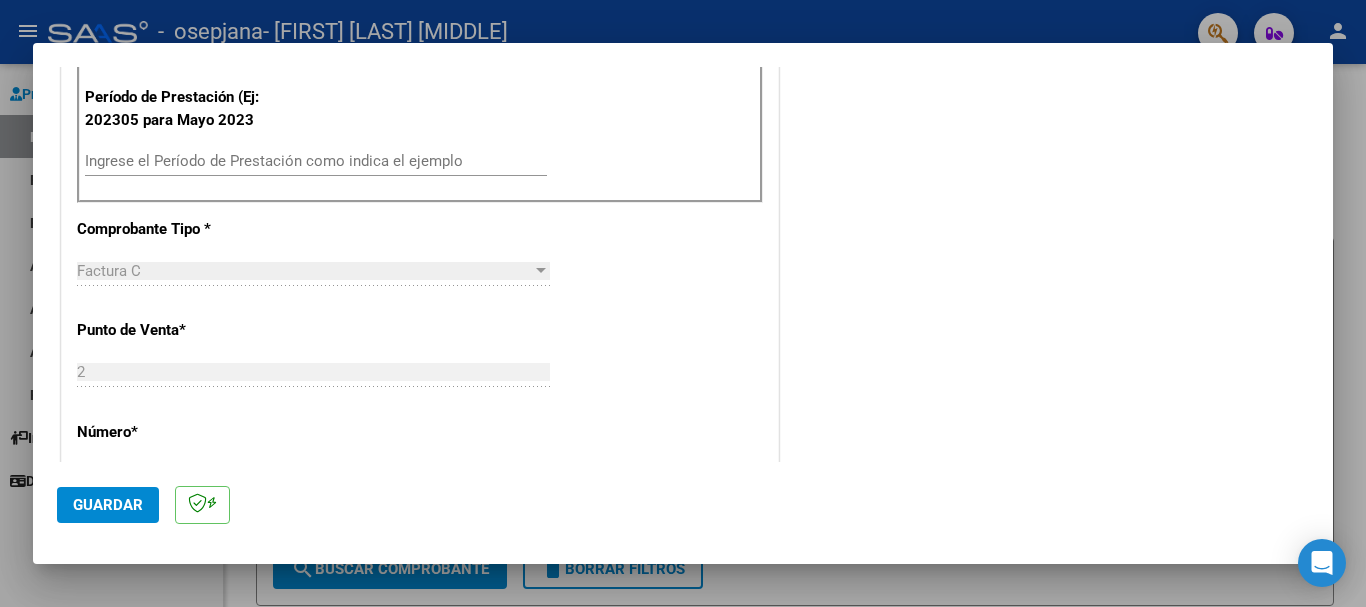 scroll, scrollTop: 600, scrollLeft: 0, axis: vertical 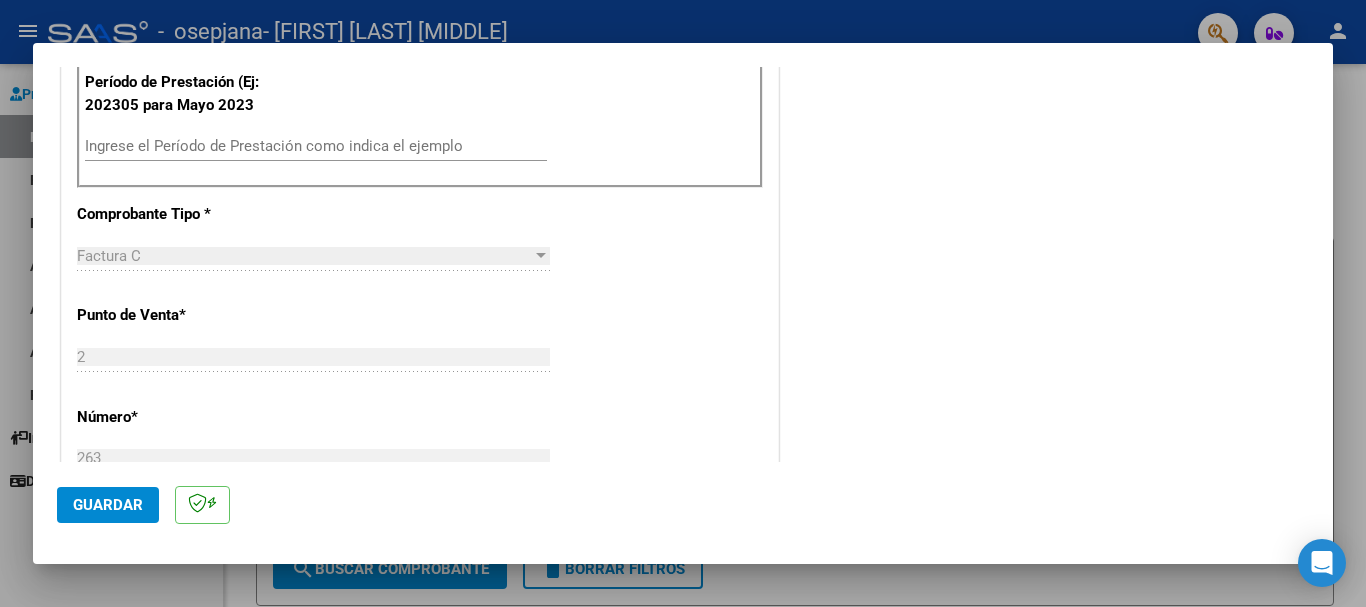 click on "Ingrese el Período de Prestación como indica el ejemplo" at bounding box center (316, 146) 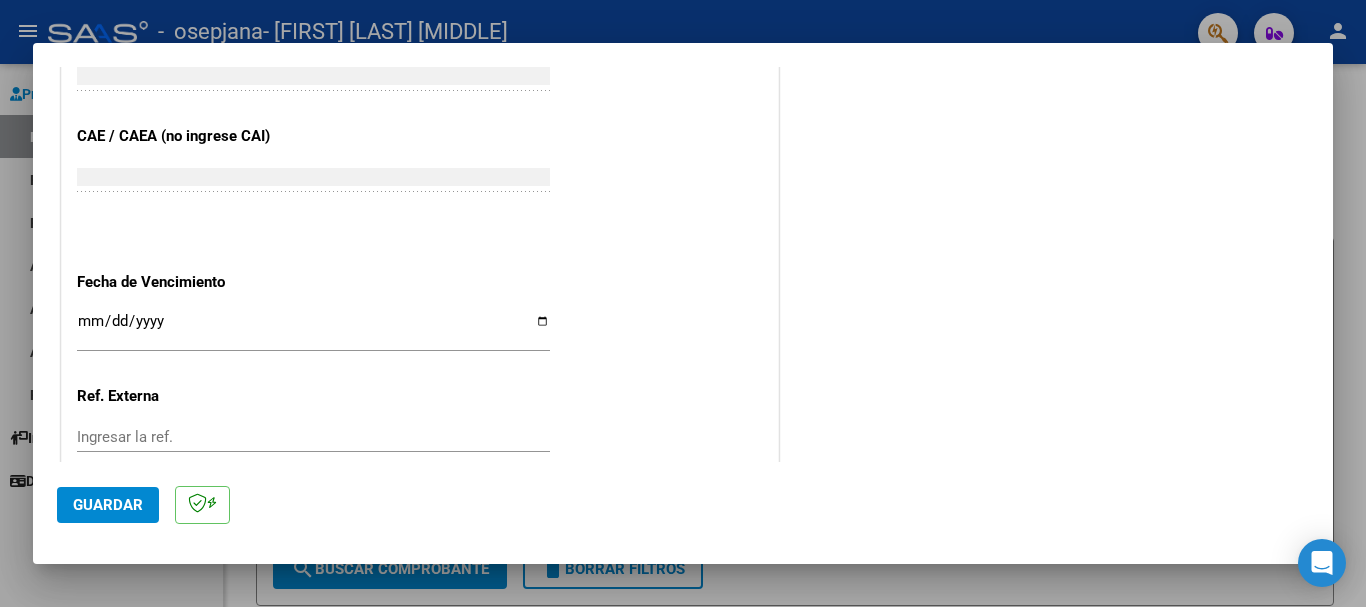 scroll, scrollTop: 1200, scrollLeft: 0, axis: vertical 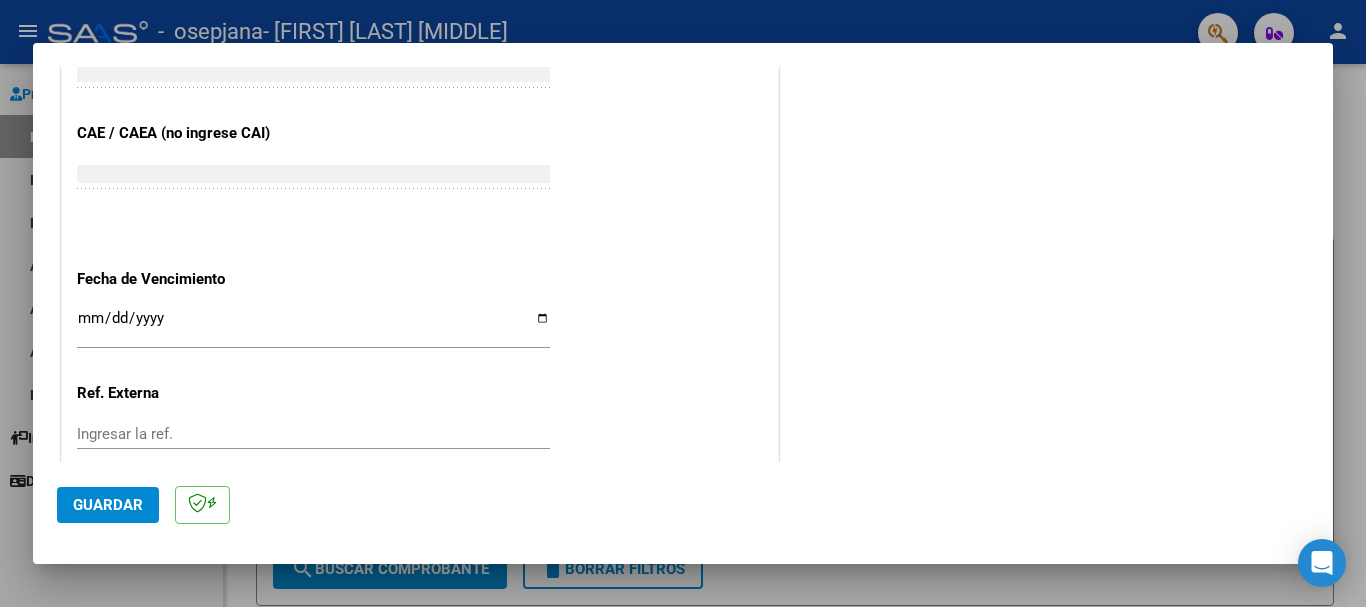 type on "202507" 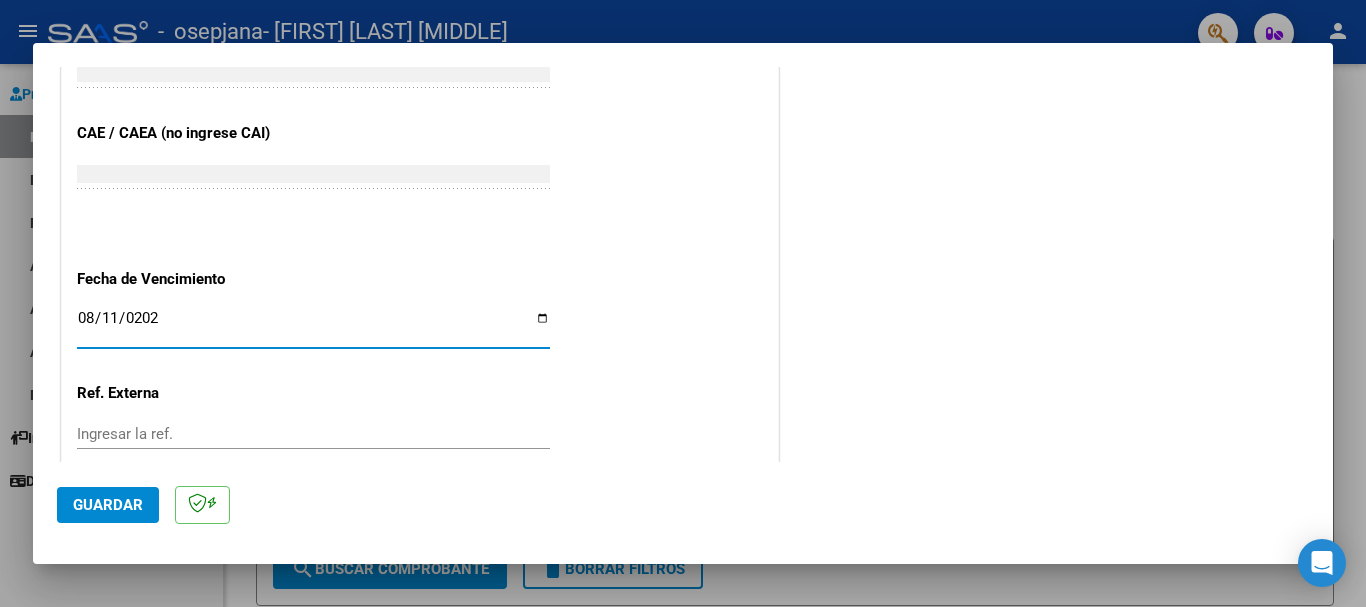 type on "2025-08-11" 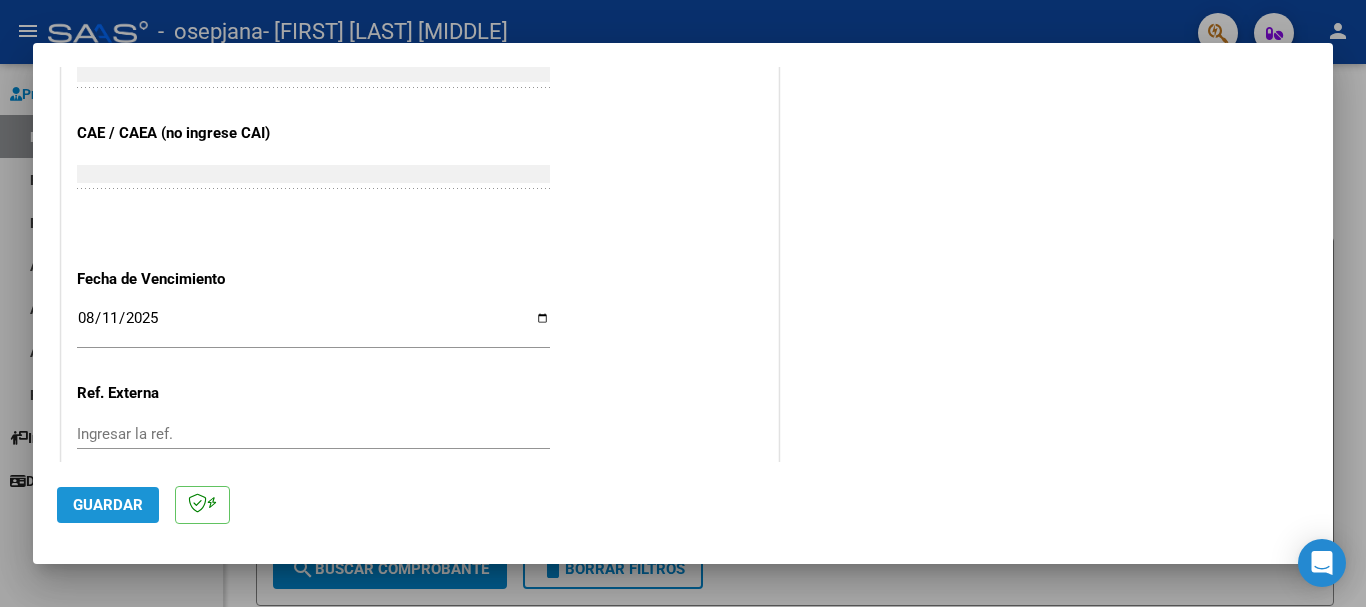 click on "Guardar" 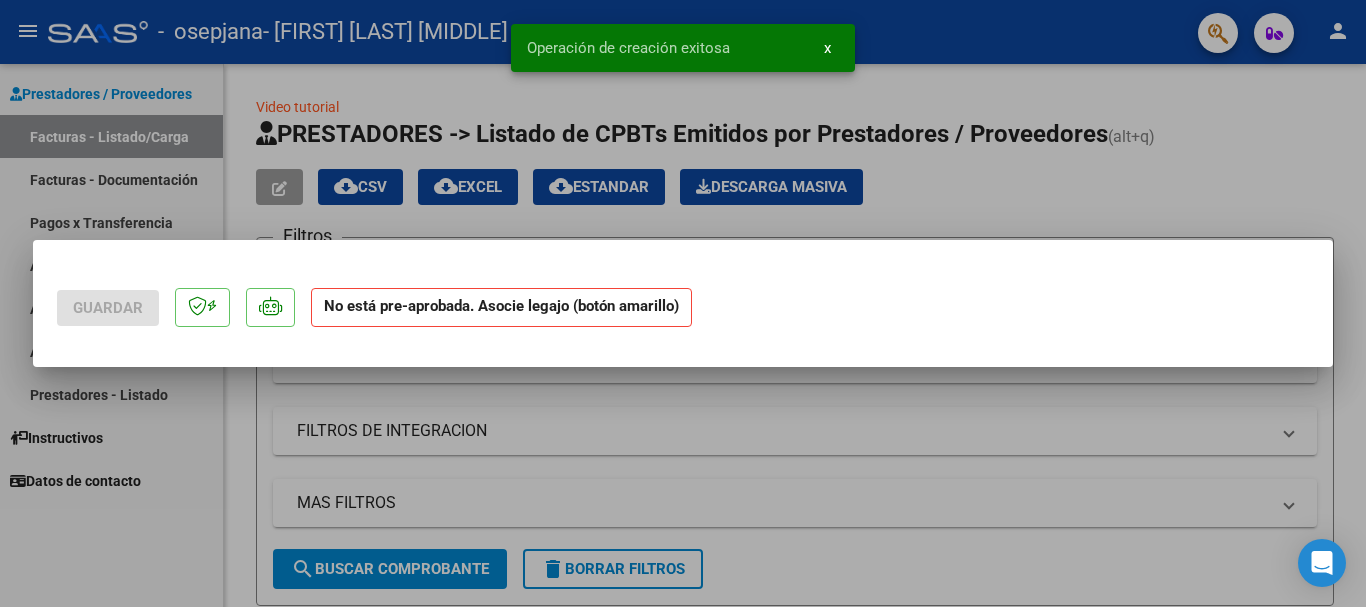 scroll, scrollTop: 0, scrollLeft: 0, axis: both 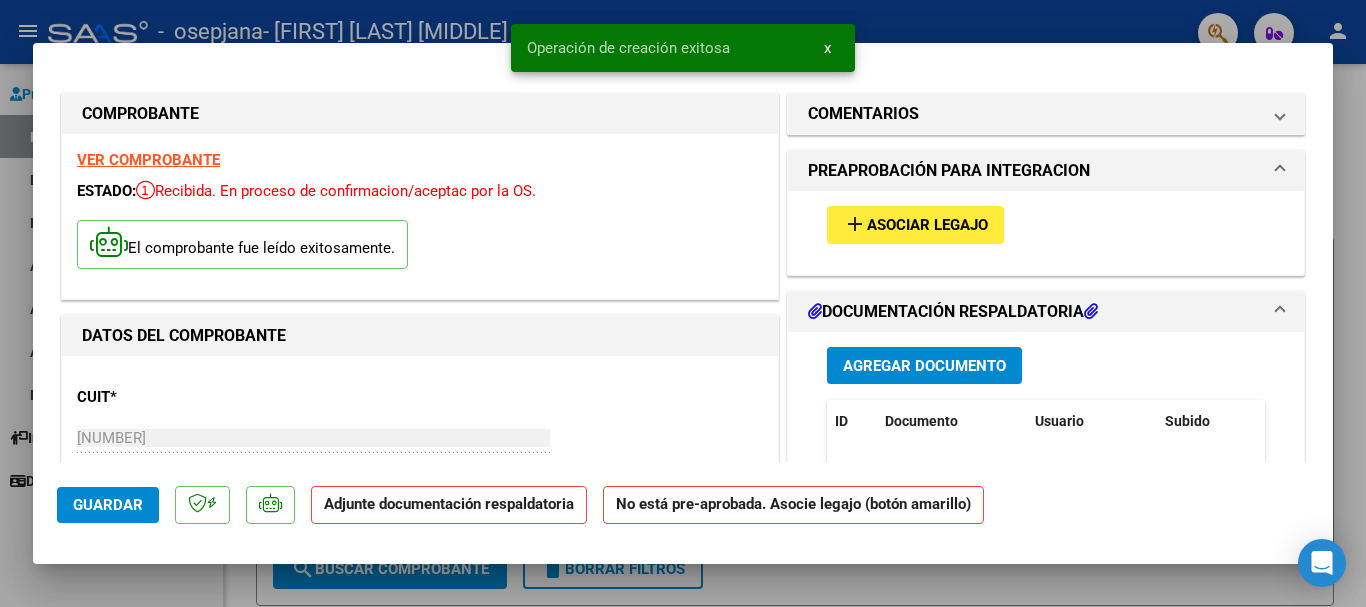 click on "add Asociar Legajo" at bounding box center (915, 224) 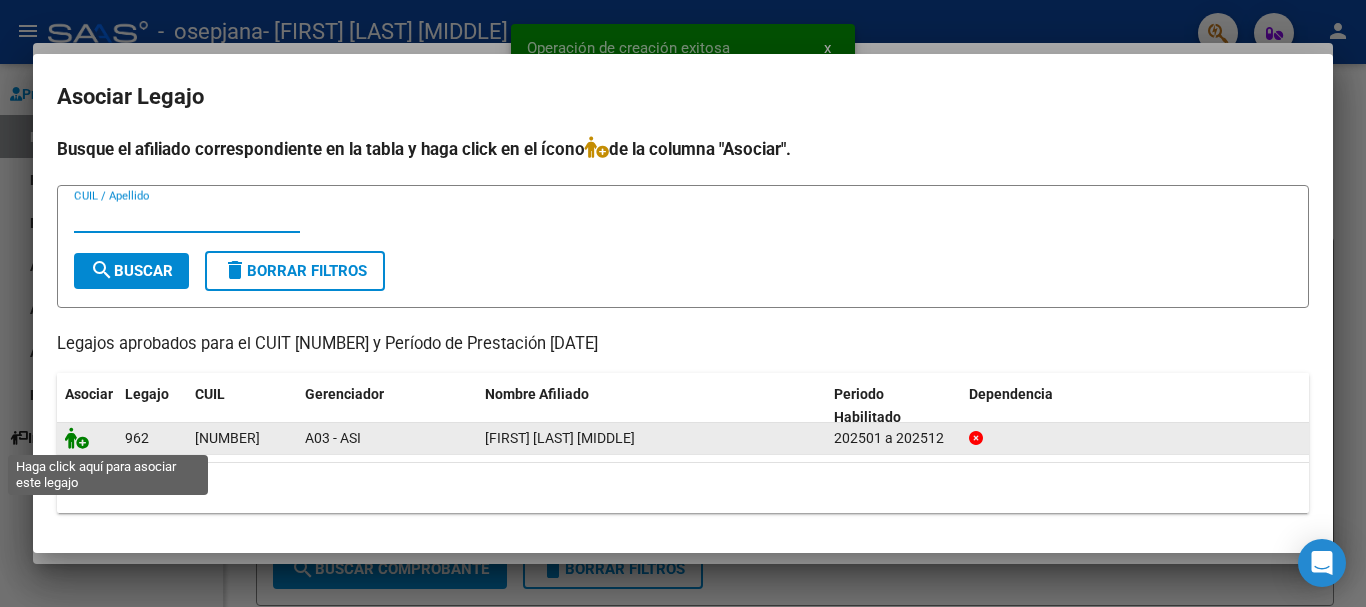 click 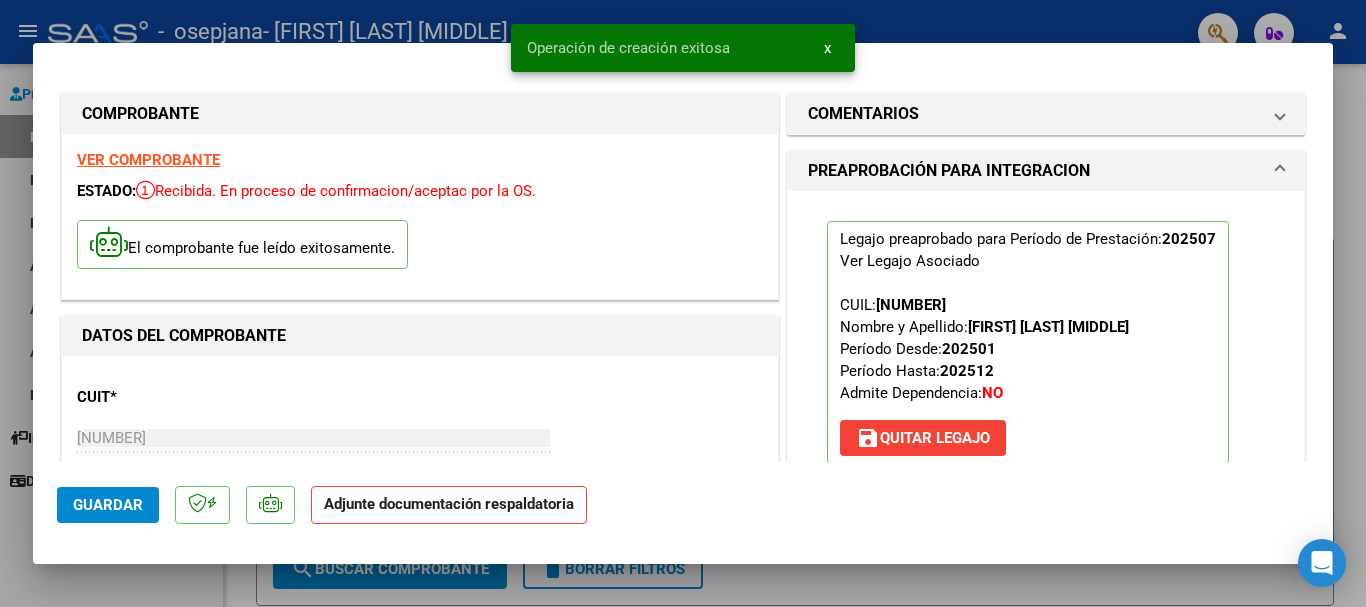 scroll, scrollTop: 200, scrollLeft: 0, axis: vertical 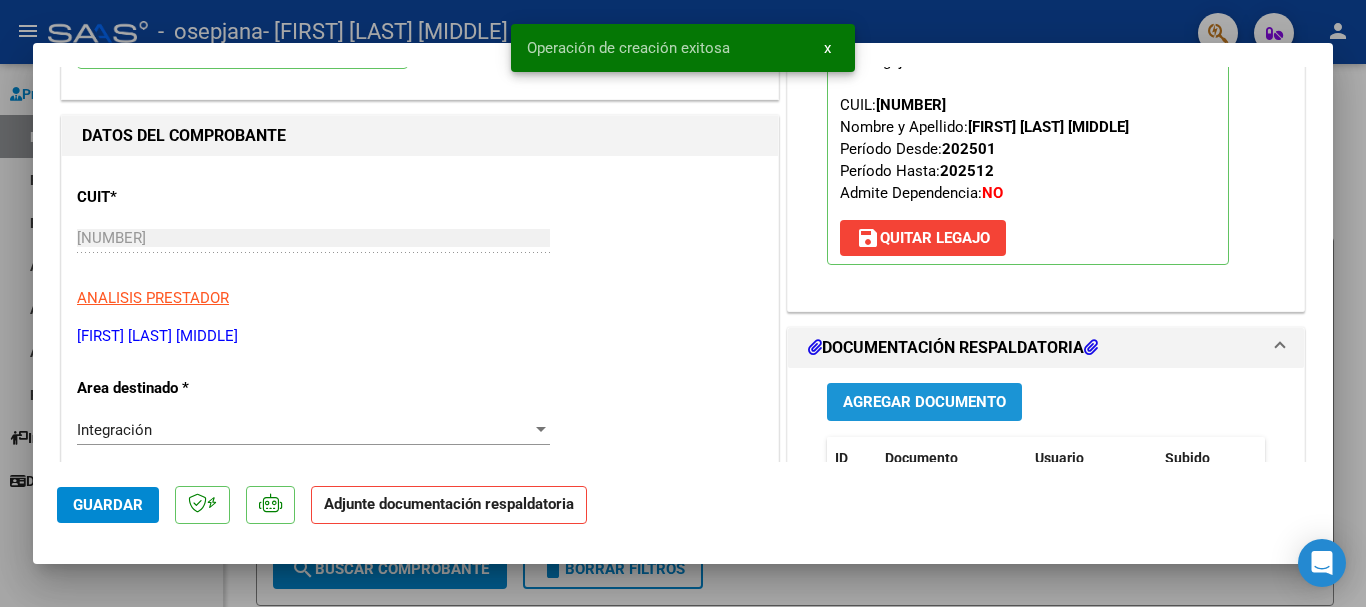 click on "Agregar Documento" at bounding box center (924, 401) 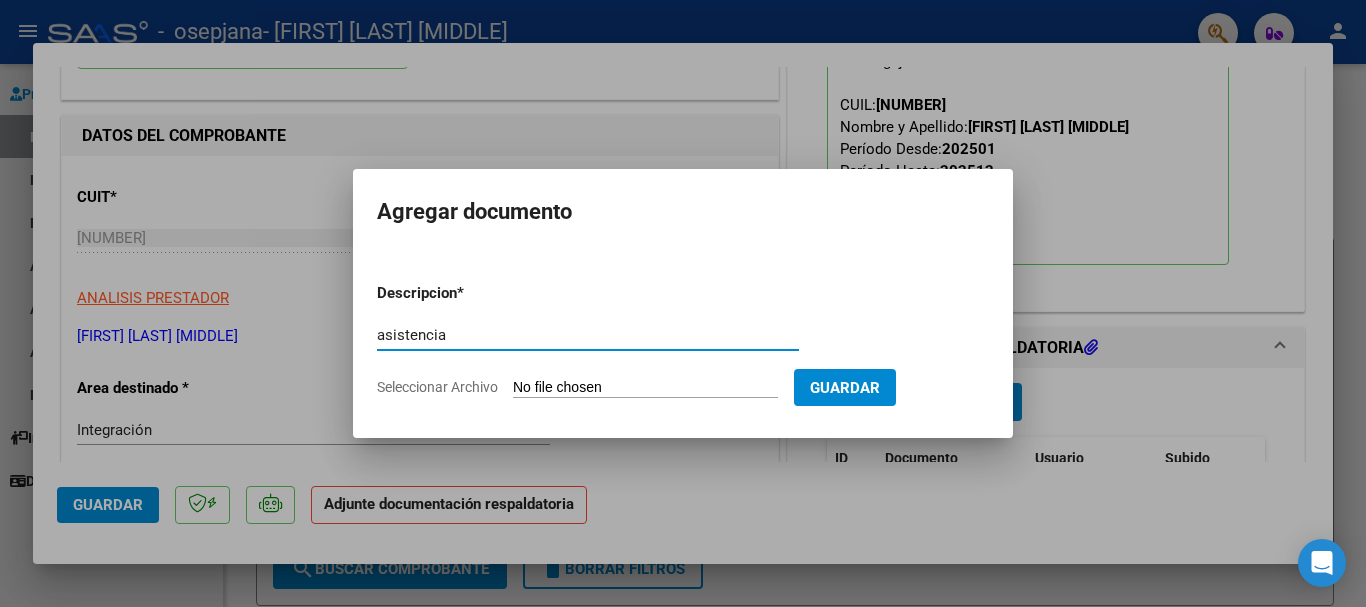 type on "asistencia" 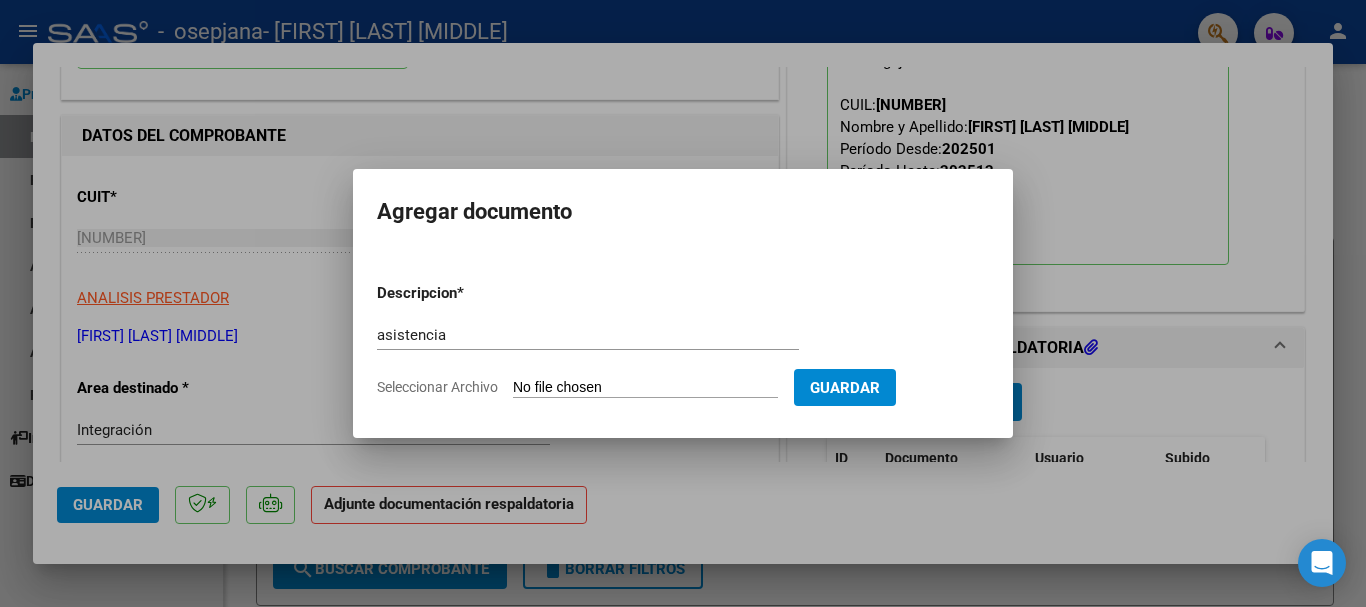 type on "C:\fakepath\torchi psp.pdf" 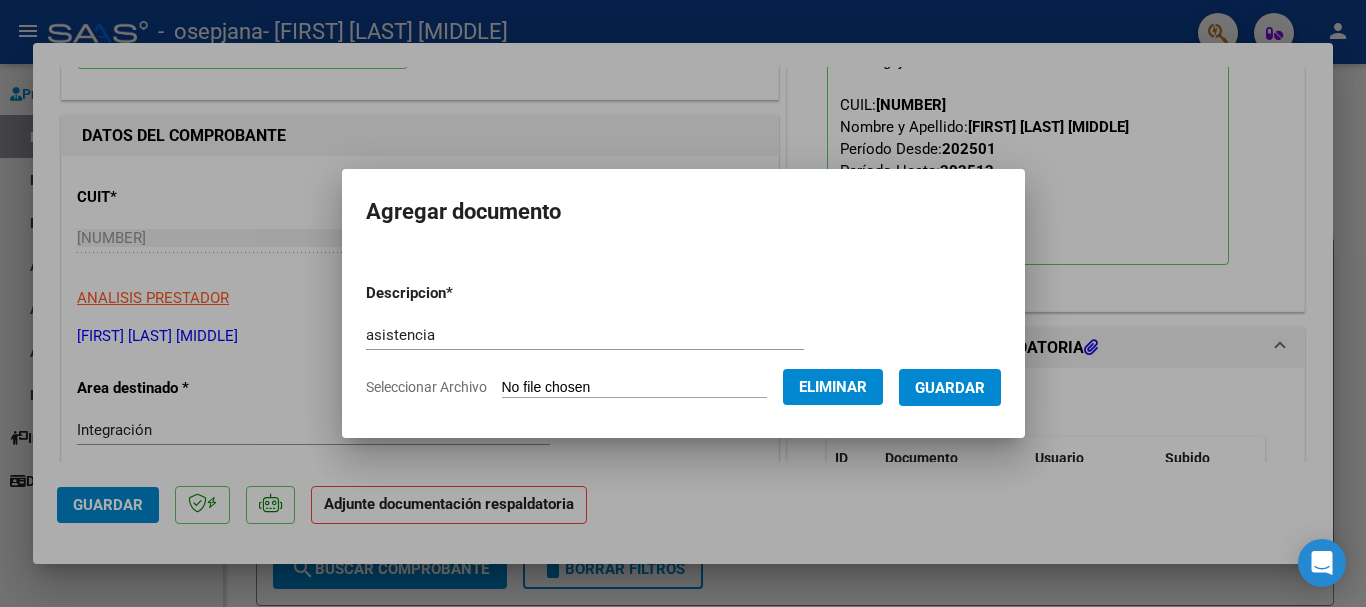 click on "Guardar" at bounding box center (950, 388) 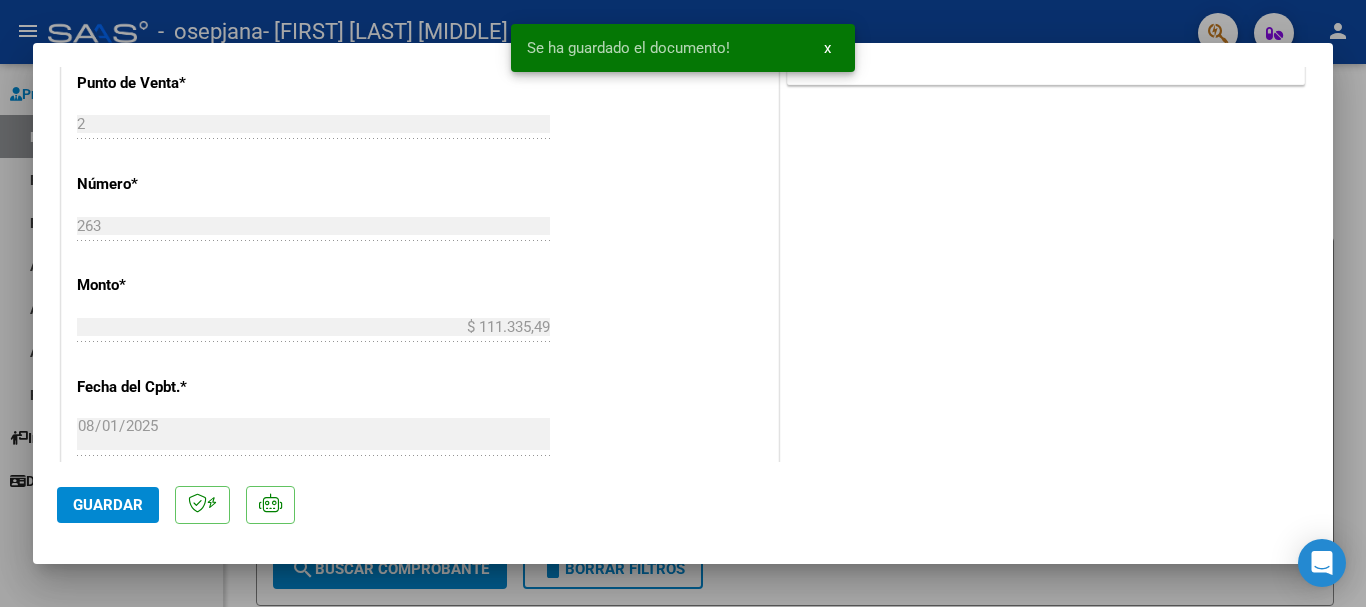 scroll, scrollTop: 1395, scrollLeft: 0, axis: vertical 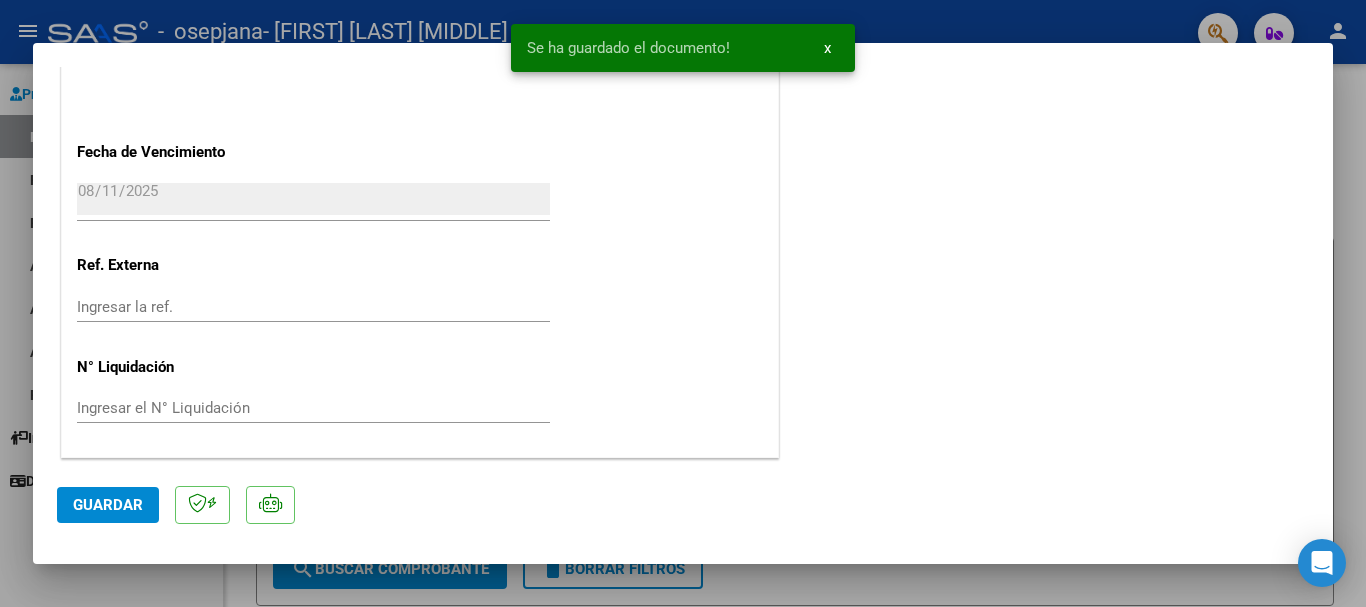 click on "Guardar" 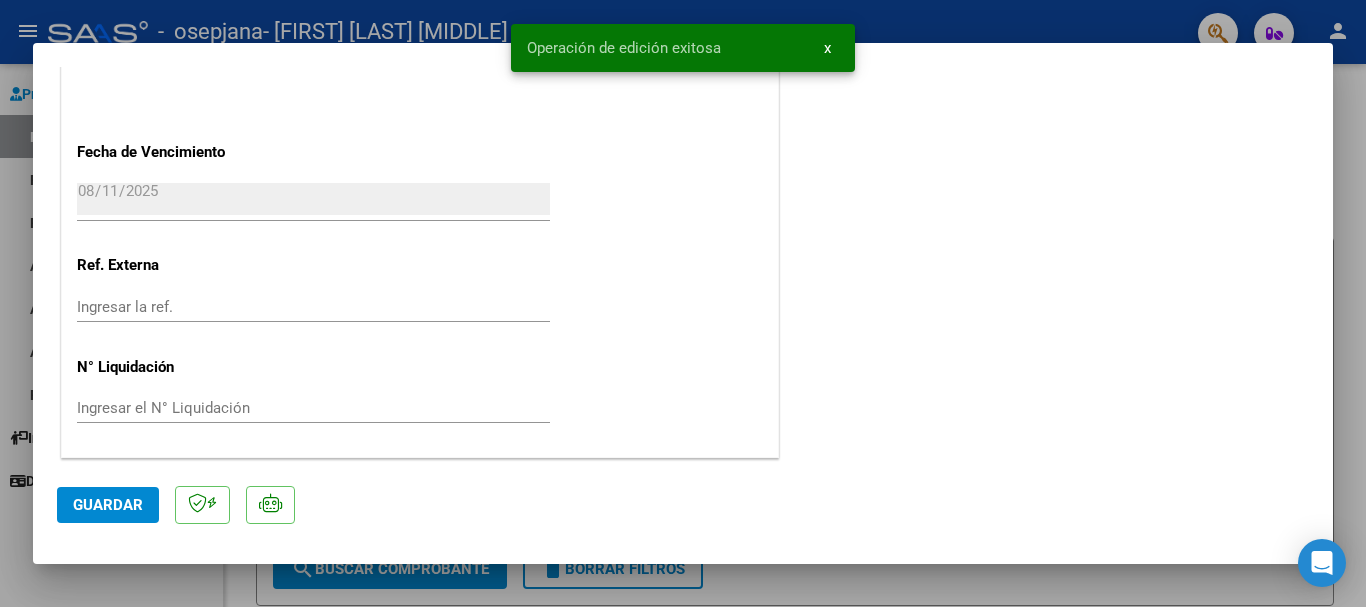 click at bounding box center [683, 303] 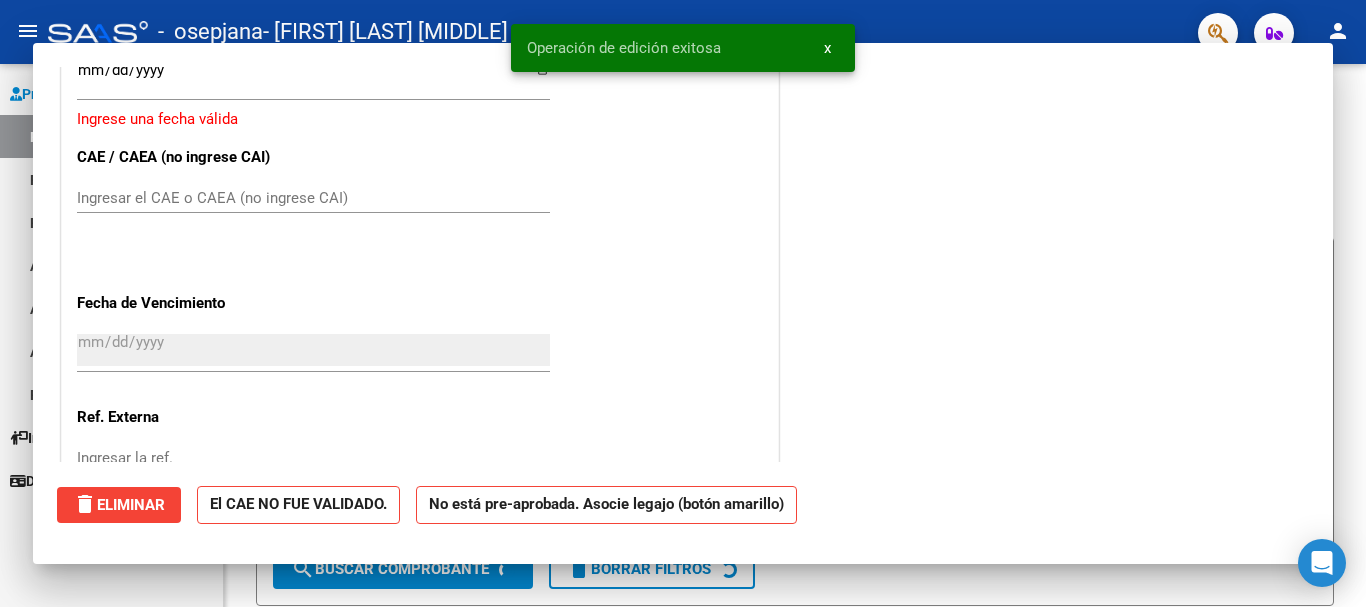 scroll, scrollTop: 0, scrollLeft: 0, axis: both 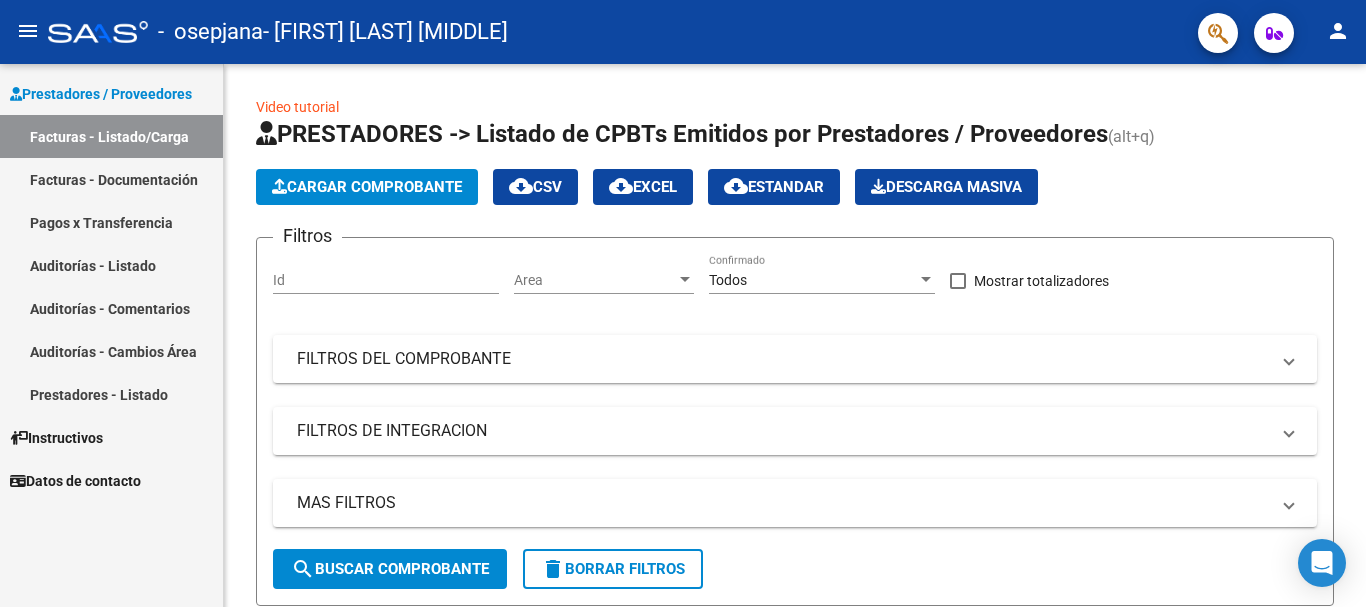 click on "person" 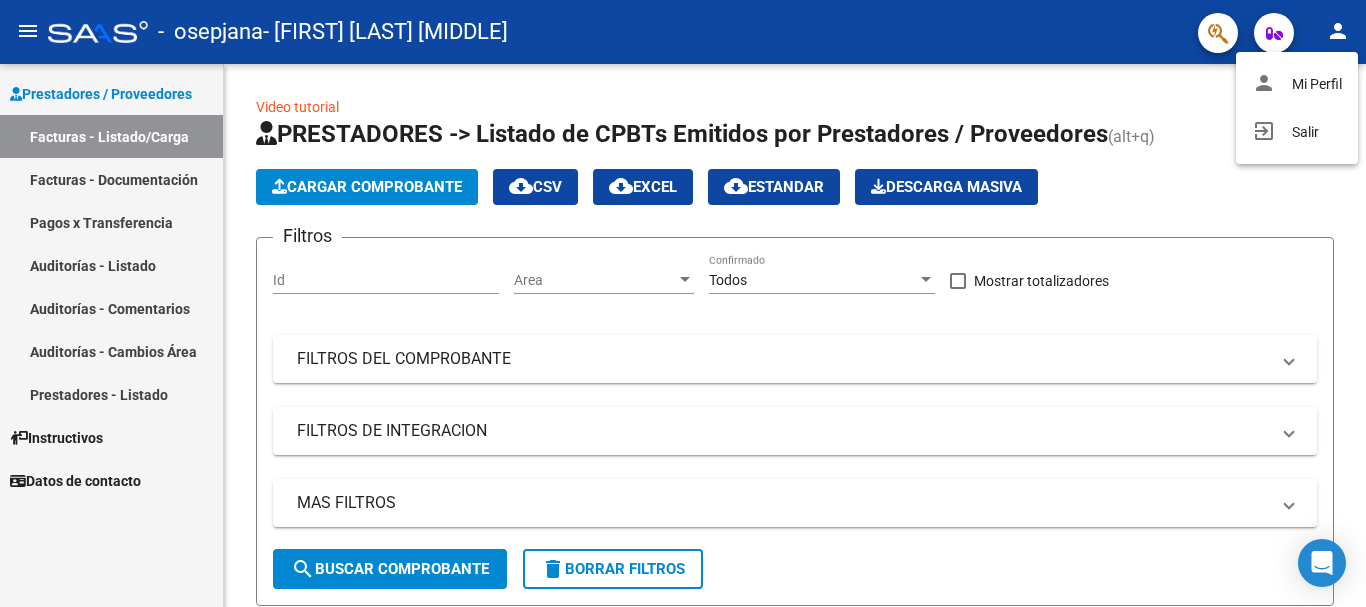 drag, startPoint x: 1301, startPoint y: 133, endPoint x: 1310, endPoint y: 180, distance: 47.853943 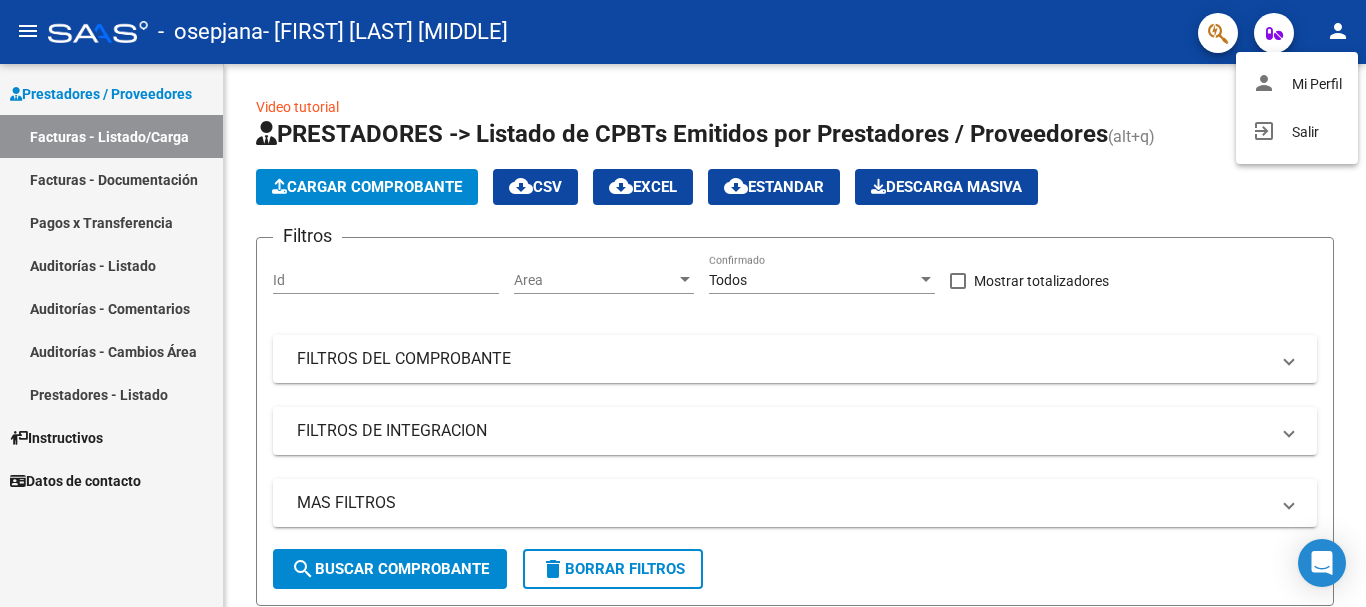click at bounding box center (683, 303) 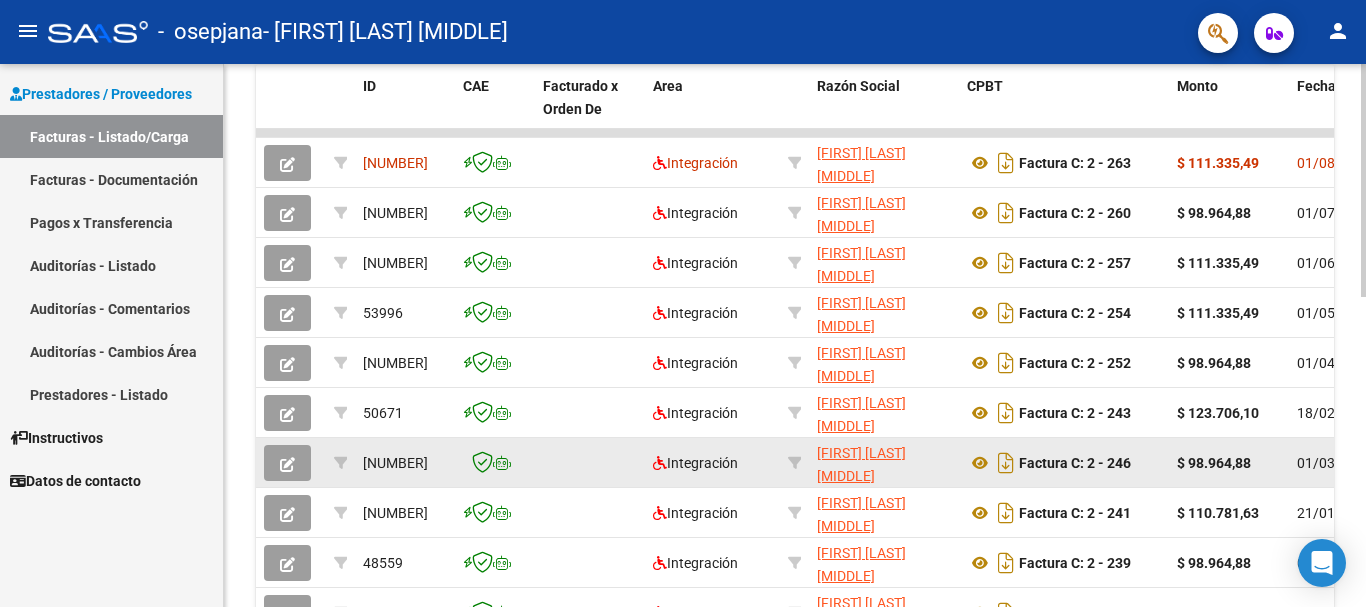 scroll, scrollTop: 600, scrollLeft: 0, axis: vertical 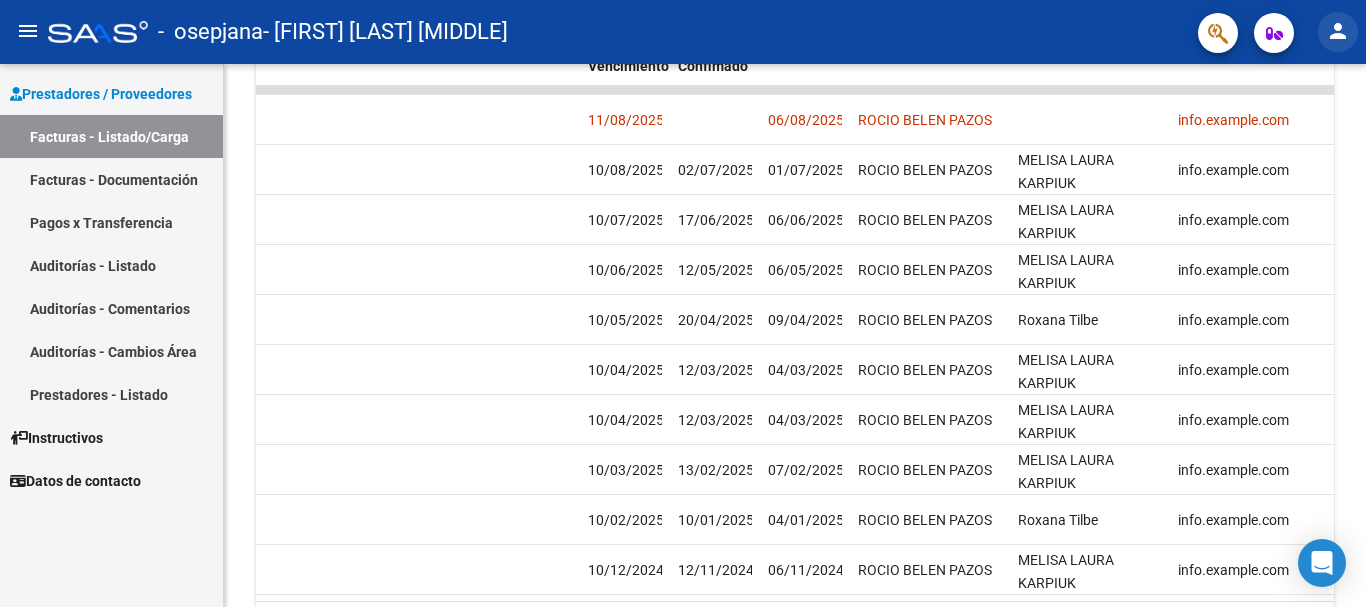 click on "person" 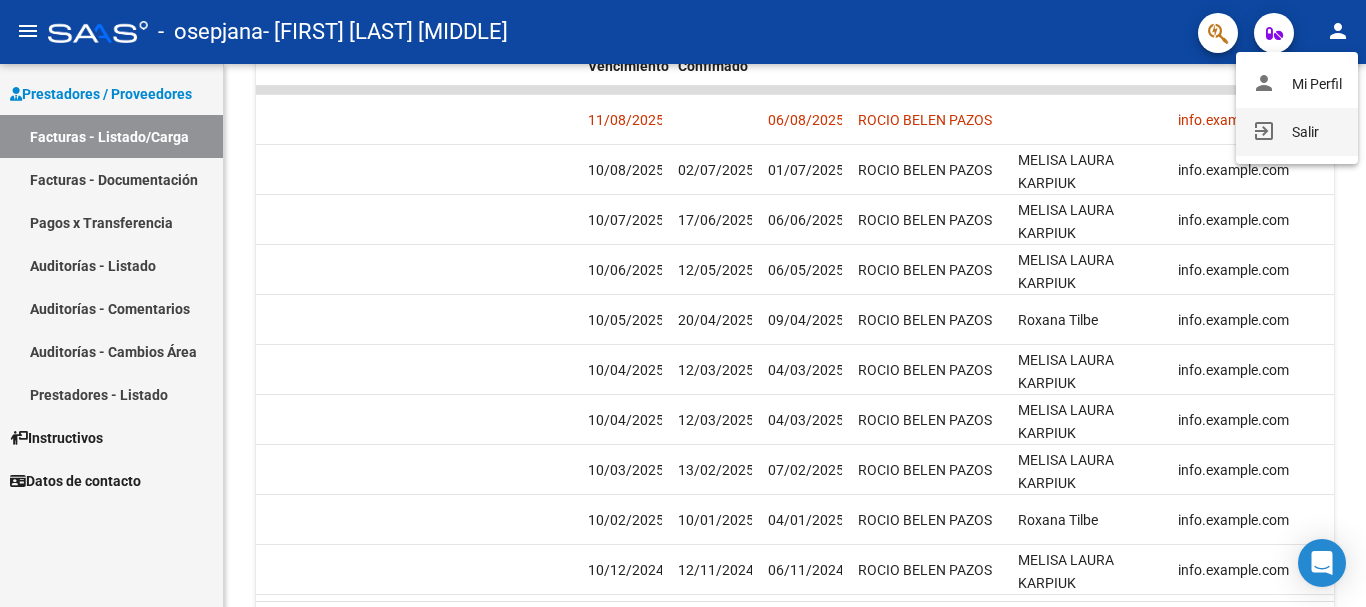 click on "exit_to_app  Salir" at bounding box center (1297, 132) 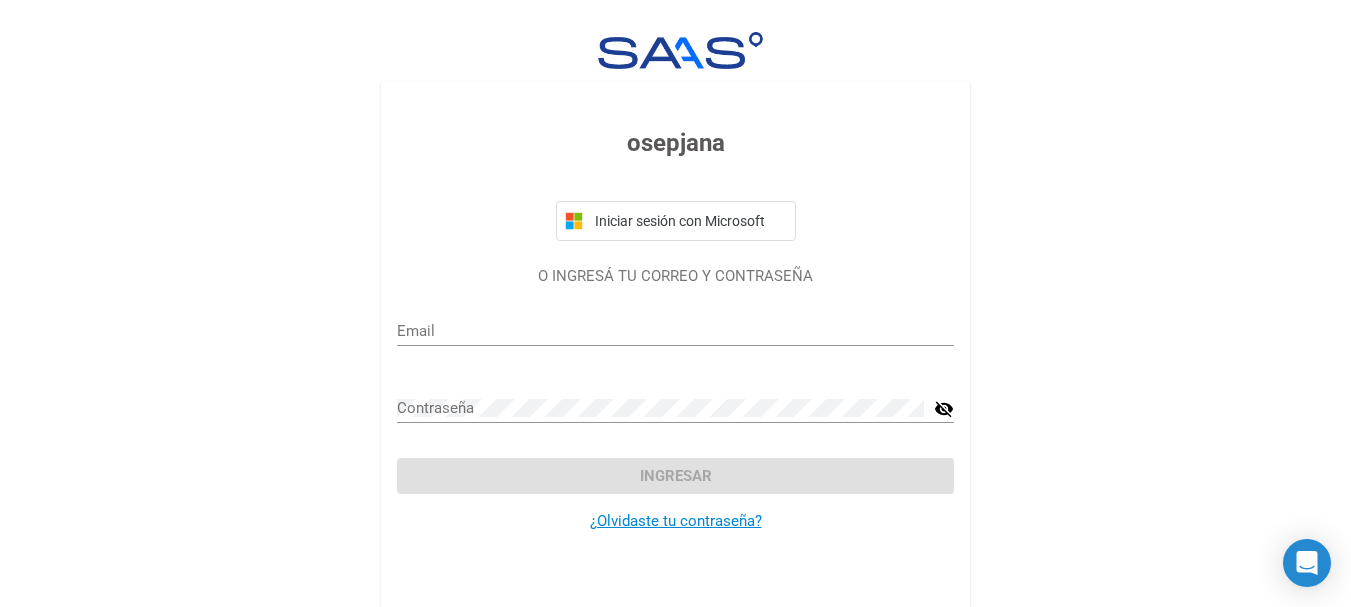 type on "info.airescentro@gmail.com" 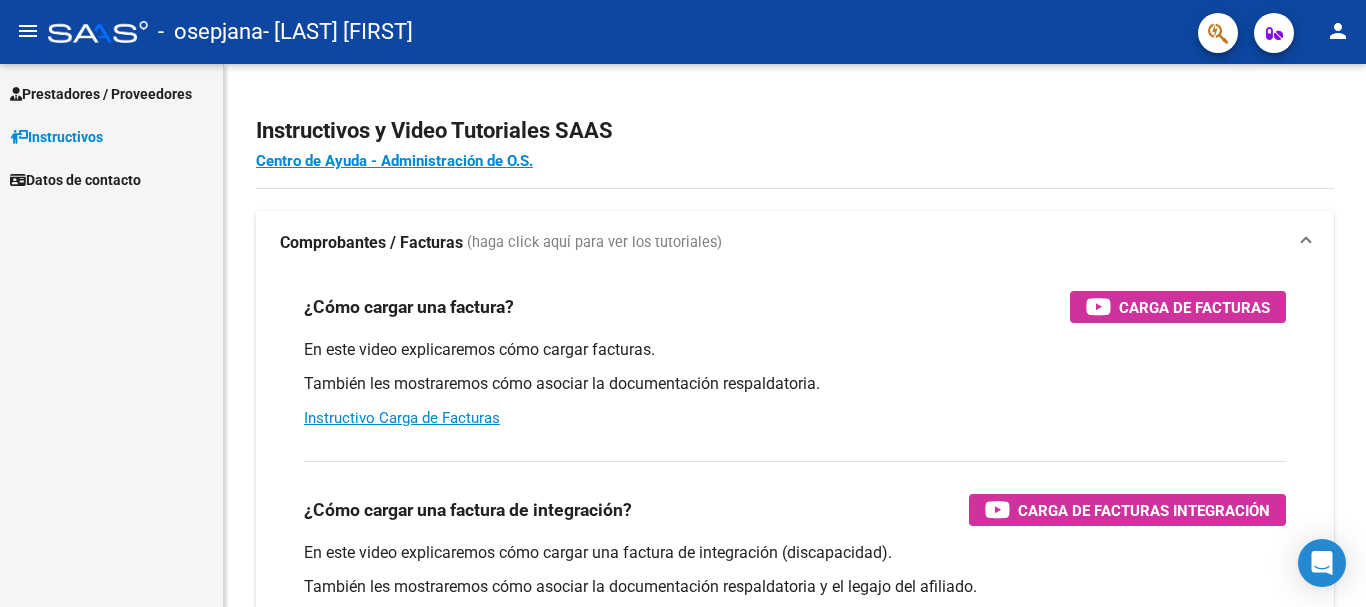 scroll, scrollTop: 0, scrollLeft: 0, axis: both 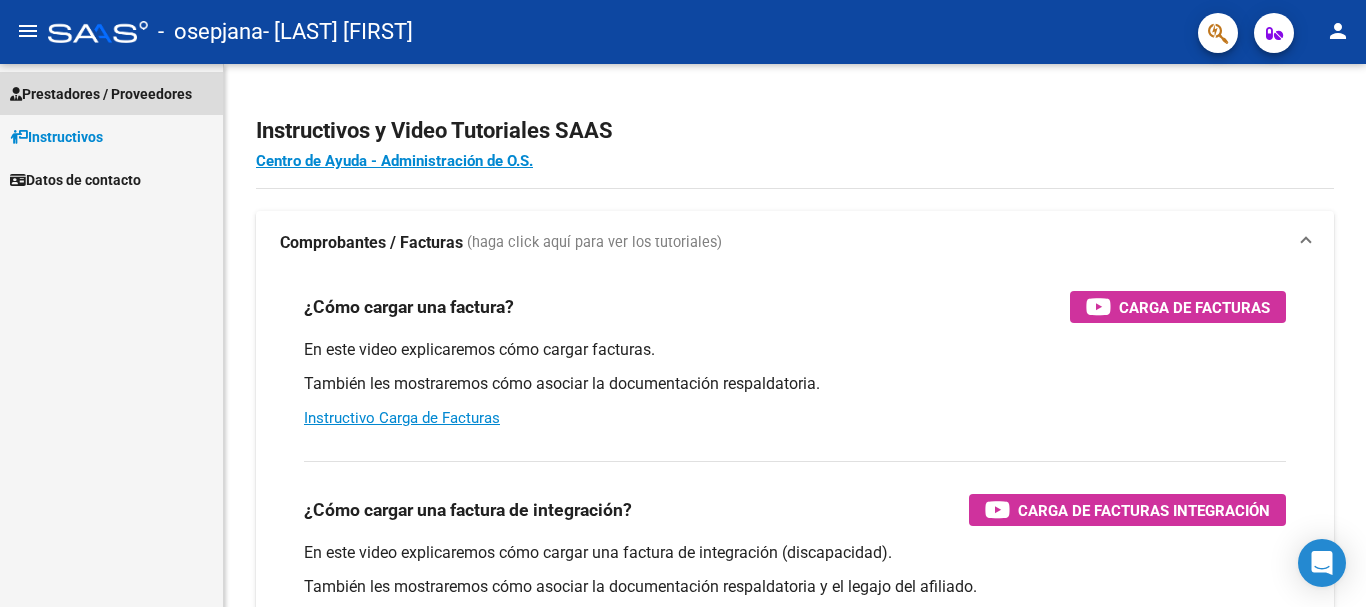 click on "Prestadores / Proveedores" at bounding box center (101, 94) 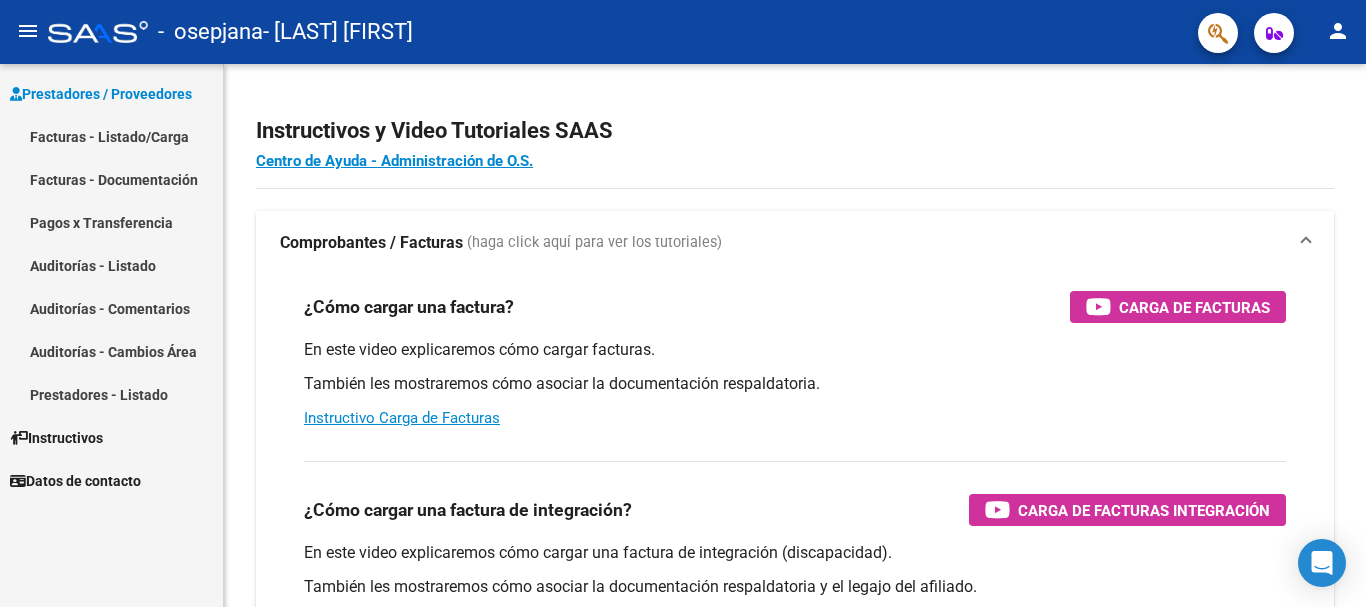 click on "Facturas - Listado/Carga" at bounding box center (111, 136) 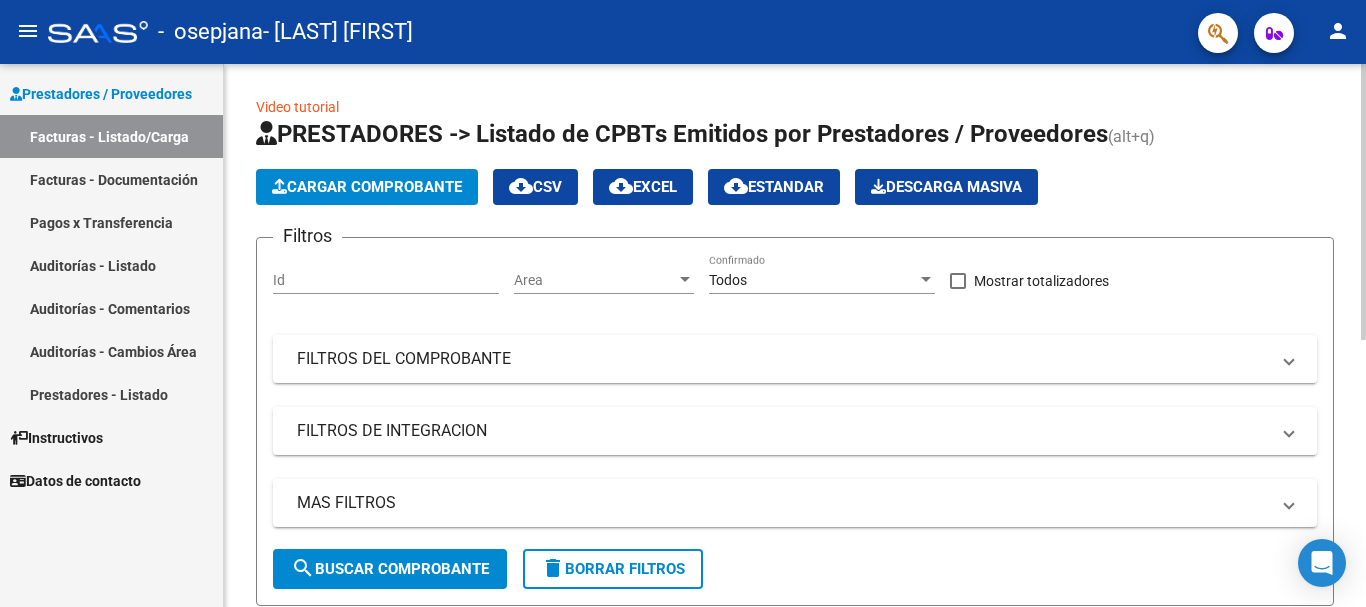 click on "Cargar Comprobante" 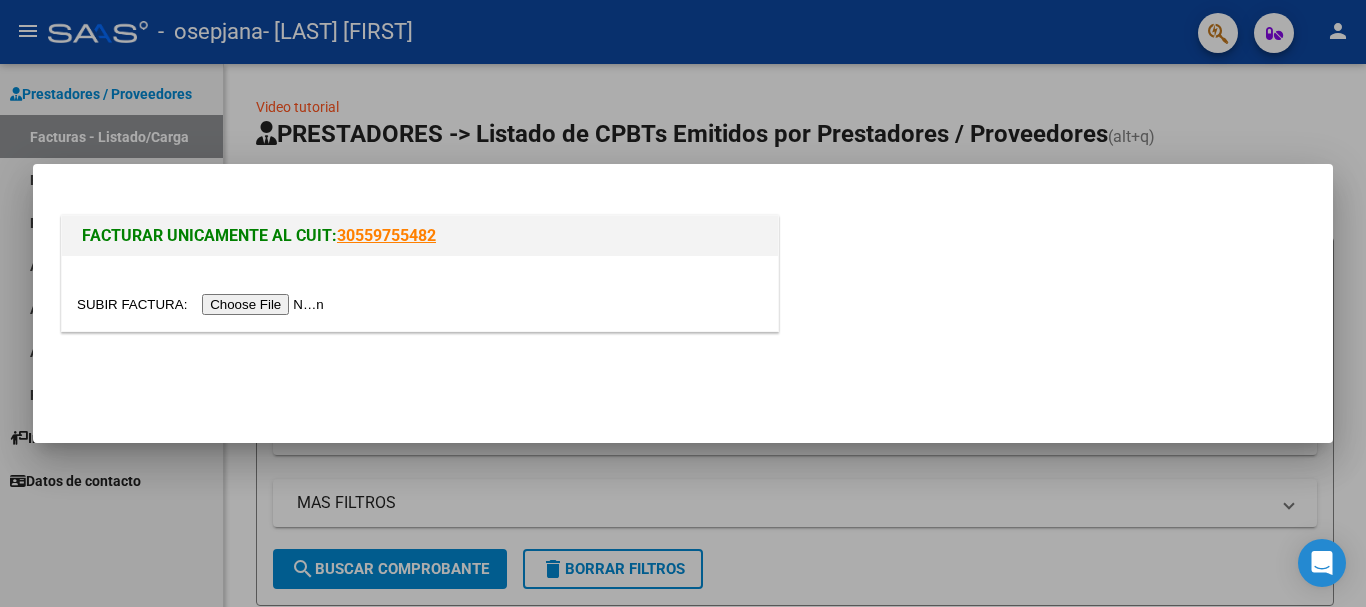 click at bounding box center [203, 304] 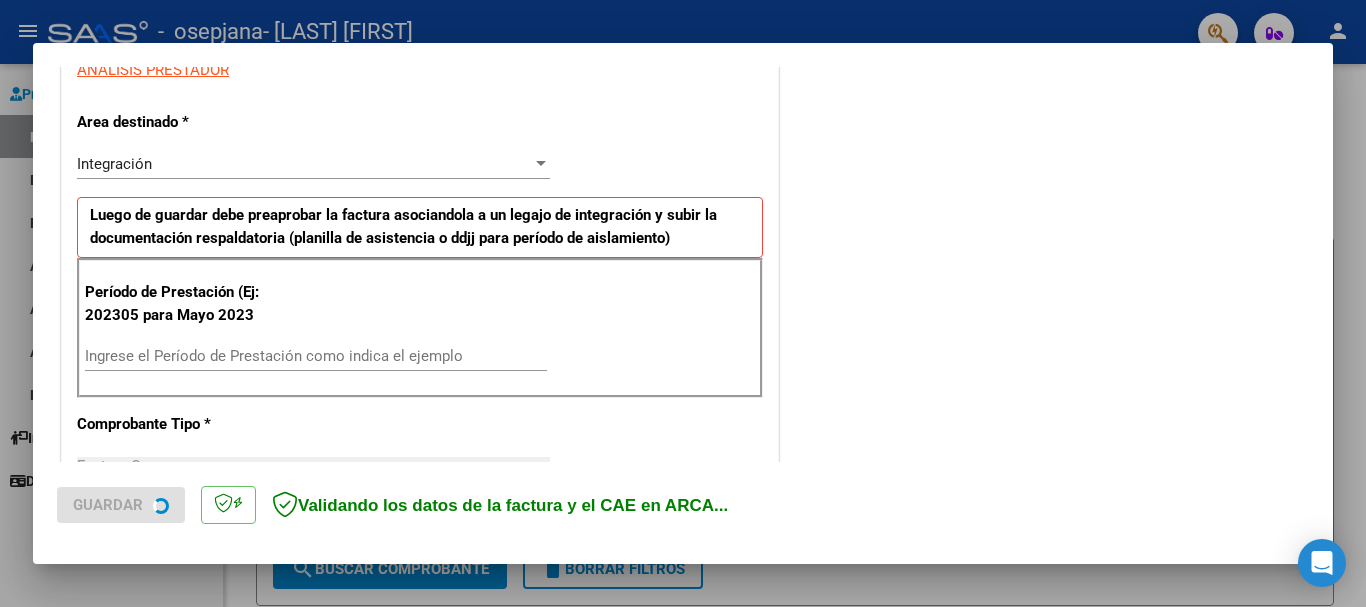 scroll, scrollTop: 400, scrollLeft: 0, axis: vertical 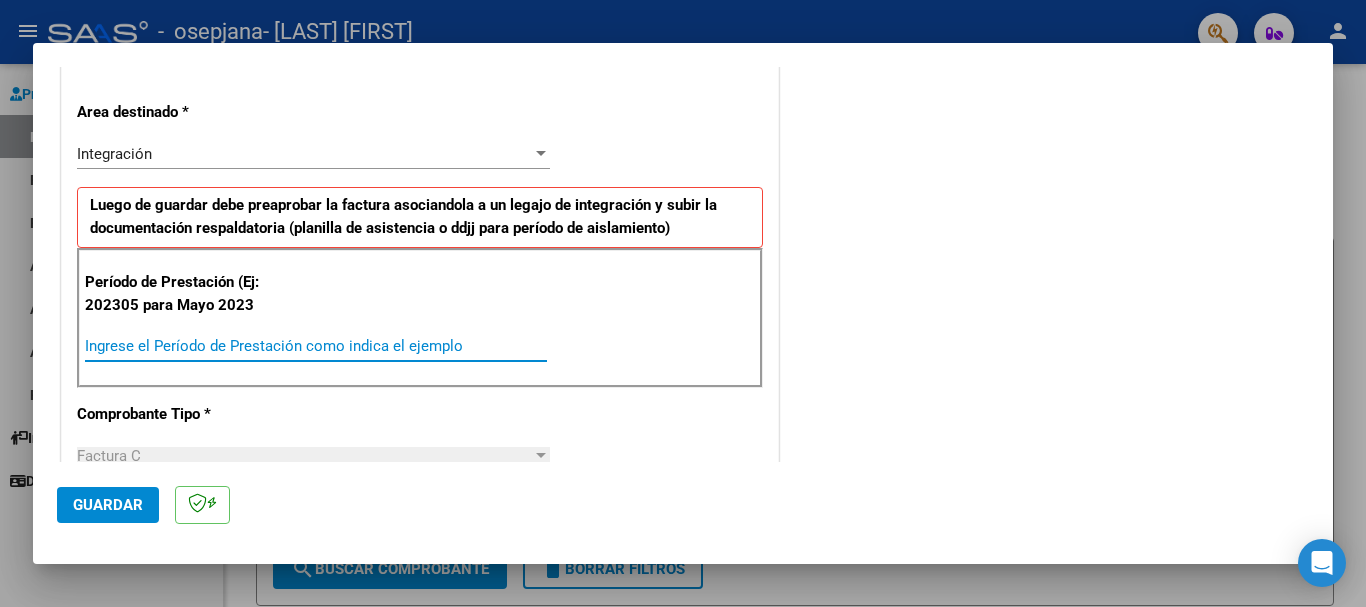 click on "Ingrese el Período de Prestación como indica el ejemplo" at bounding box center [316, 346] 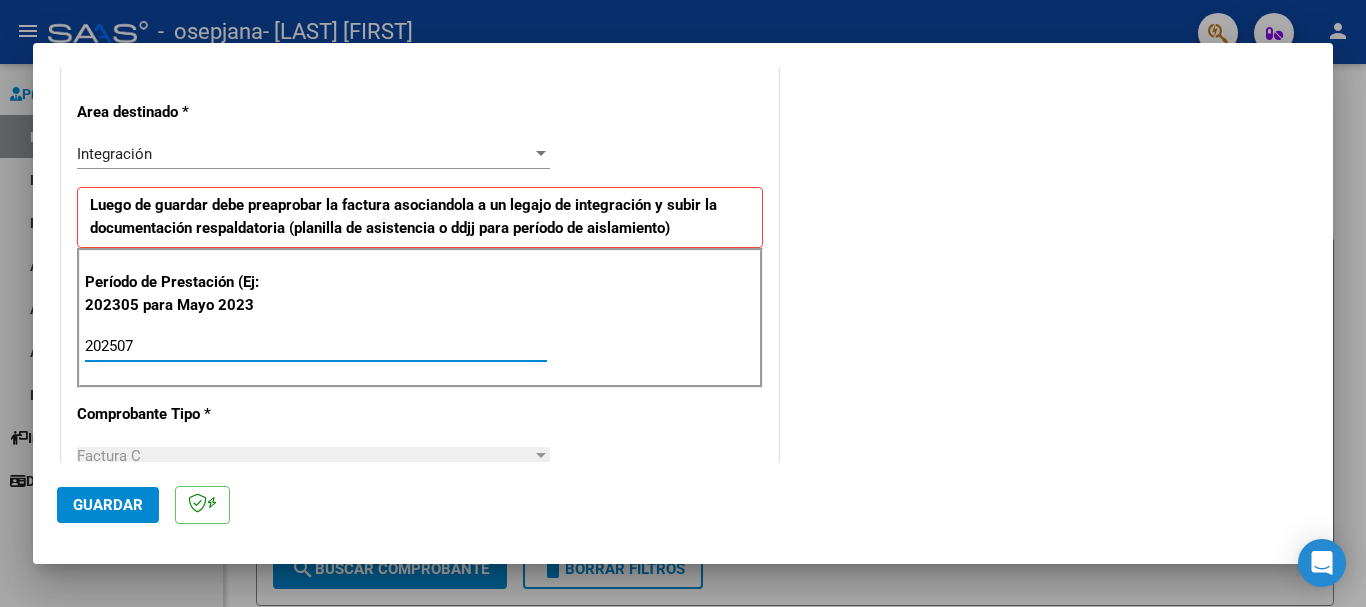 type on "202507" 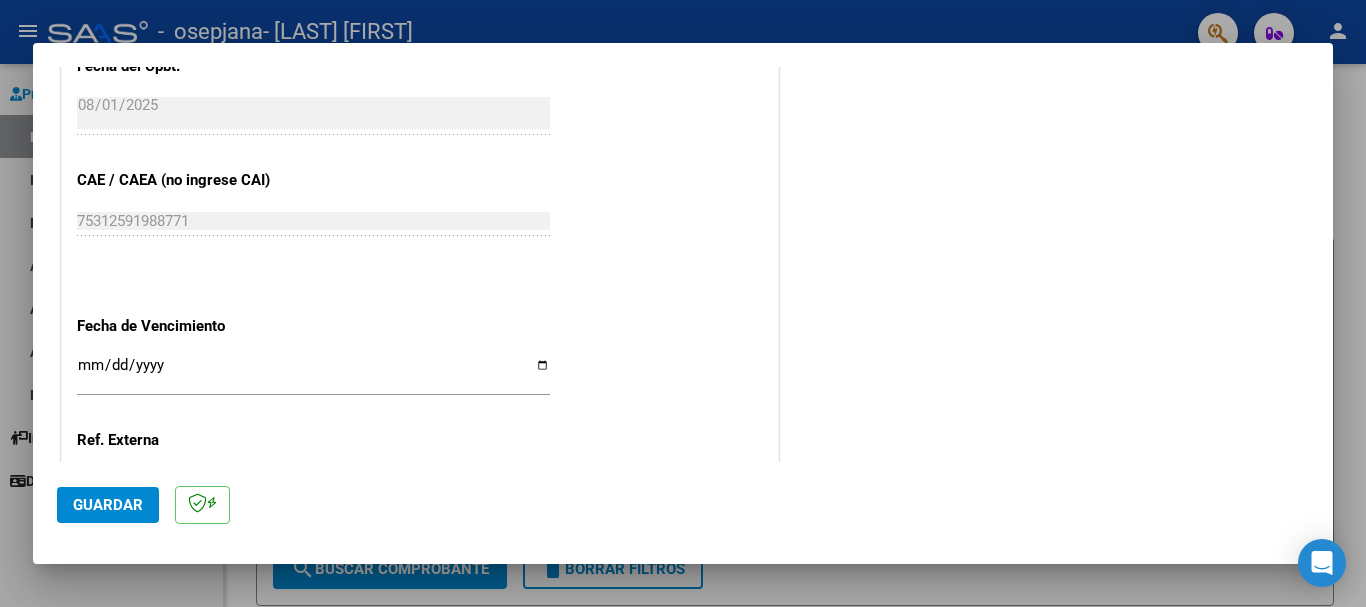 scroll, scrollTop: 1327, scrollLeft: 0, axis: vertical 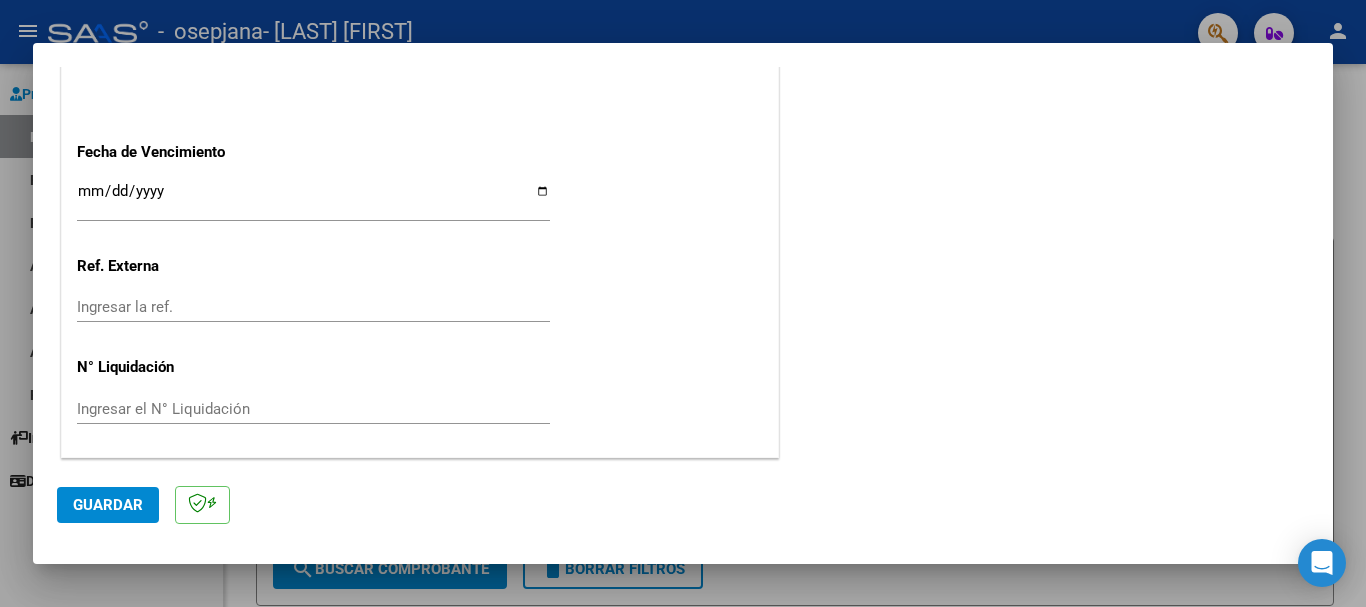 click on "Ingresar la fecha" at bounding box center [313, 199] 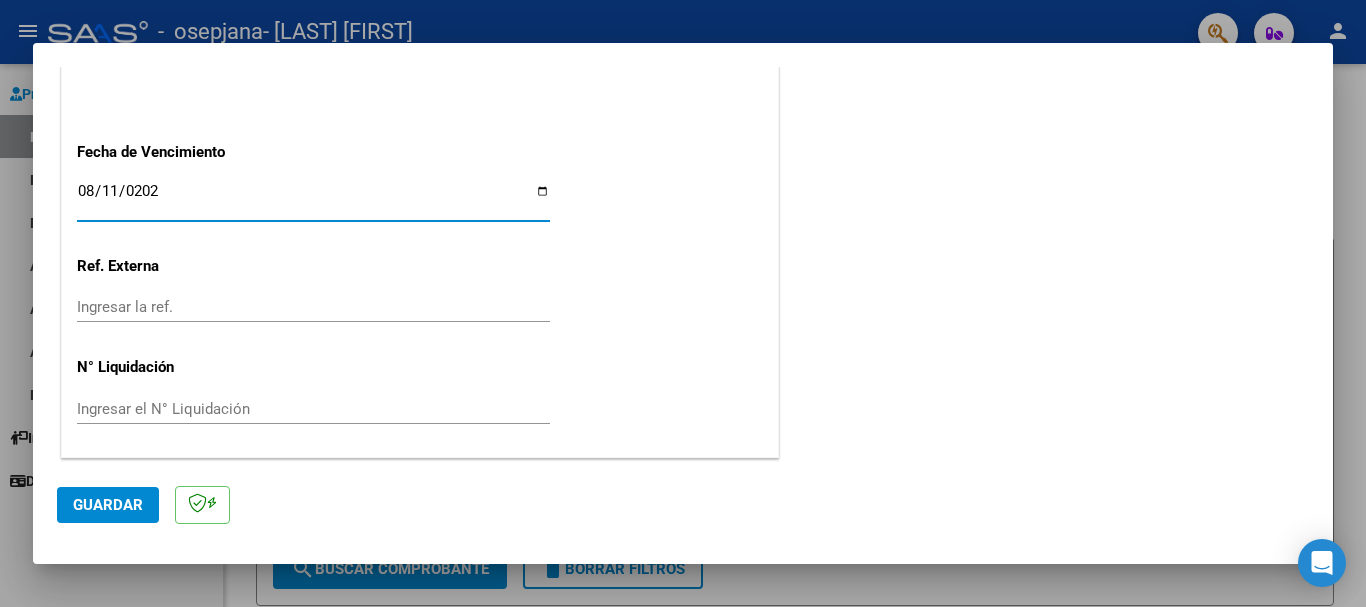 type on "2025-08-11" 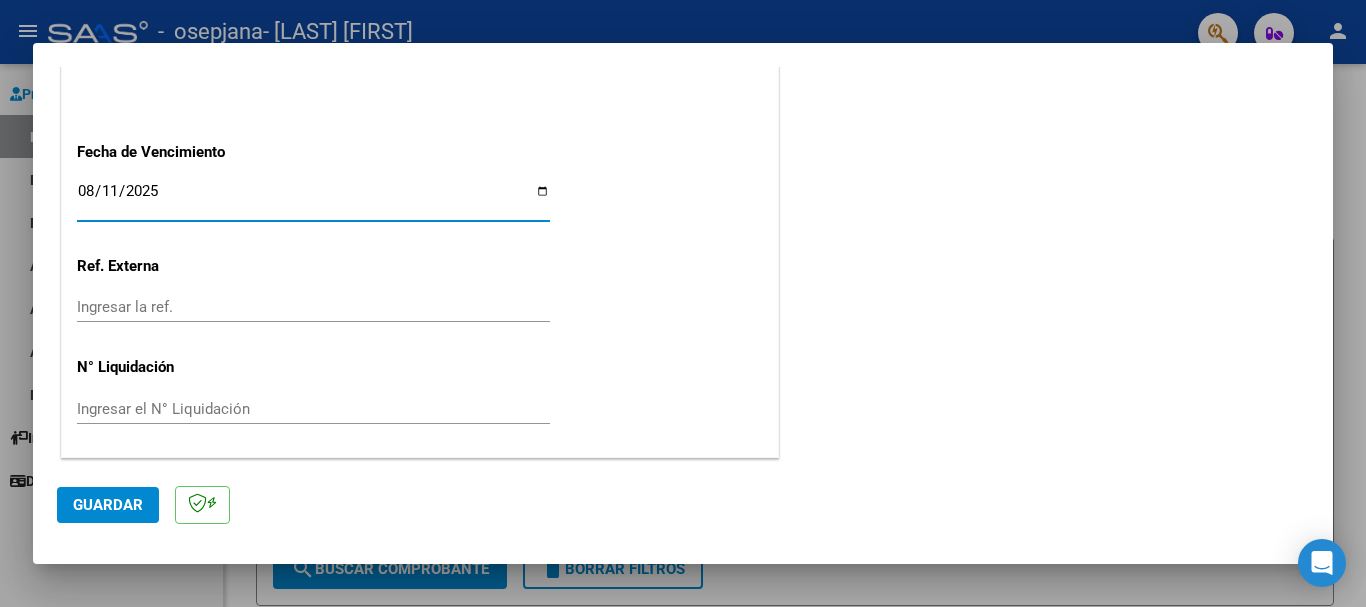 click on "Guardar" 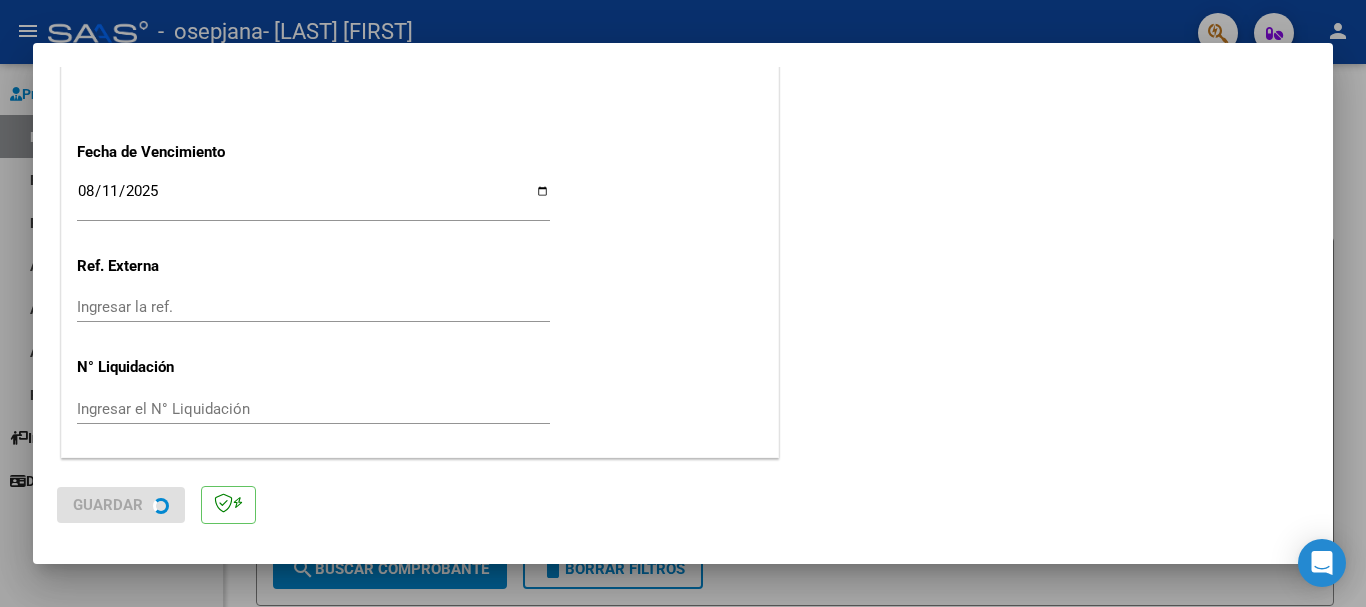 scroll, scrollTop: 0, scrollLeft: 0, axis: both 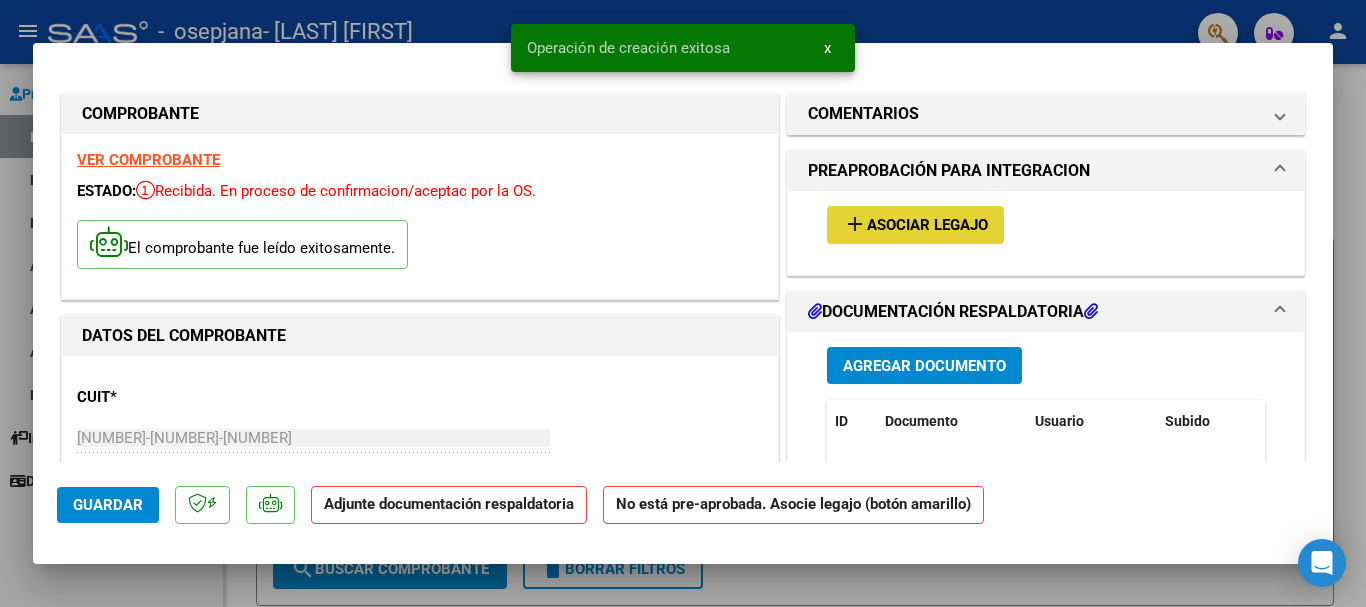 click on "Asociar Legajo" at bounding box center (927, 226) 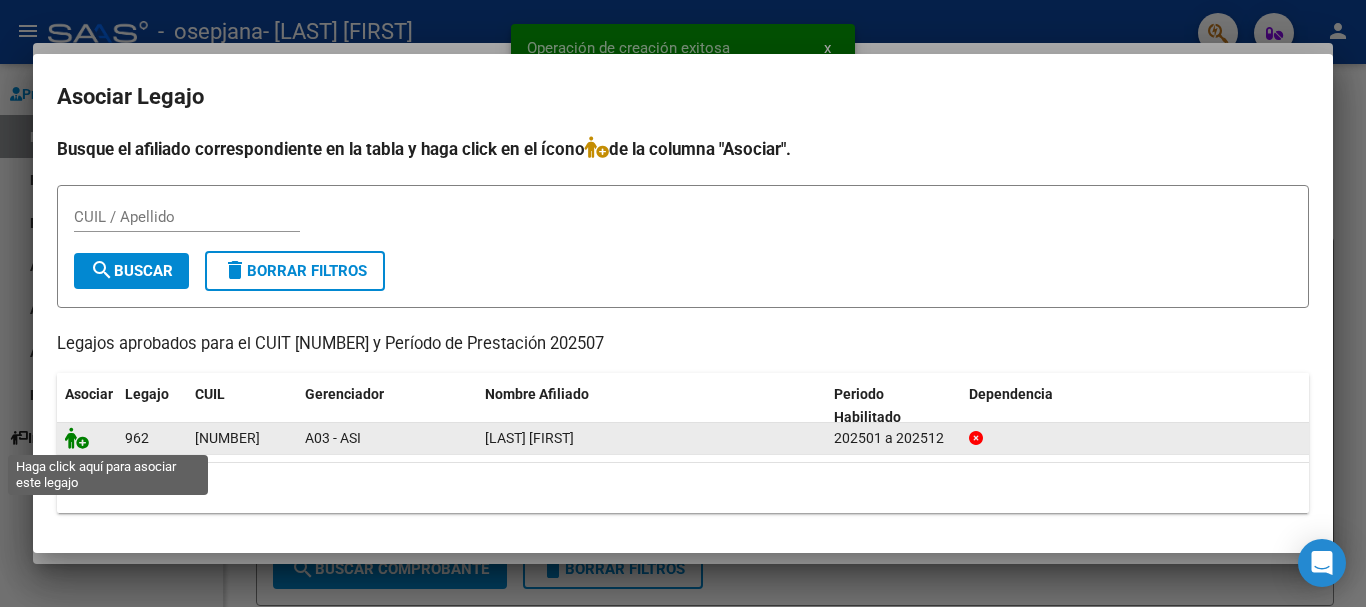 click 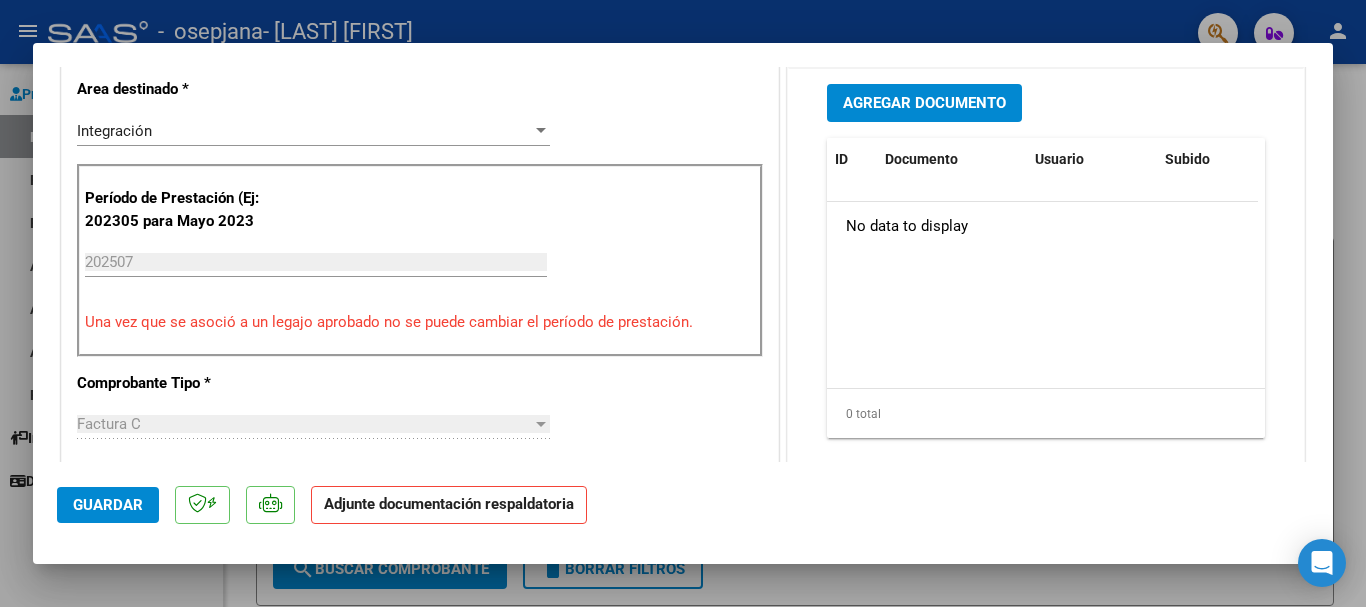scroll, scrollTop: 500, scrollLeft: 0, axis: vertical 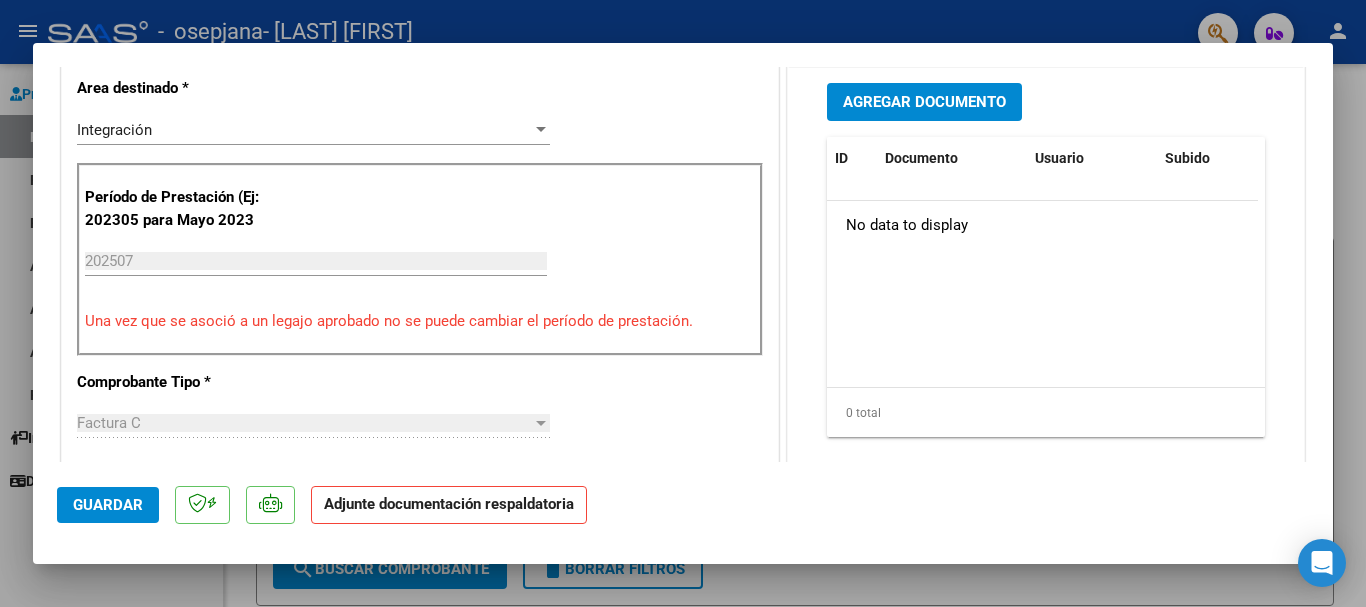 click on "Agregar Documento" at bounding box center (924, 101) 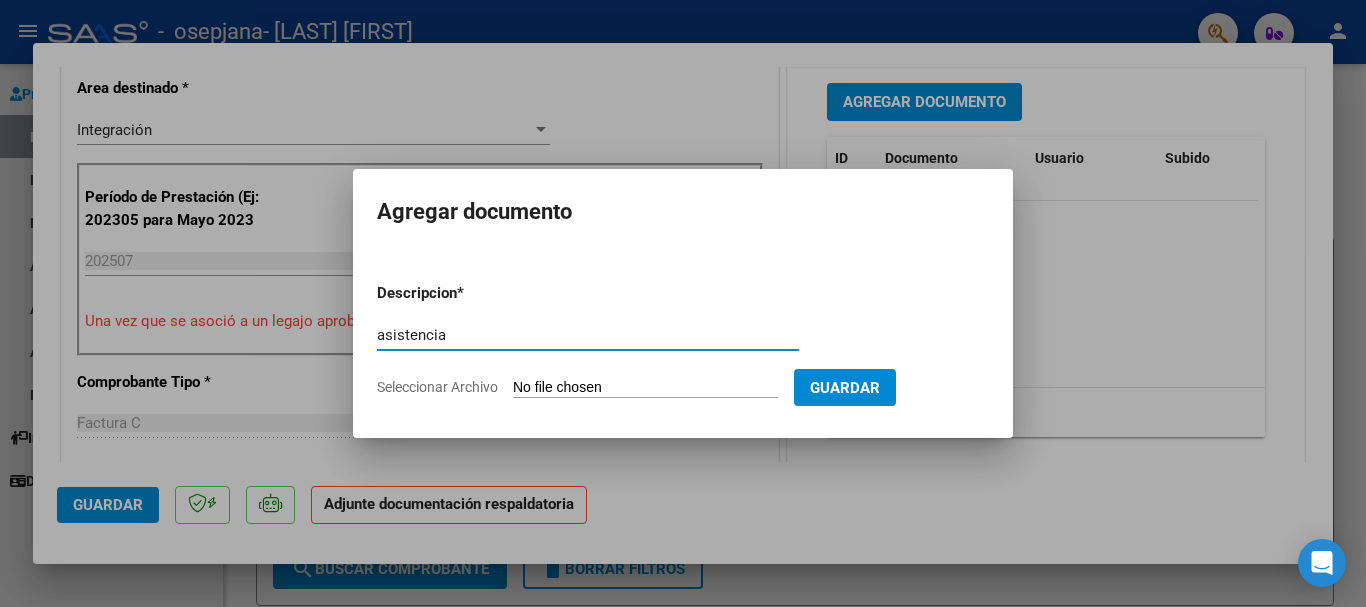type on "asistencia" 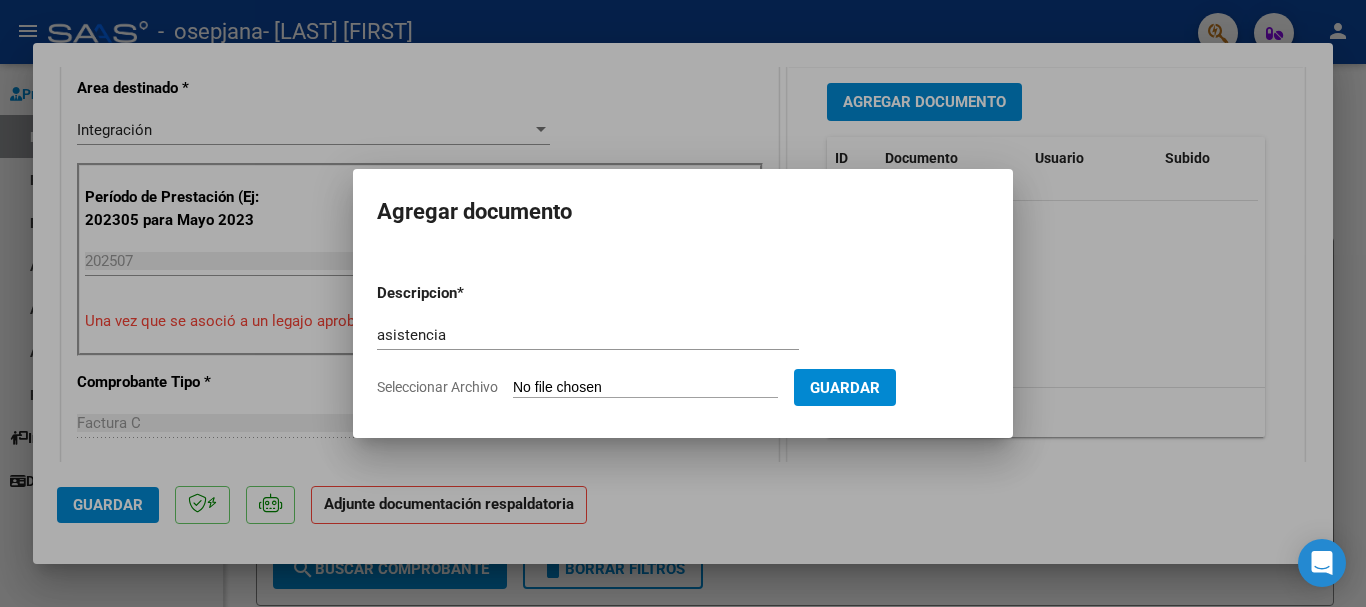 click on "Seleccionar Archivo" at bounding box center [645, 388] 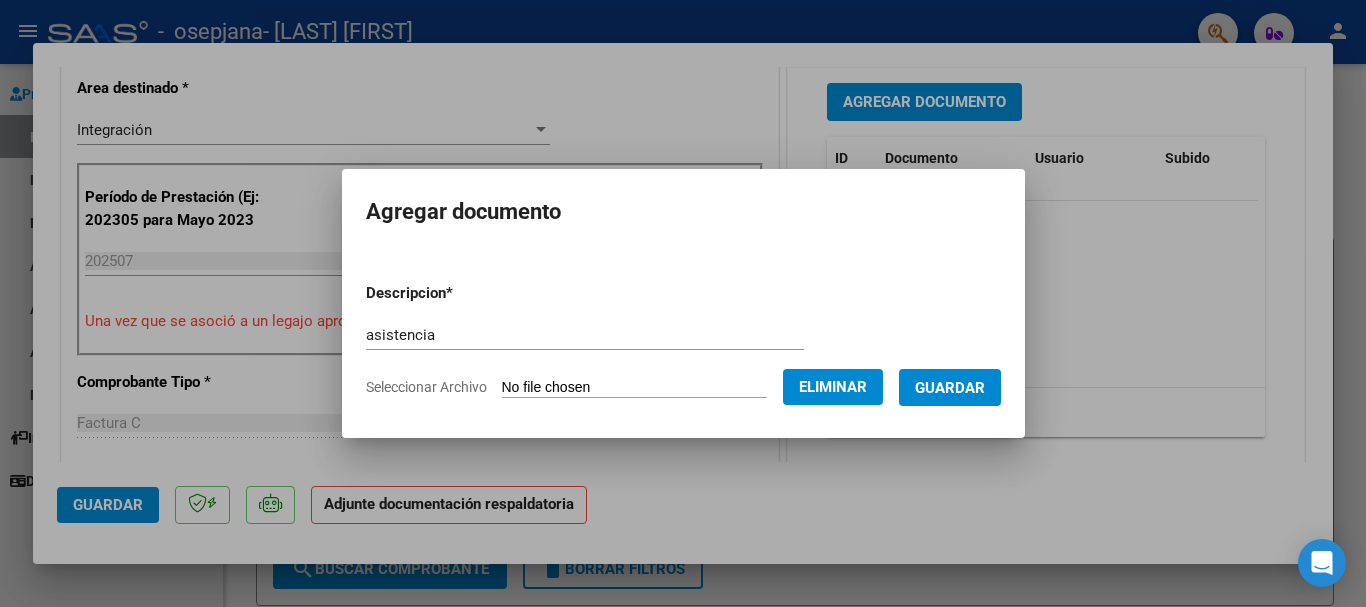 click on "Eliminar" 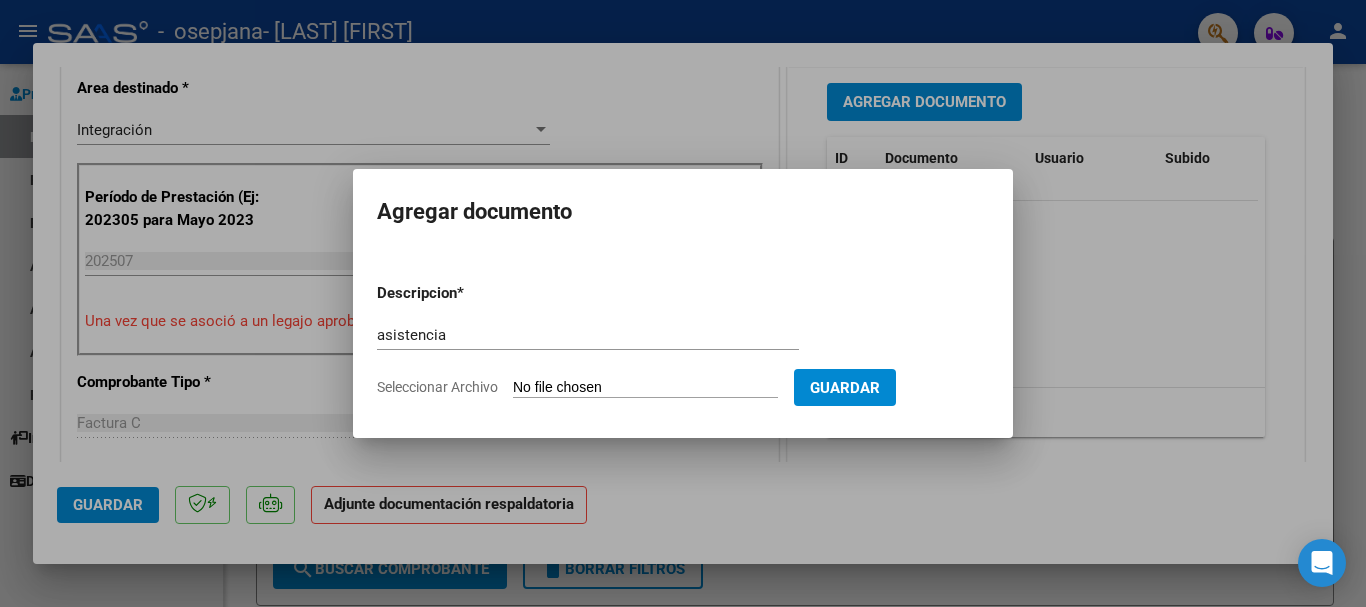 click on "Seleccionar Archivo" at bounding box center (645, 388) 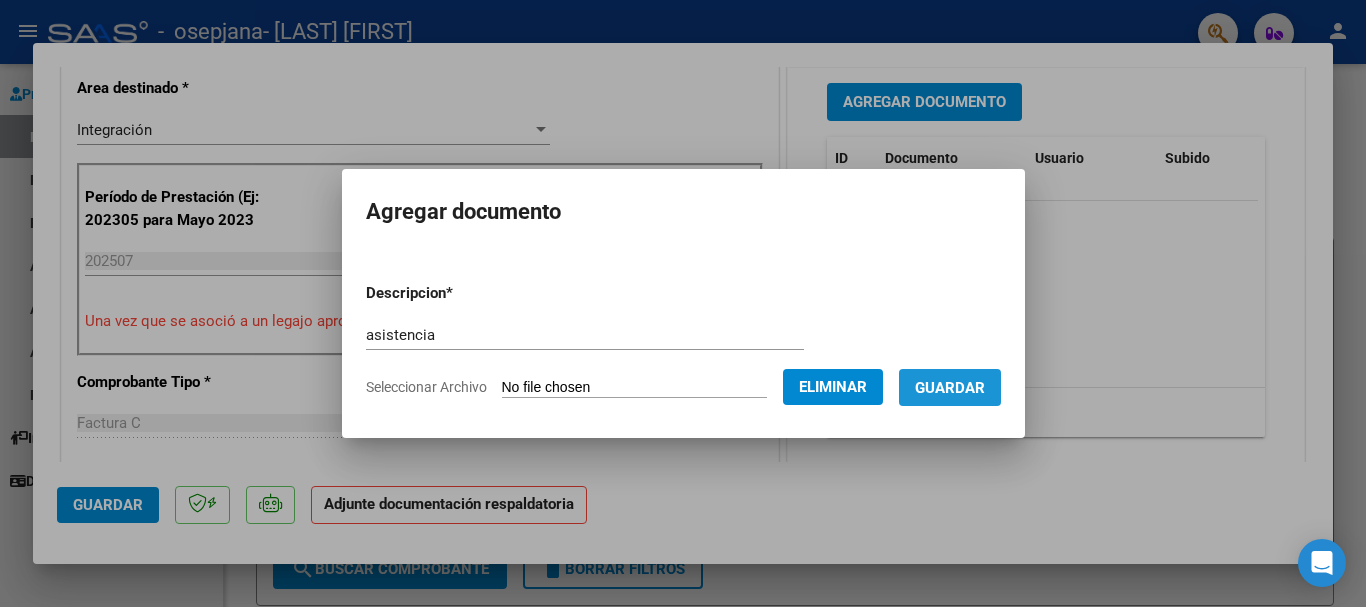 click on "Guardar" at bounding box center [950, 387] 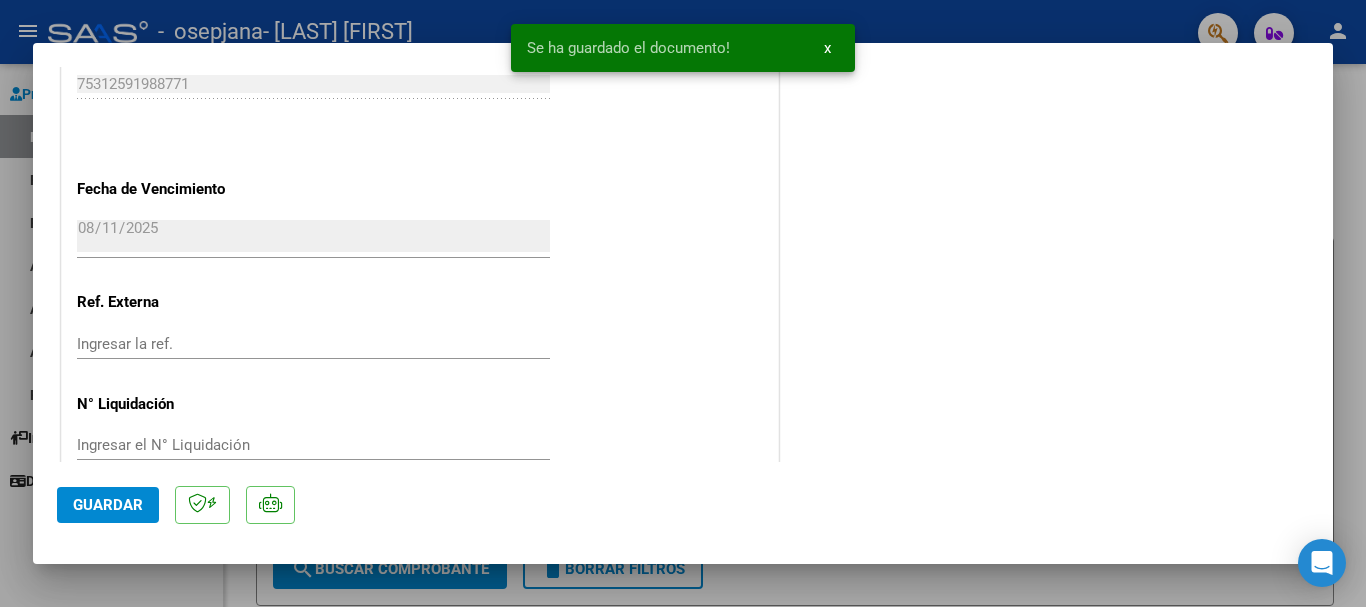 scroll, scrollTop: 1395, scrollLeft: 0, axis: vertical 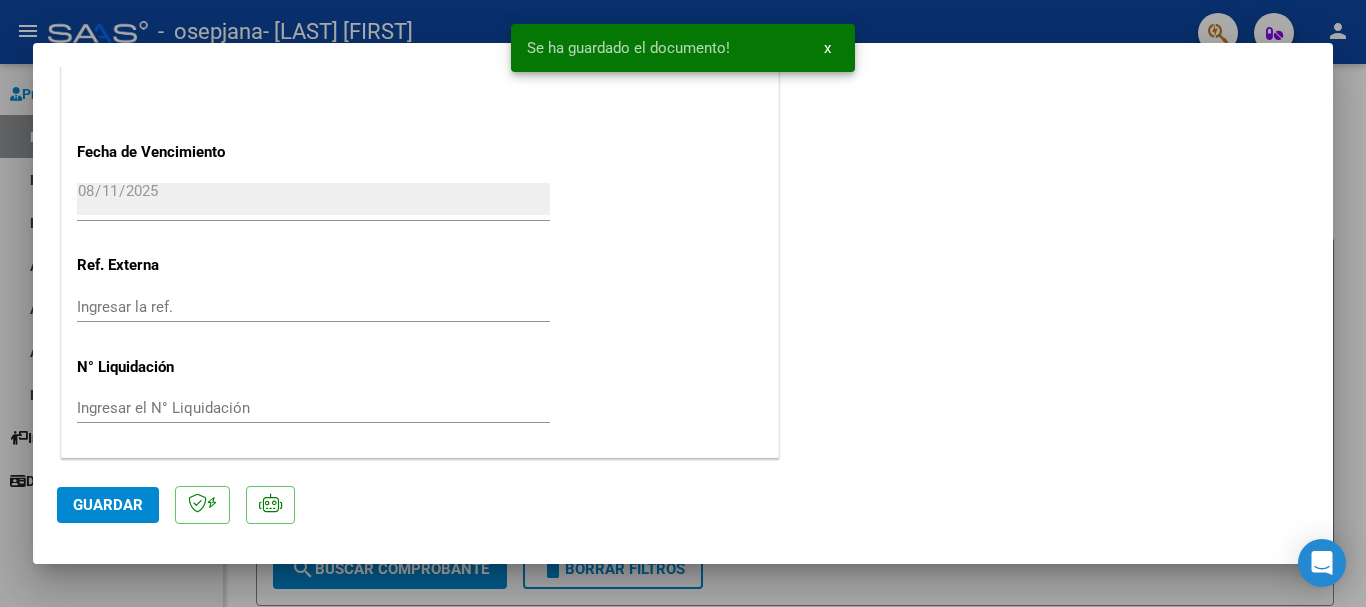 click on "Guardar" 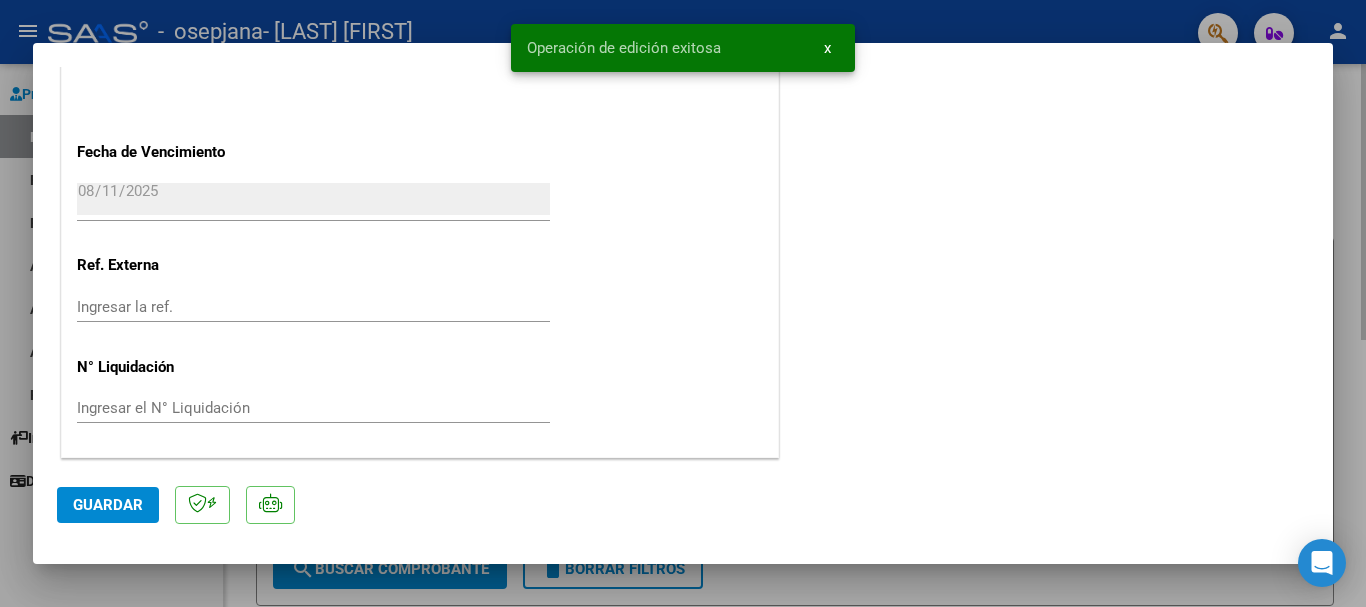 click at bounding box center [683, 303] 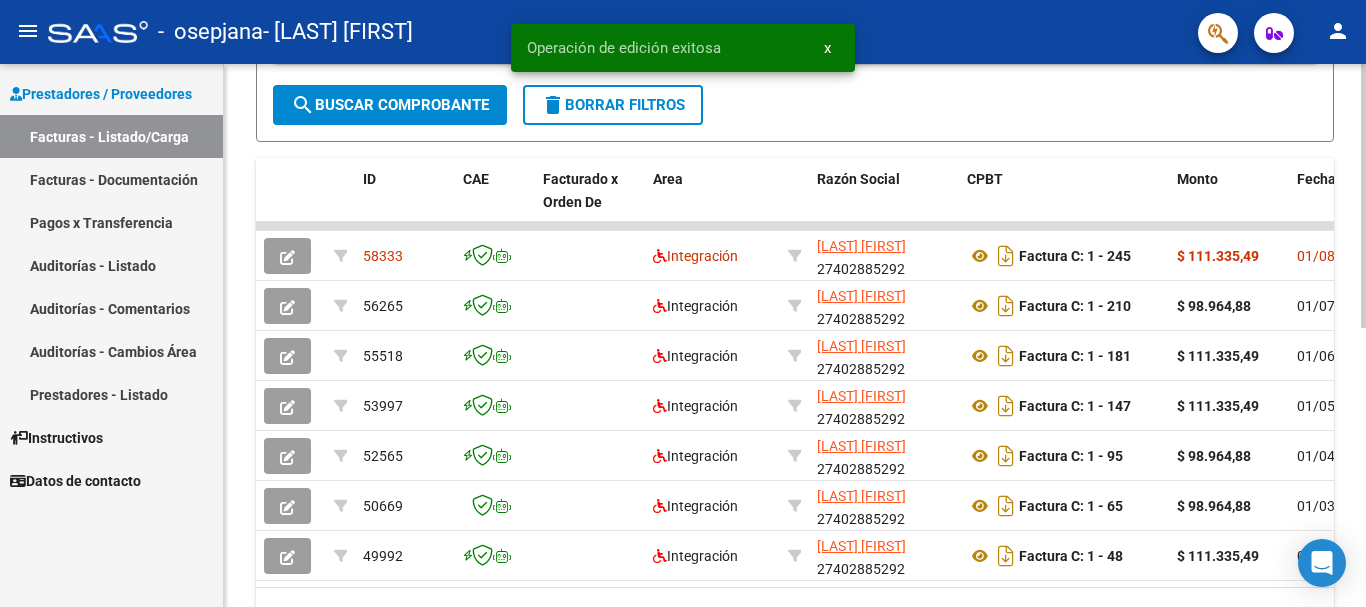 scroll, scrollTop: 500, scrollLeft: 0, axis: vertical 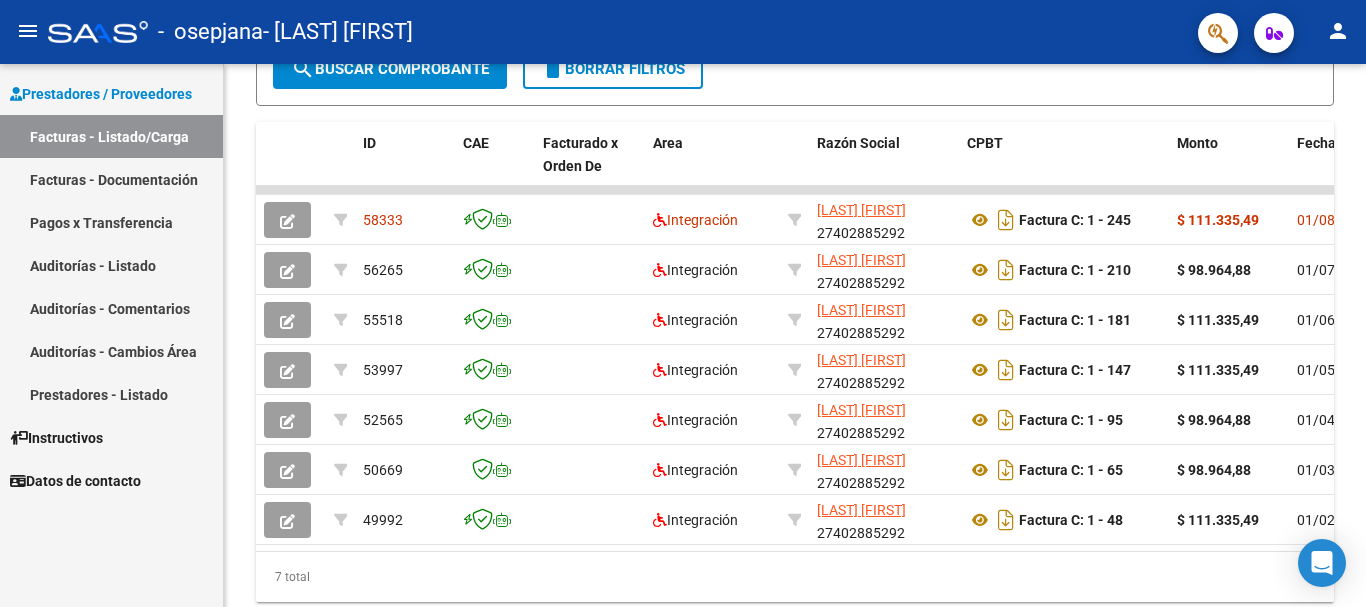 click on "person" 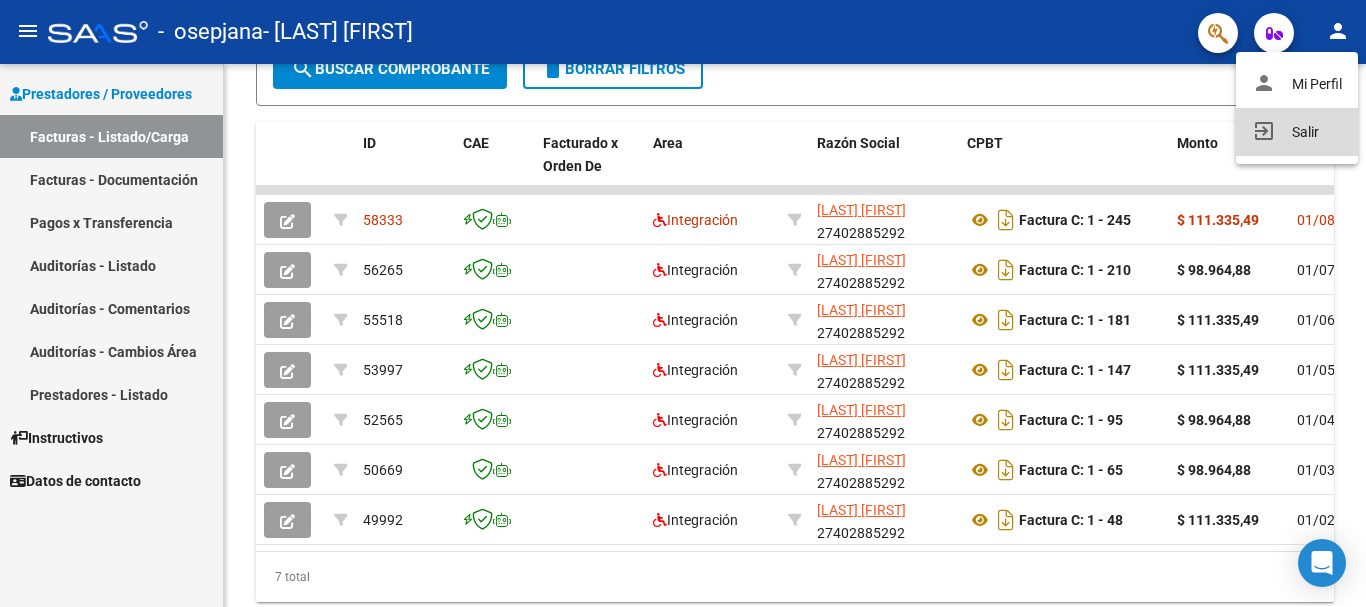 click on "exit_to_app  Salir" at bounding box center (1297, 132) 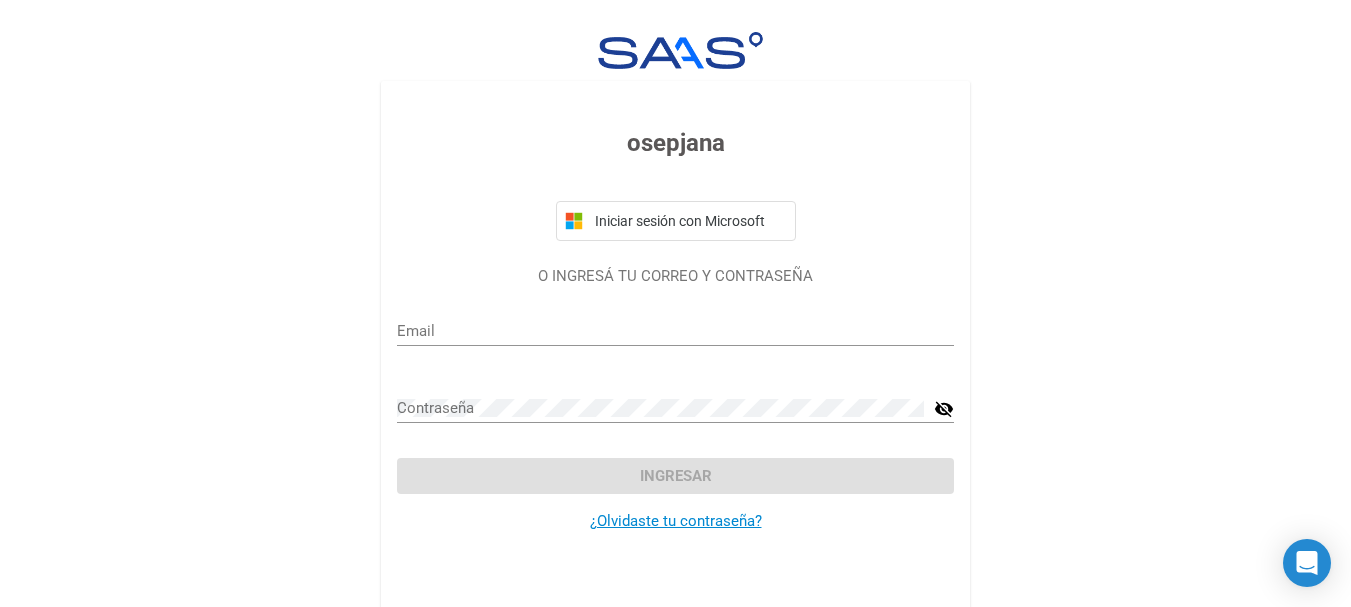 type on "pauballesta@hotmail.com.ar" 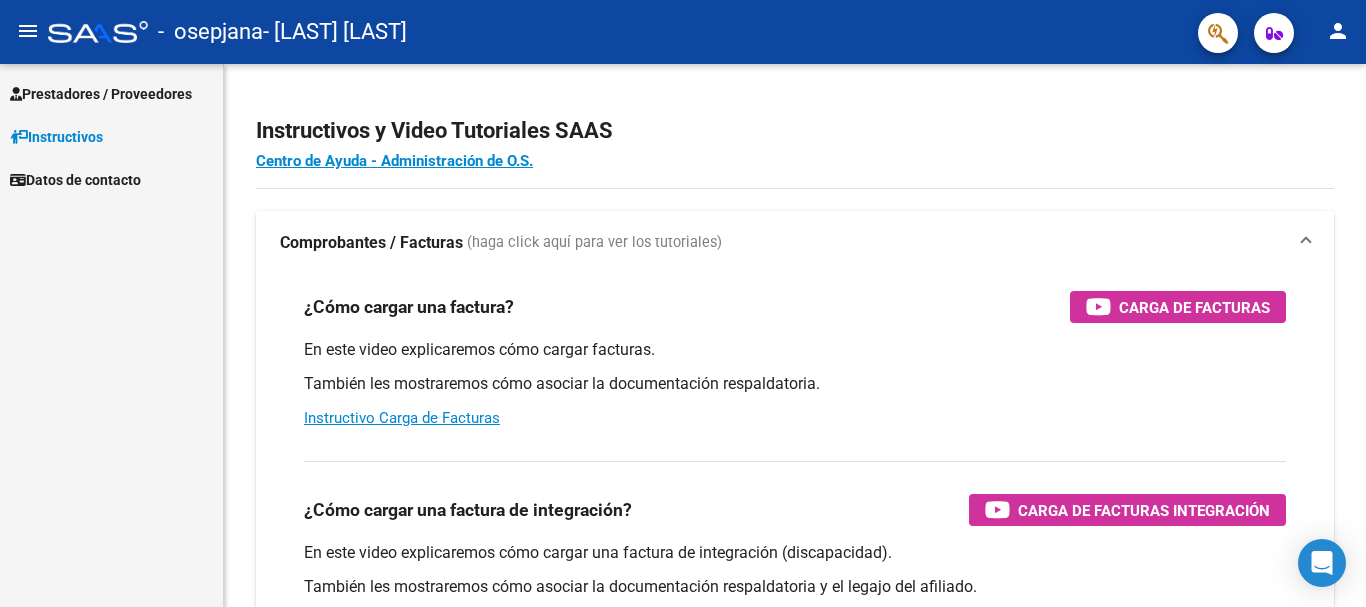 scroll, scrollTop: 0, scrollLeft: 0, axis: both 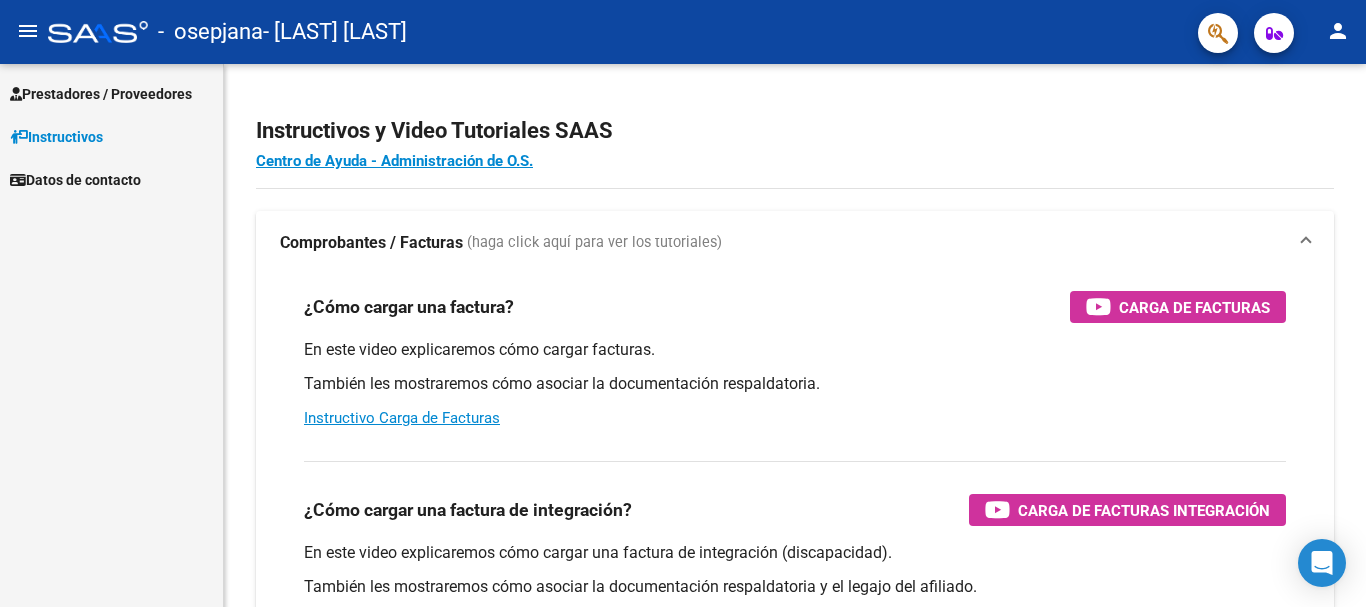 click on "Prestadores / Proveedores" at bounding box center (111, 93) 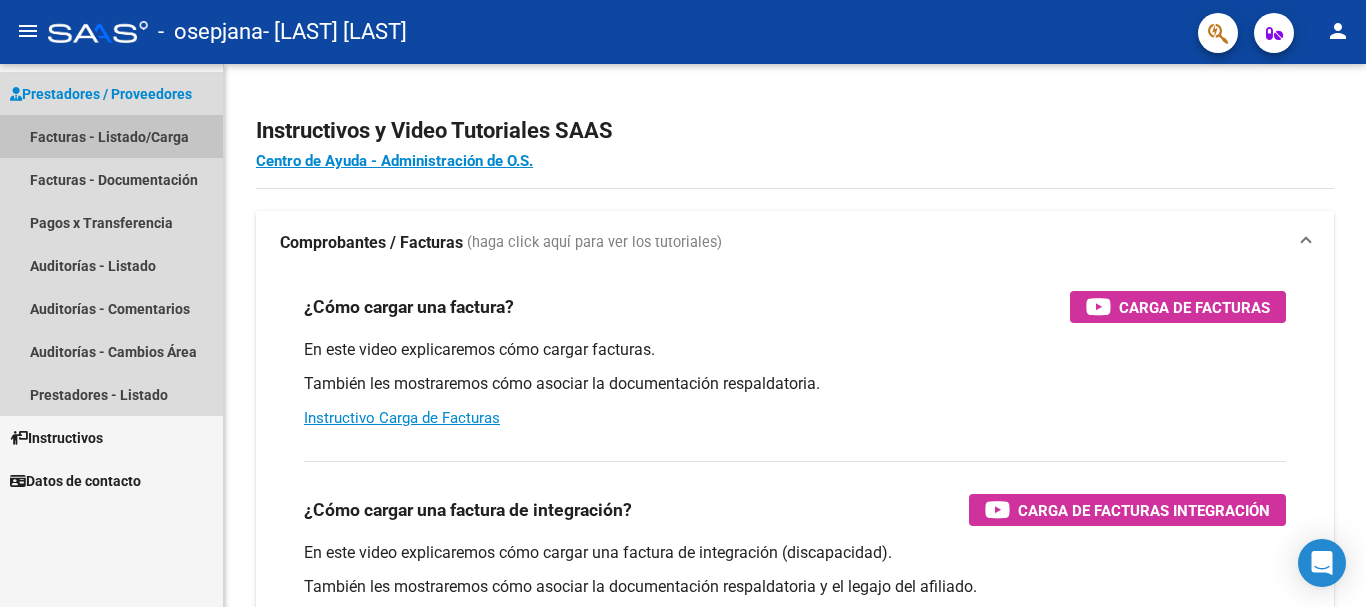 click on "Facturas - Listado/Carga" at bounding box center (111, 136) 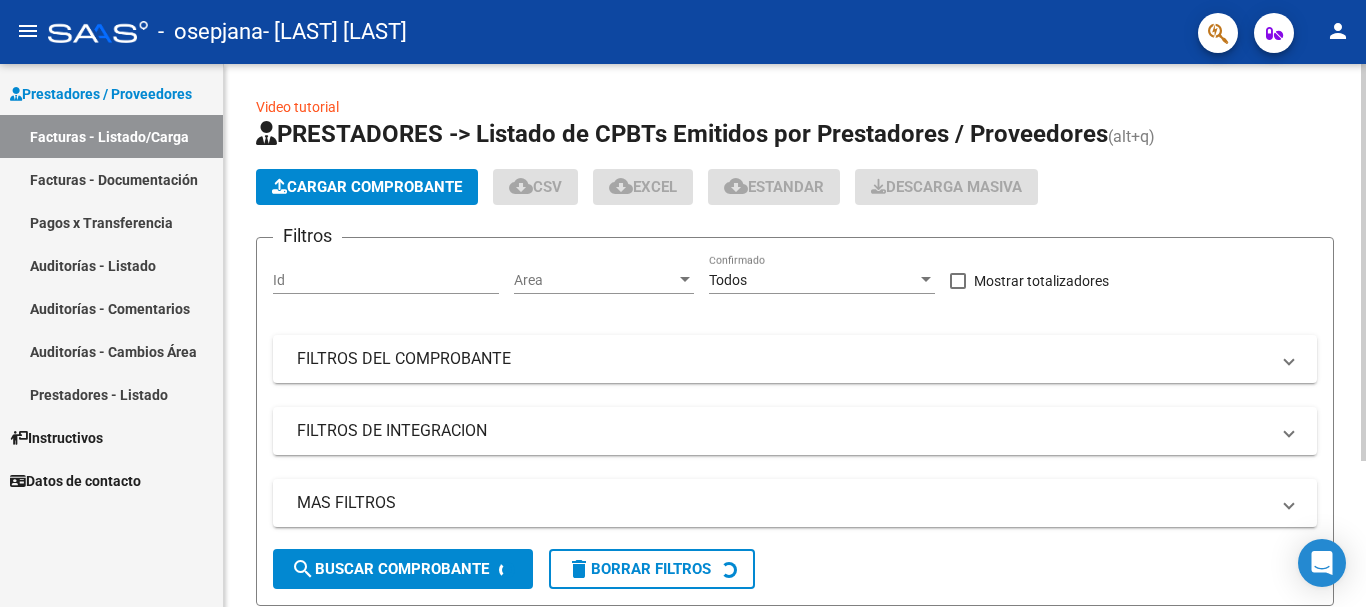 click on "Cargar Comprobante" 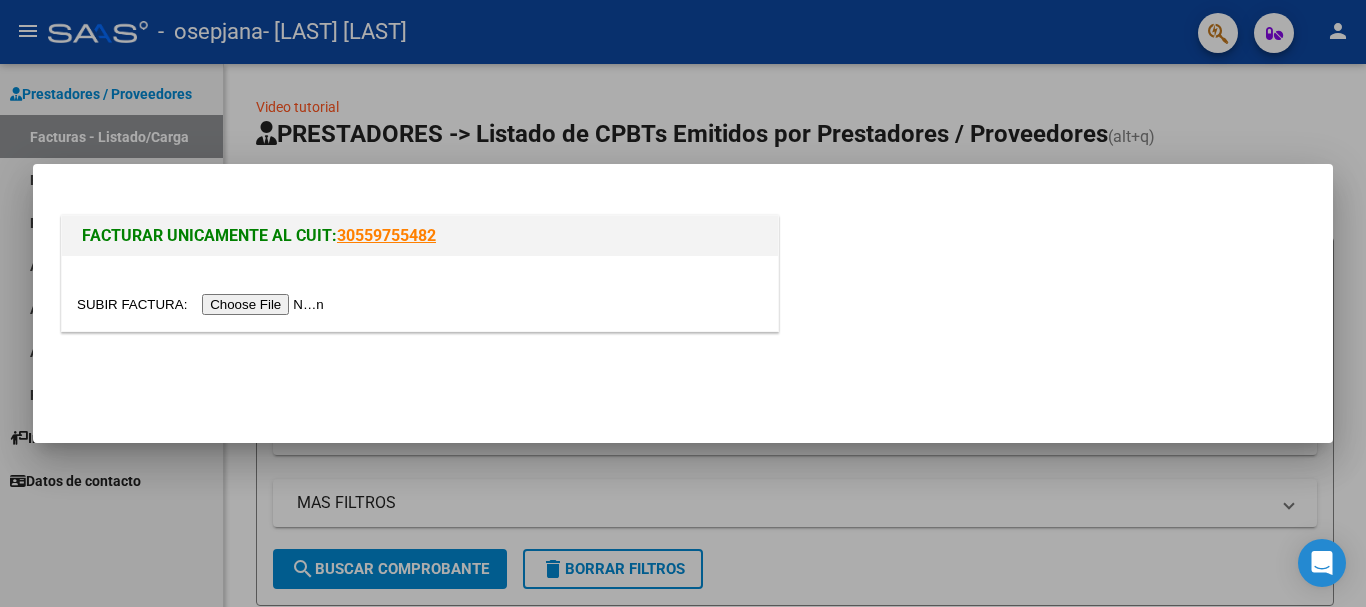 click at bounding box center [203, 304] 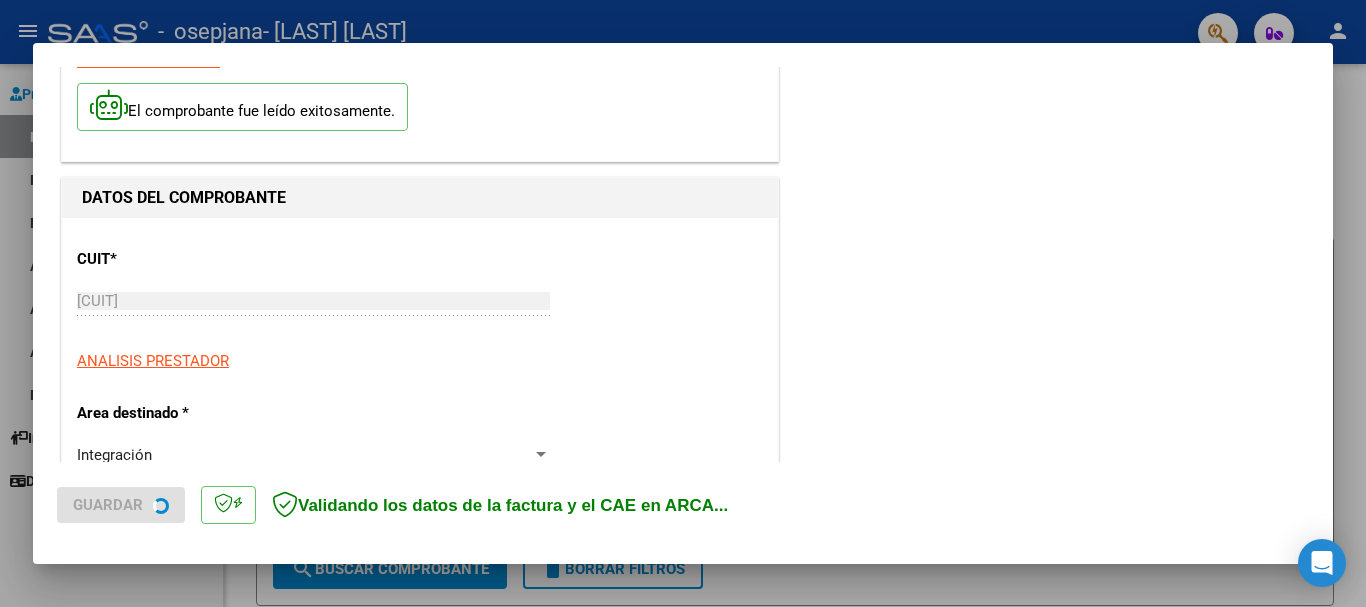 scroll, scrollTop: 400, scrollLeft: 0, axis: vertical 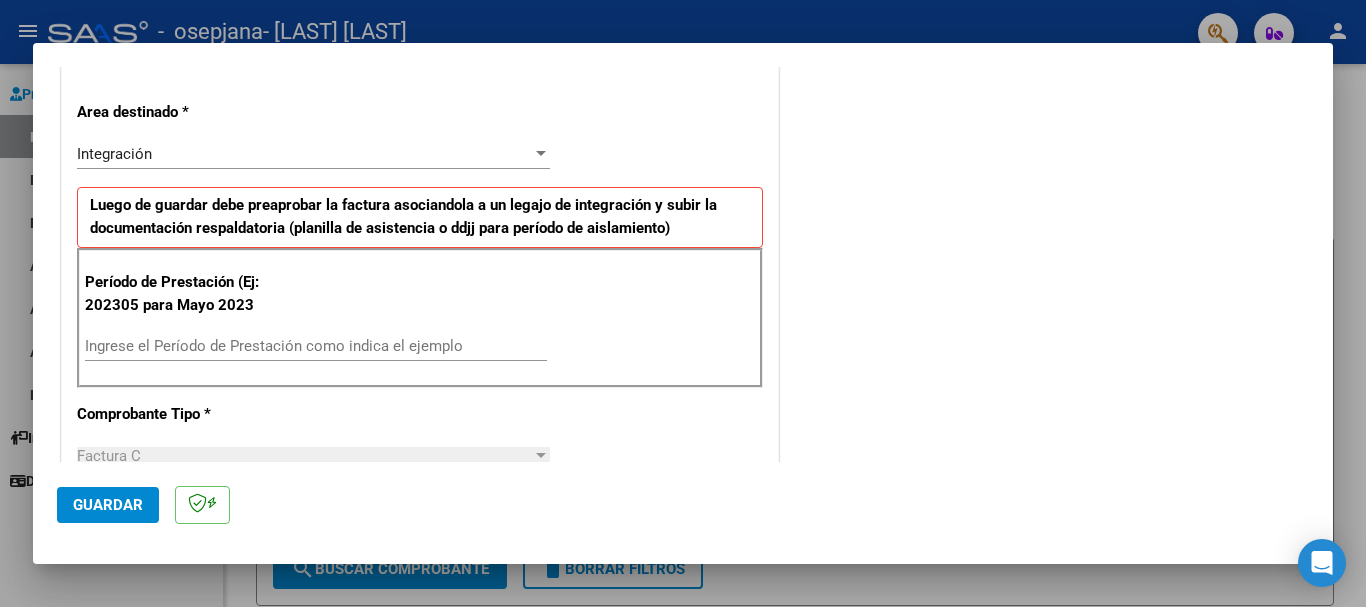 click on "Ingrese el Período de Prestación como indica el ejemplo" at bounding box center (316, 346) 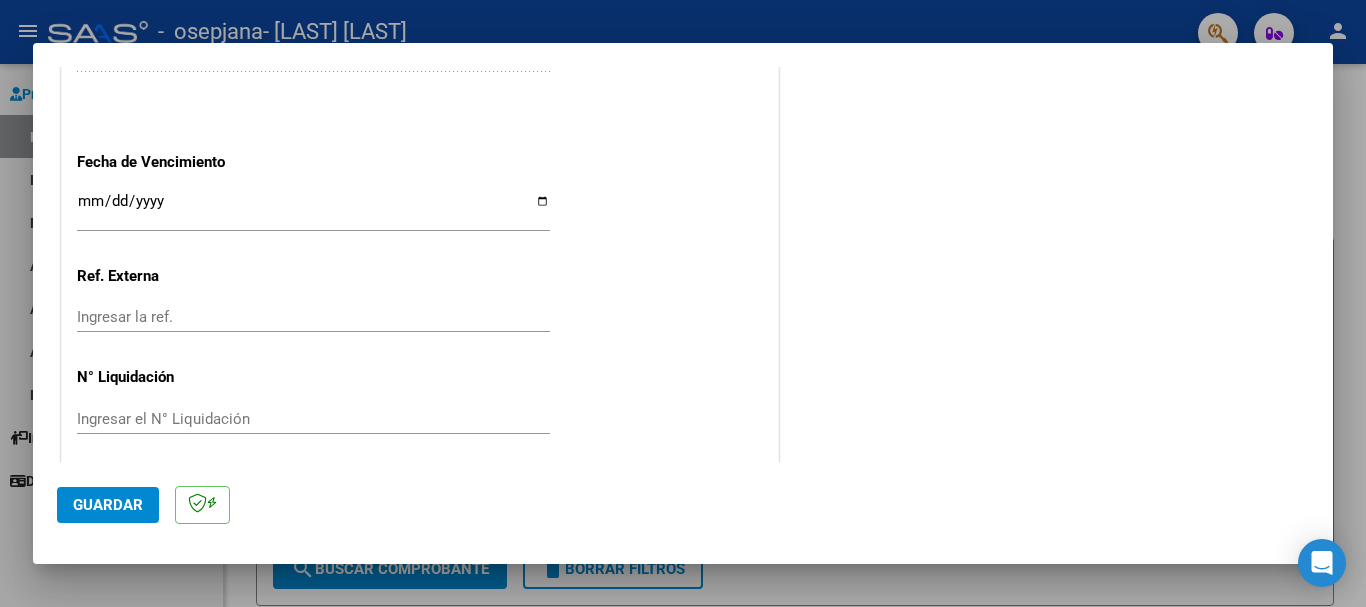 scroll, scrollTop: 1327, scrollLeft: 0, axis: vertical 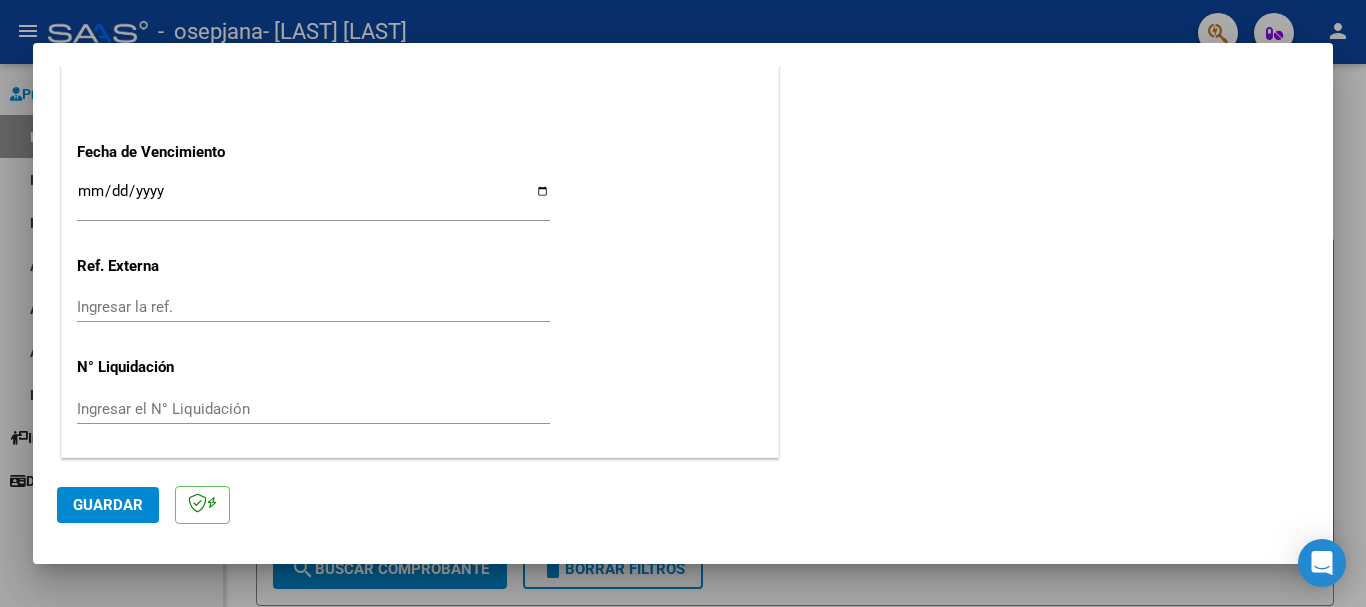type on "202507" 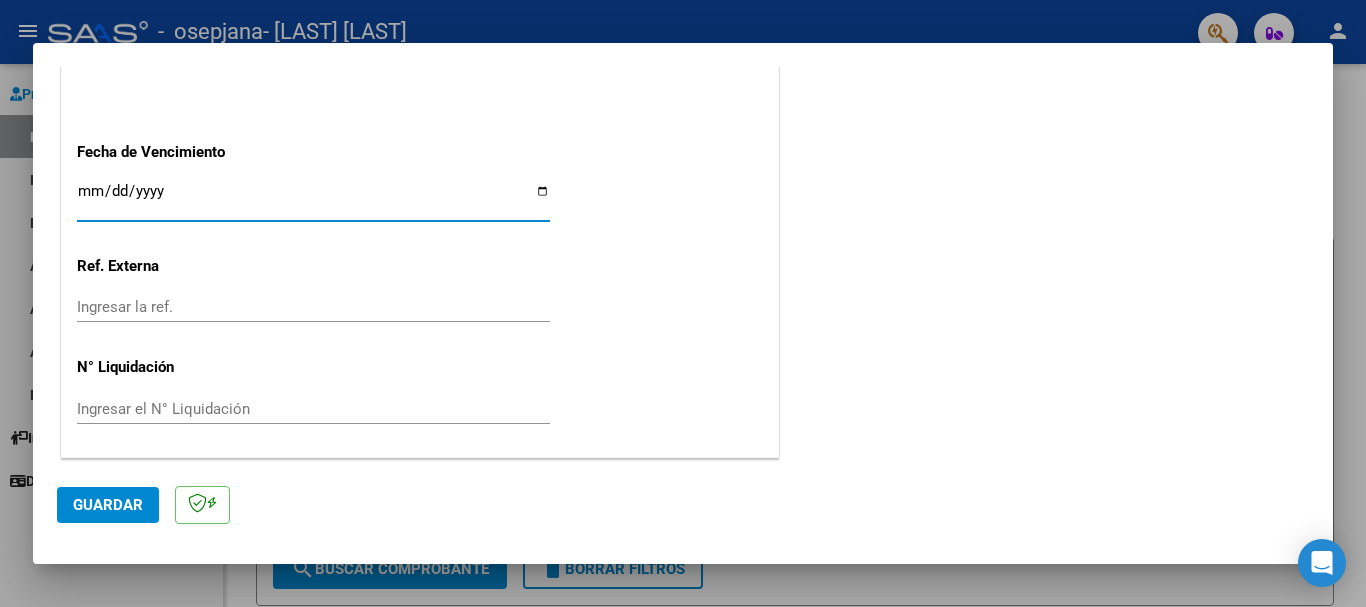 click on "Ingresar la fecha" at bounding box center (313, 199) 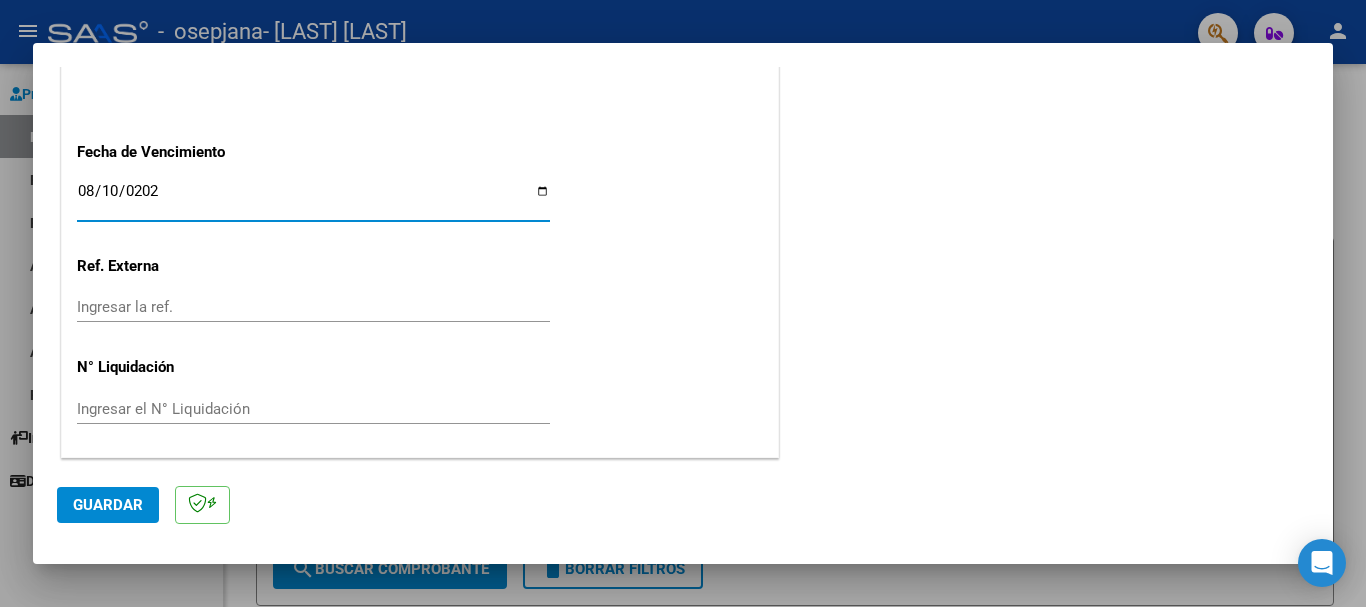 type on "2025-08-10" 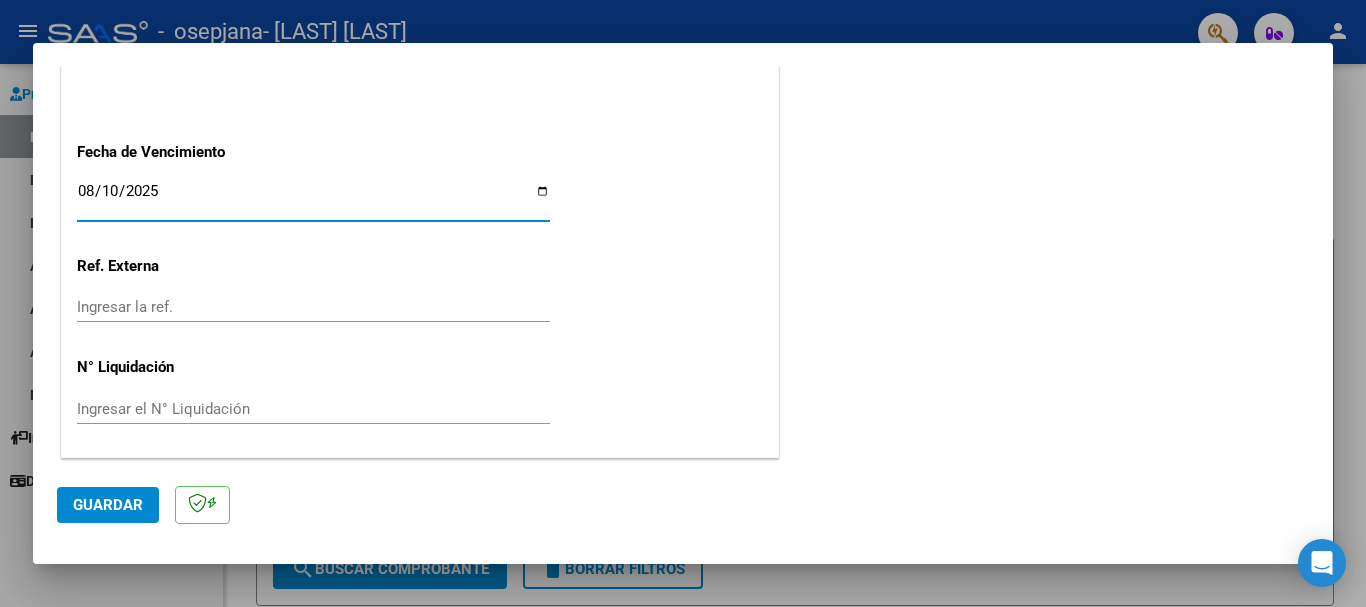 click on "Guardar" 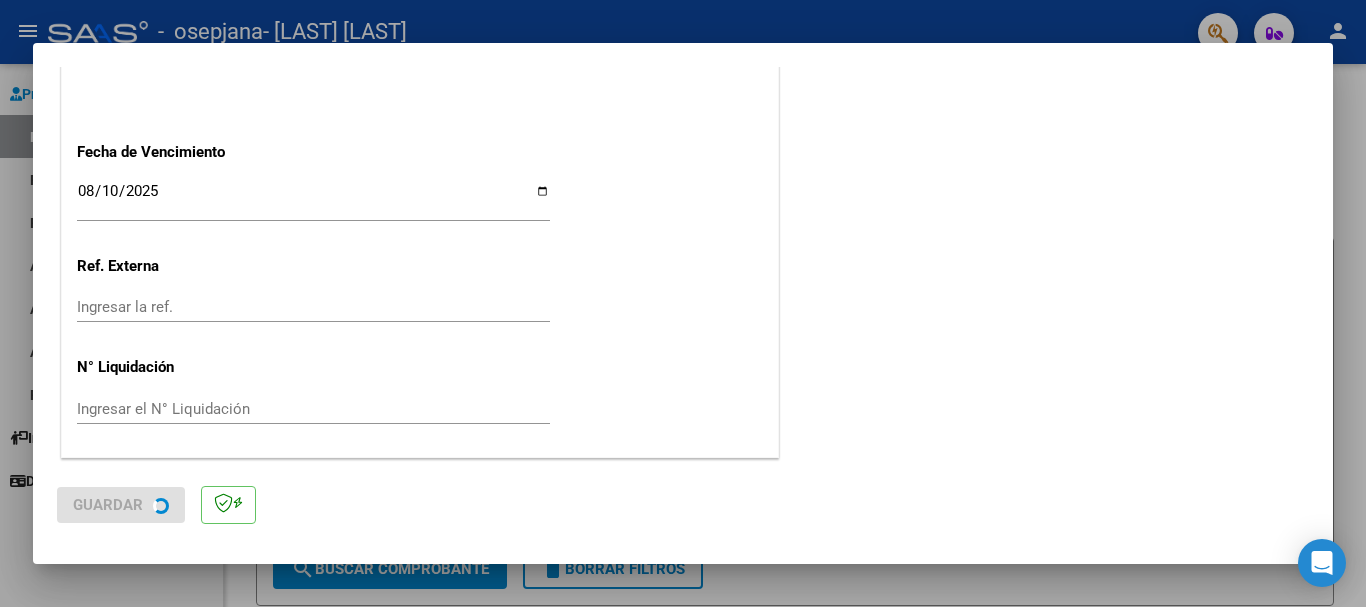 scroll, scrollTop: 0, scrollLeft: 0, axis: both 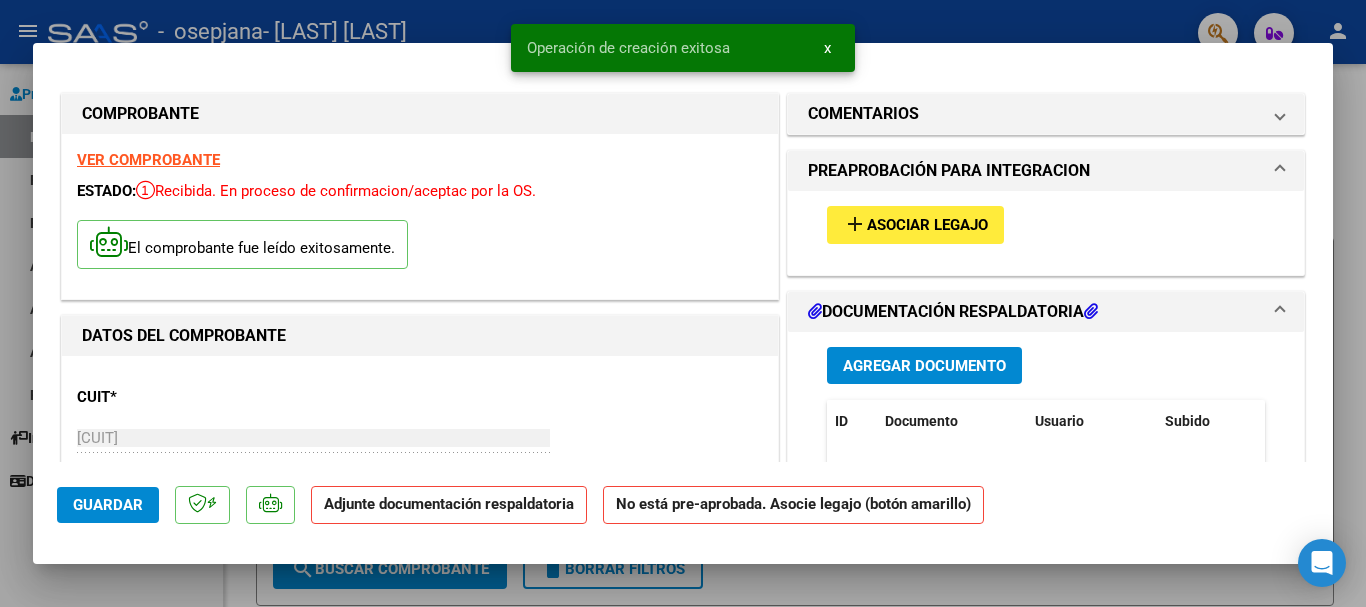 click on "add Asociar Legajo" at bounding box center [1046, 224] 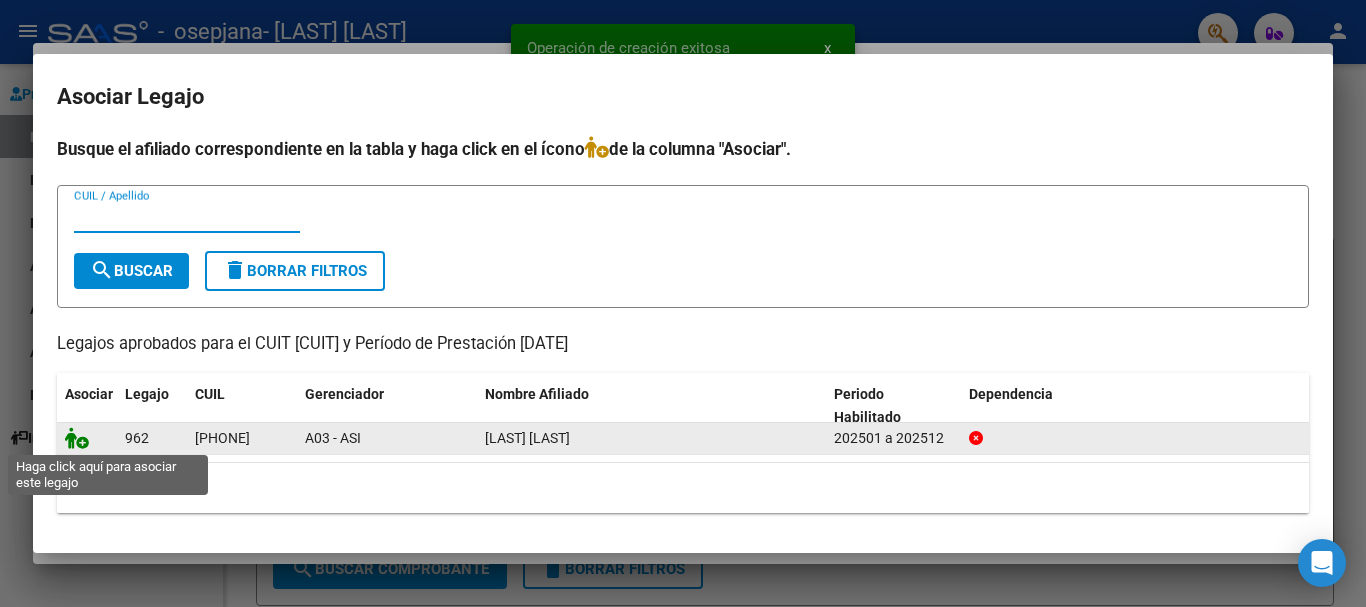 click 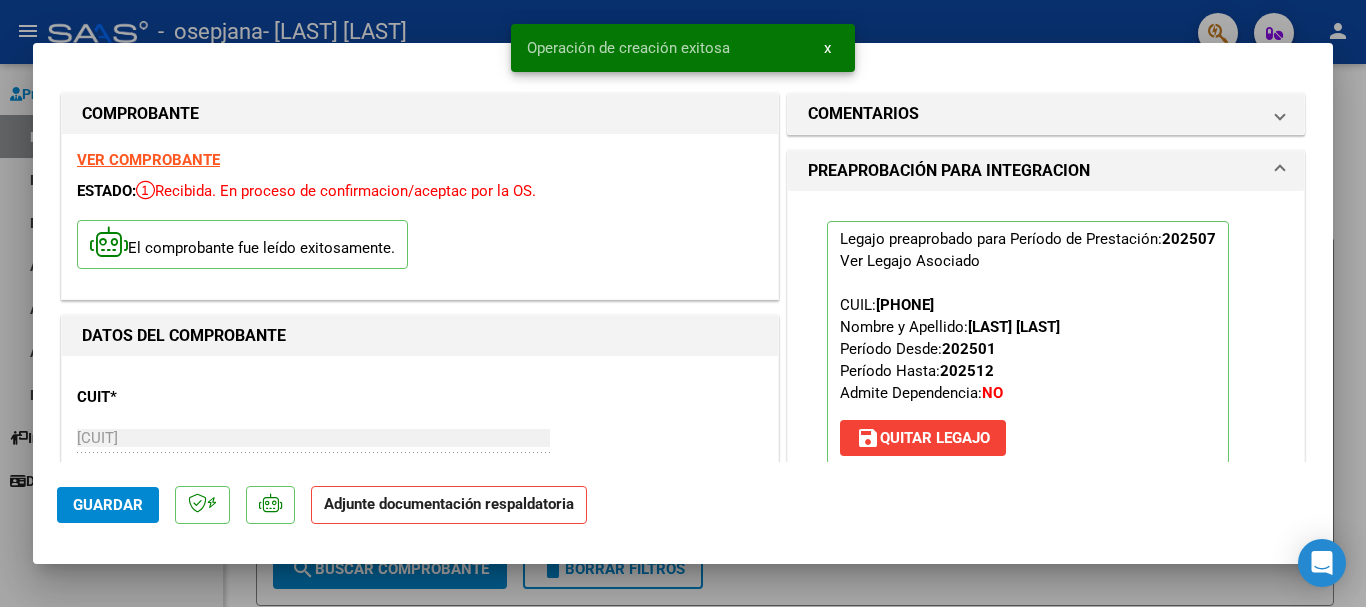 scroll, scrollTop: 500, scrollLeft: 0, axis: vertical 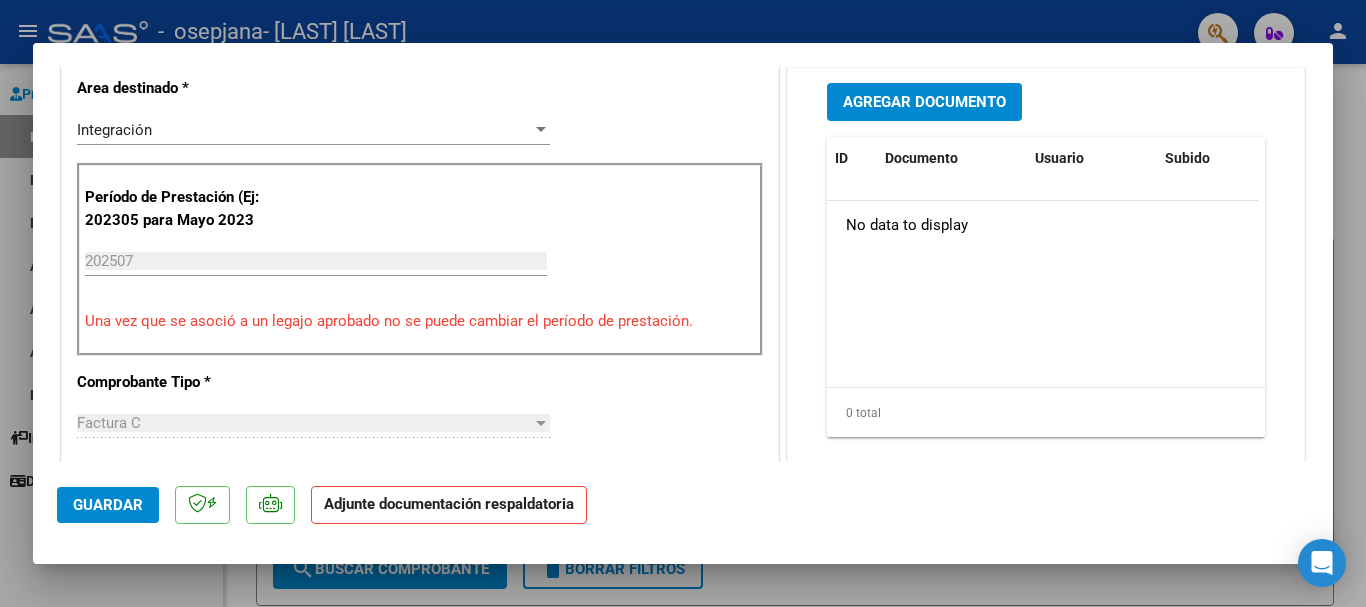 click on "Agregar Documento" at bounding box center (924, 103) 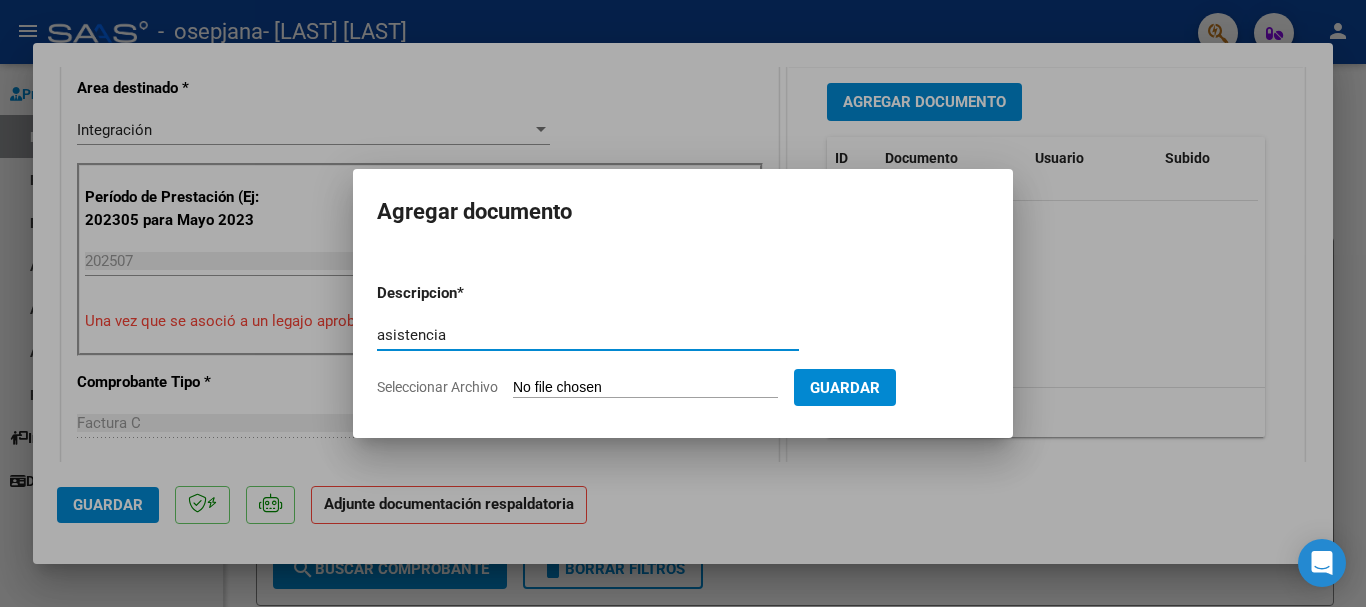type on "asistencia" 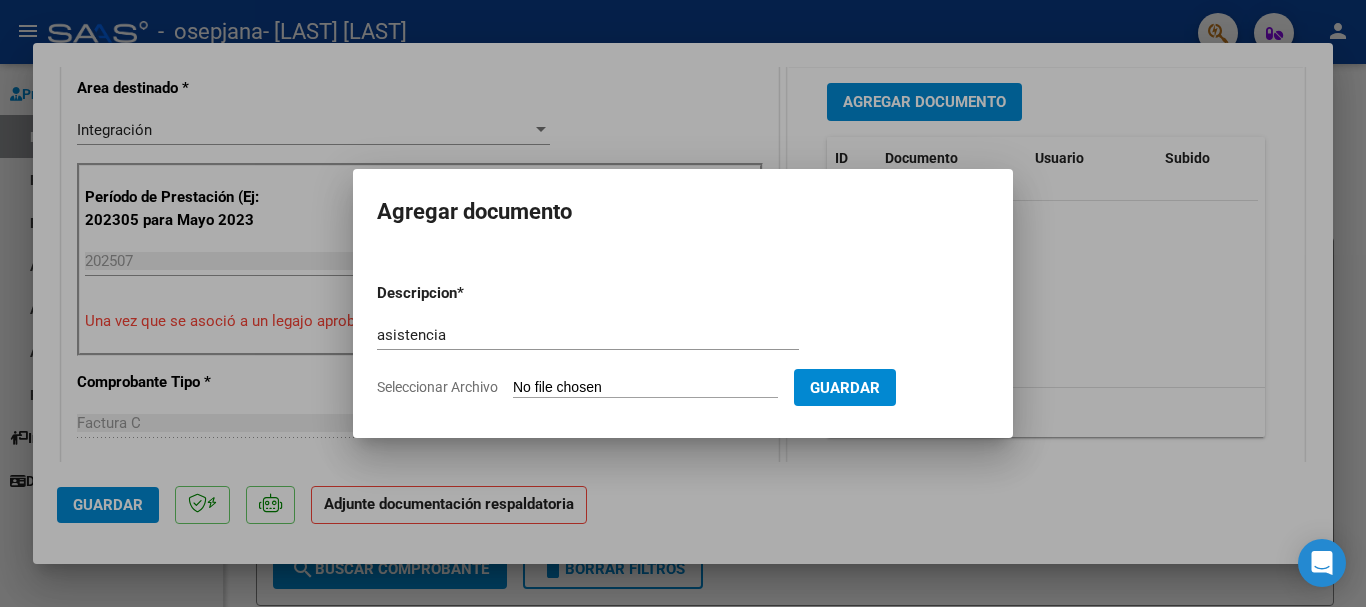click on "Seleccionar Archivo" at bounding box center (645, 388) 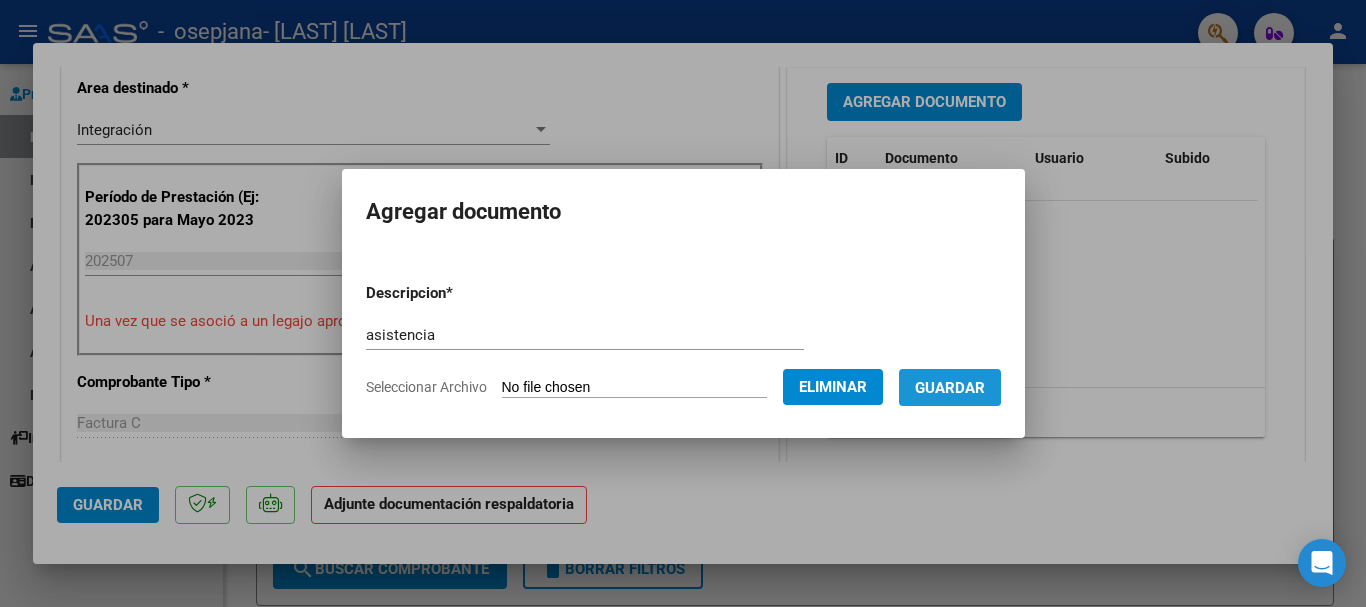 click on "Guardar" at bounding box center [950, 388] 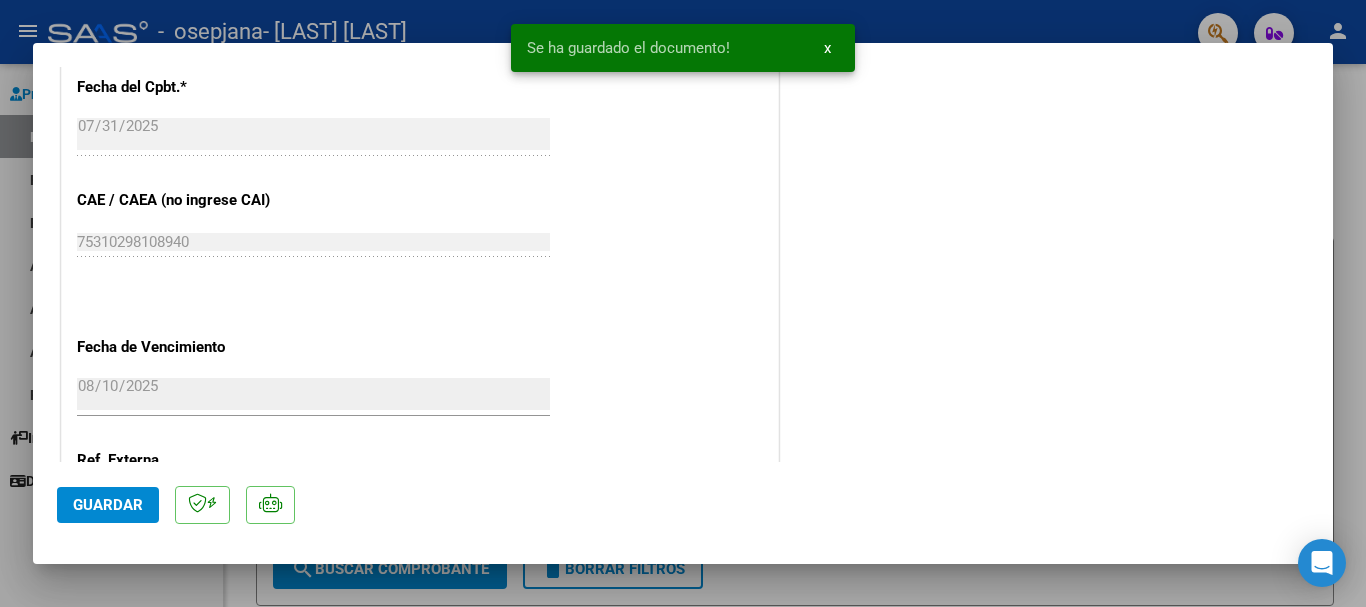 scroll, scrollTop: 1395, scrollLeft: 0, axis: vertical 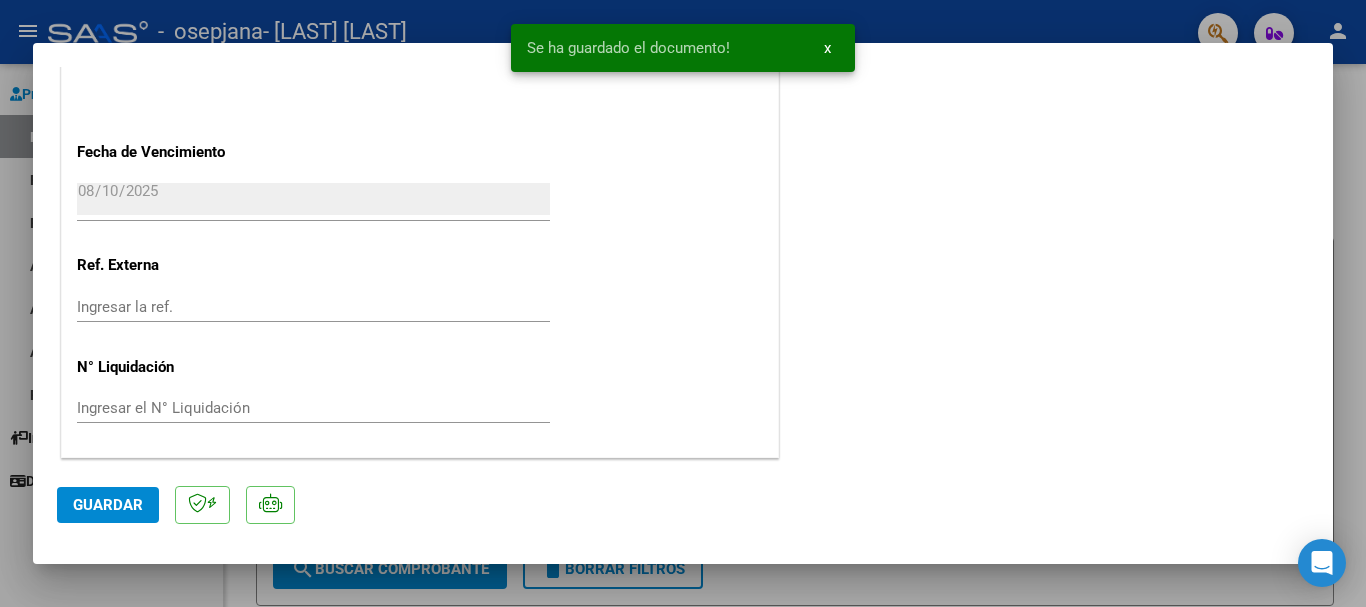 click on "Guardar" 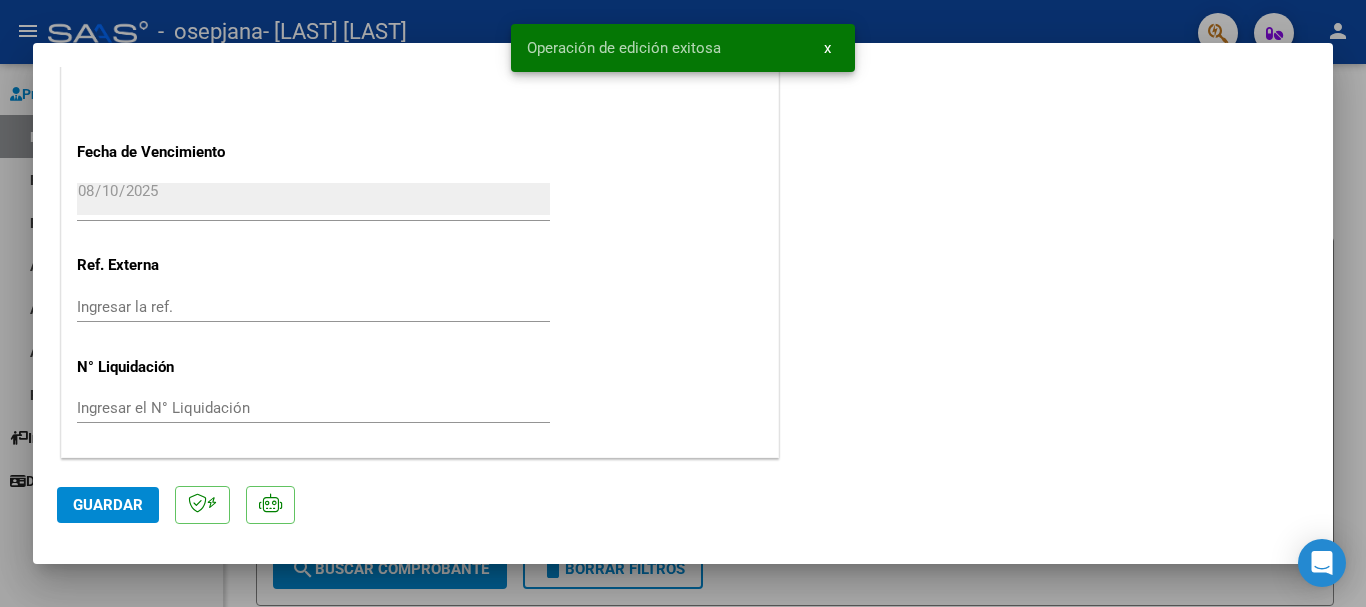 click at bounding box center (683, 303) 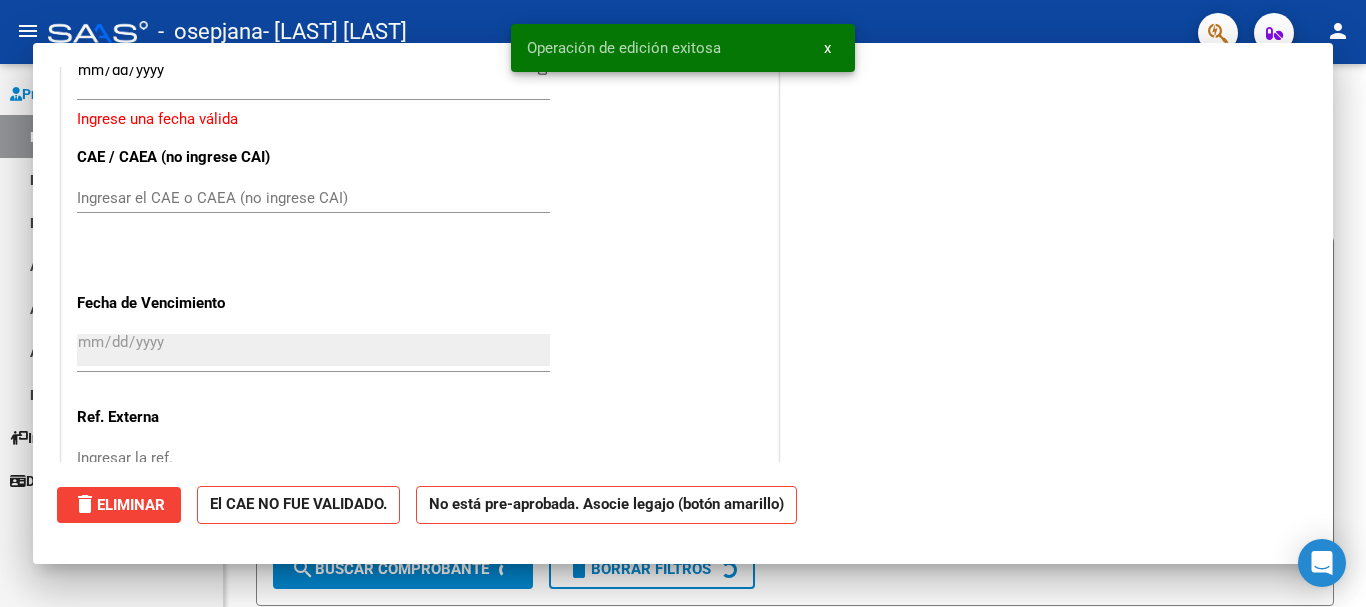 scroll, scrollTop: 0, scrollLeft: 0, axis: both 